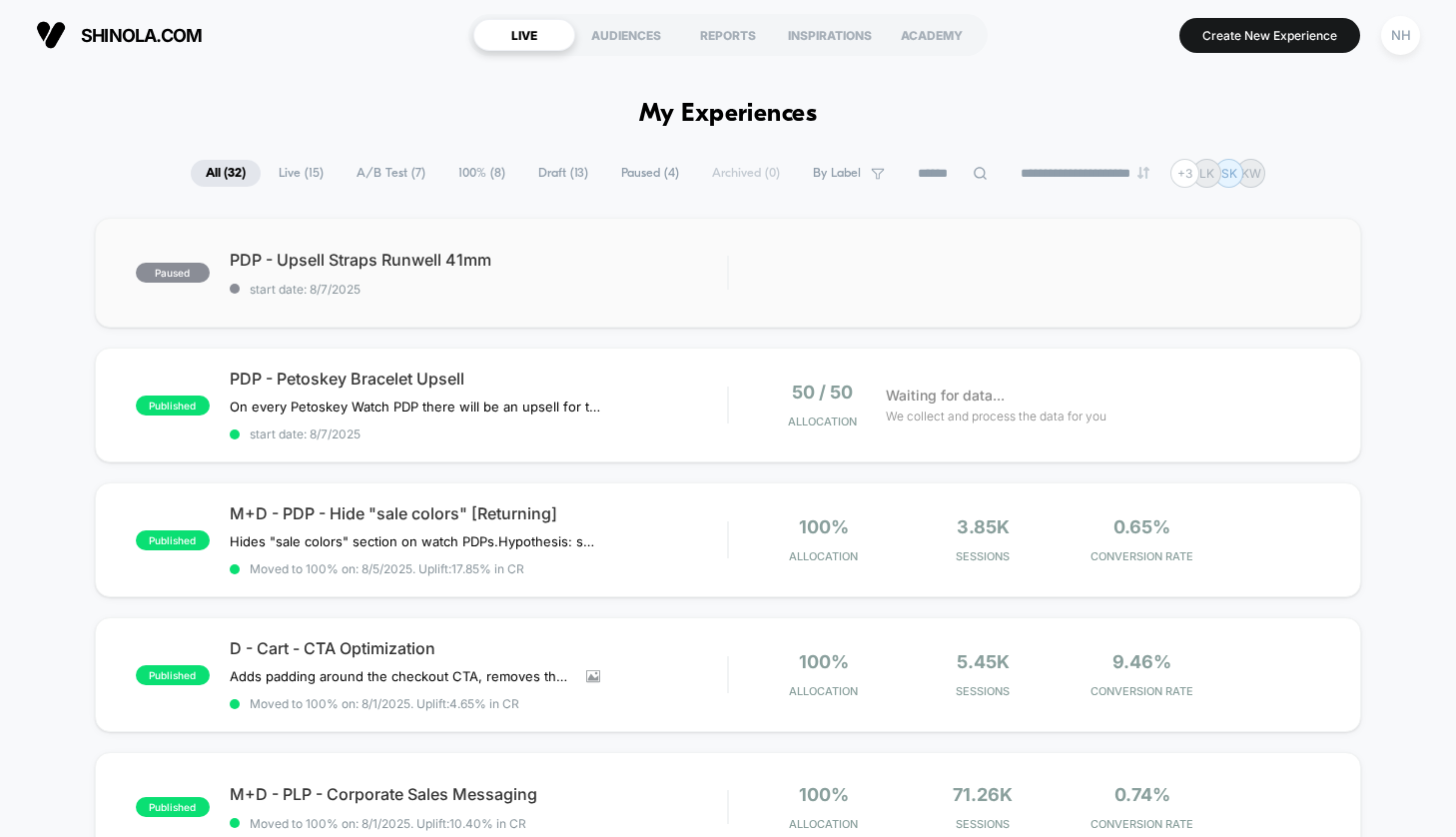scroll, scrollTop: 0, scrollLeft: 0, axis: both 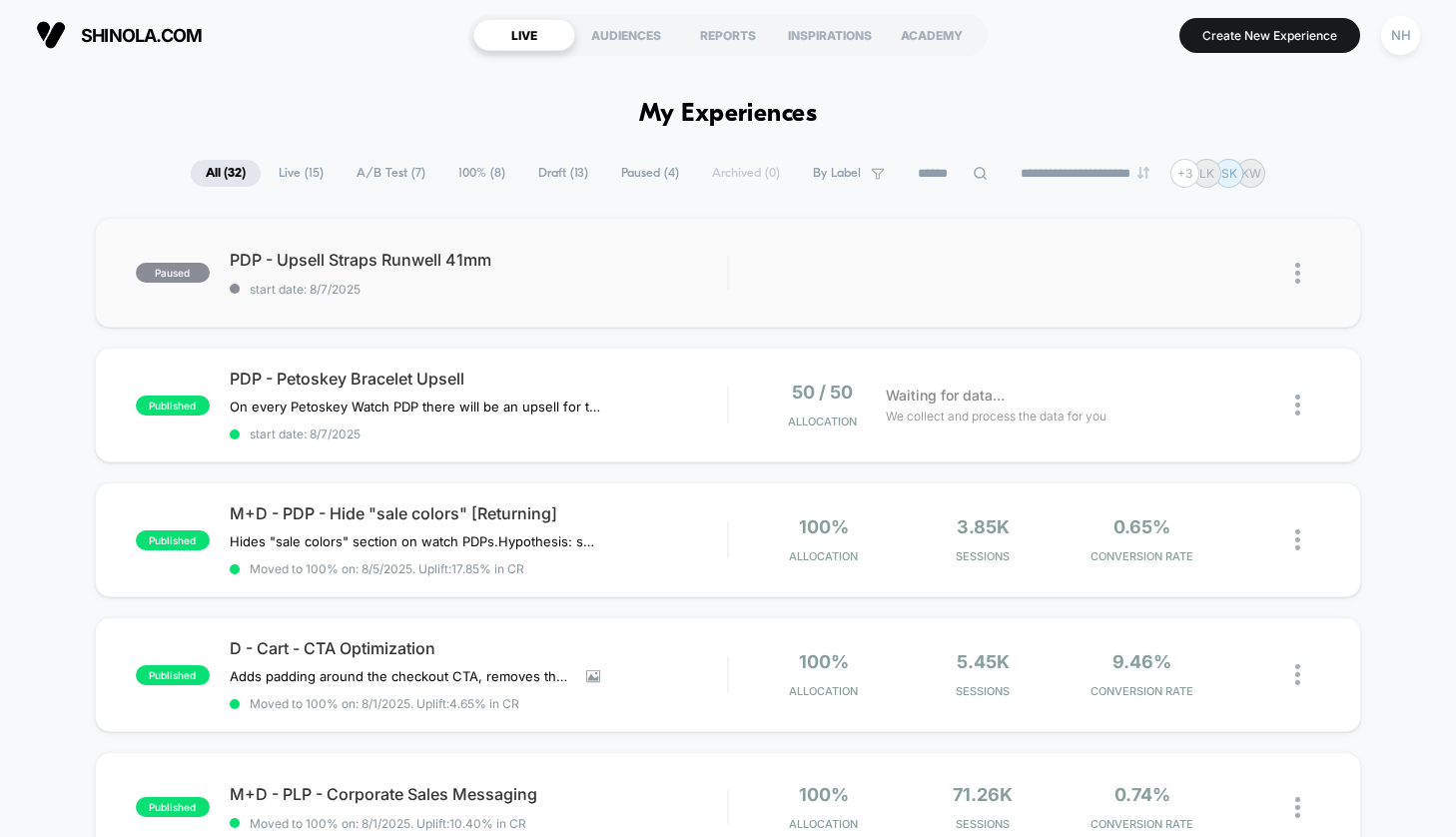 click at bounding box center (1289, 273) 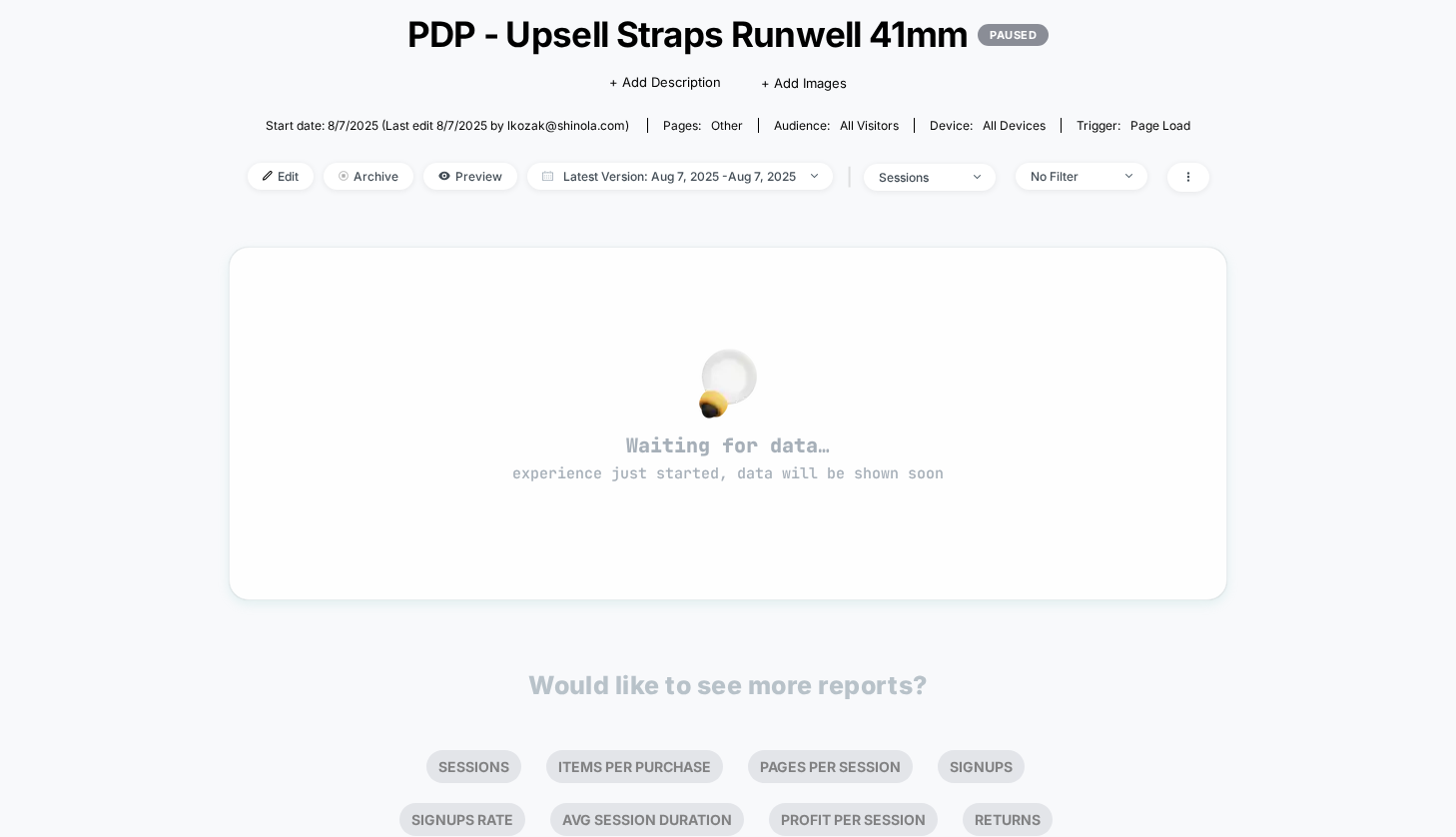 scroll, scrollTop: 128, scrollLeft: 0, axis: vertical 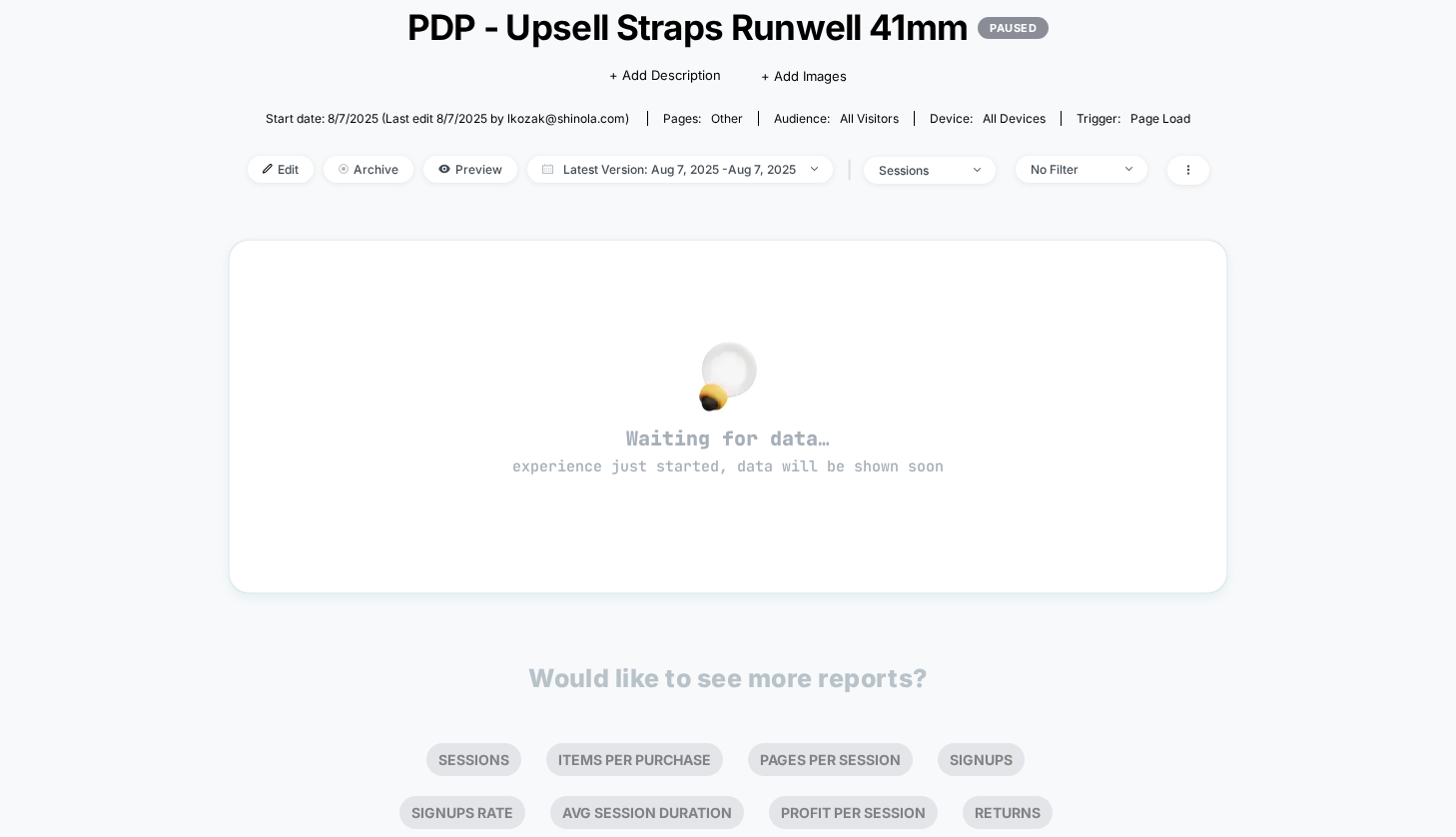 click on "< Back to all live experiences  PDP - Upsell Straps Runwell 41mm PAUSED Click to edit experience details + Add Description + Add Images Start date: 8/7/2025 (Last edit 8/7/2025 by lkozak@shinola.com) Pages: other Audience: All Visitors Device: all devices Trigger: Page Load Edit Archive  Preview Latest Version:     Aug 7, 2025    -    Aug 7, 2025 |   sessions   No Filter Waiting for data… experience just started, data will be shown soon Would like to see more reports? Sessions Items Per Purchase Pages Per Session Signups Signups Rate Avg Session Duration Profit Per Session Returns Returns Per Session Subscriptions Subscriptions Rate Checkout Rate" at bounding box center [728, 473] 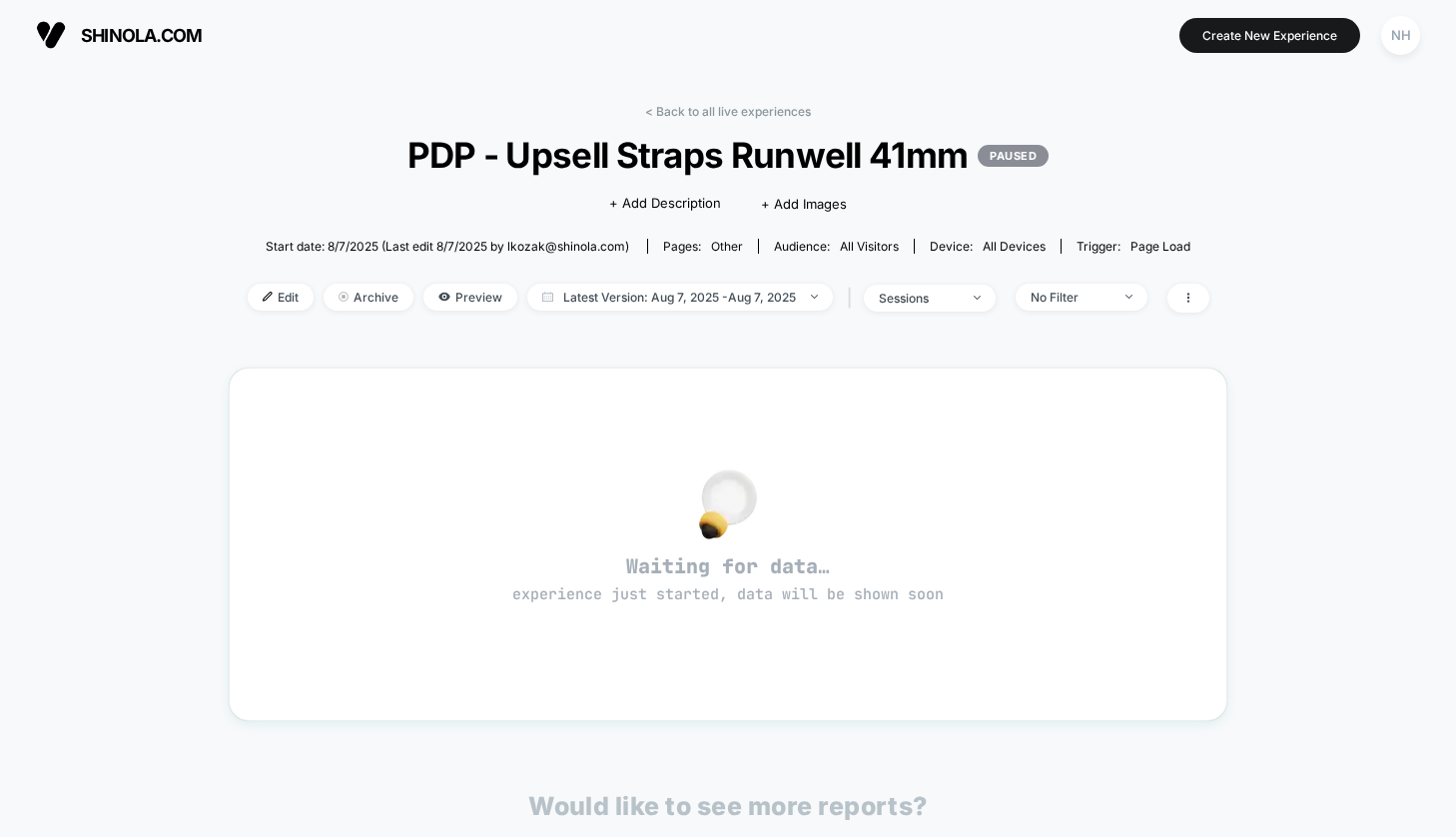 scroll, scrollTop: 0, scrollLeft: 0, axis: both 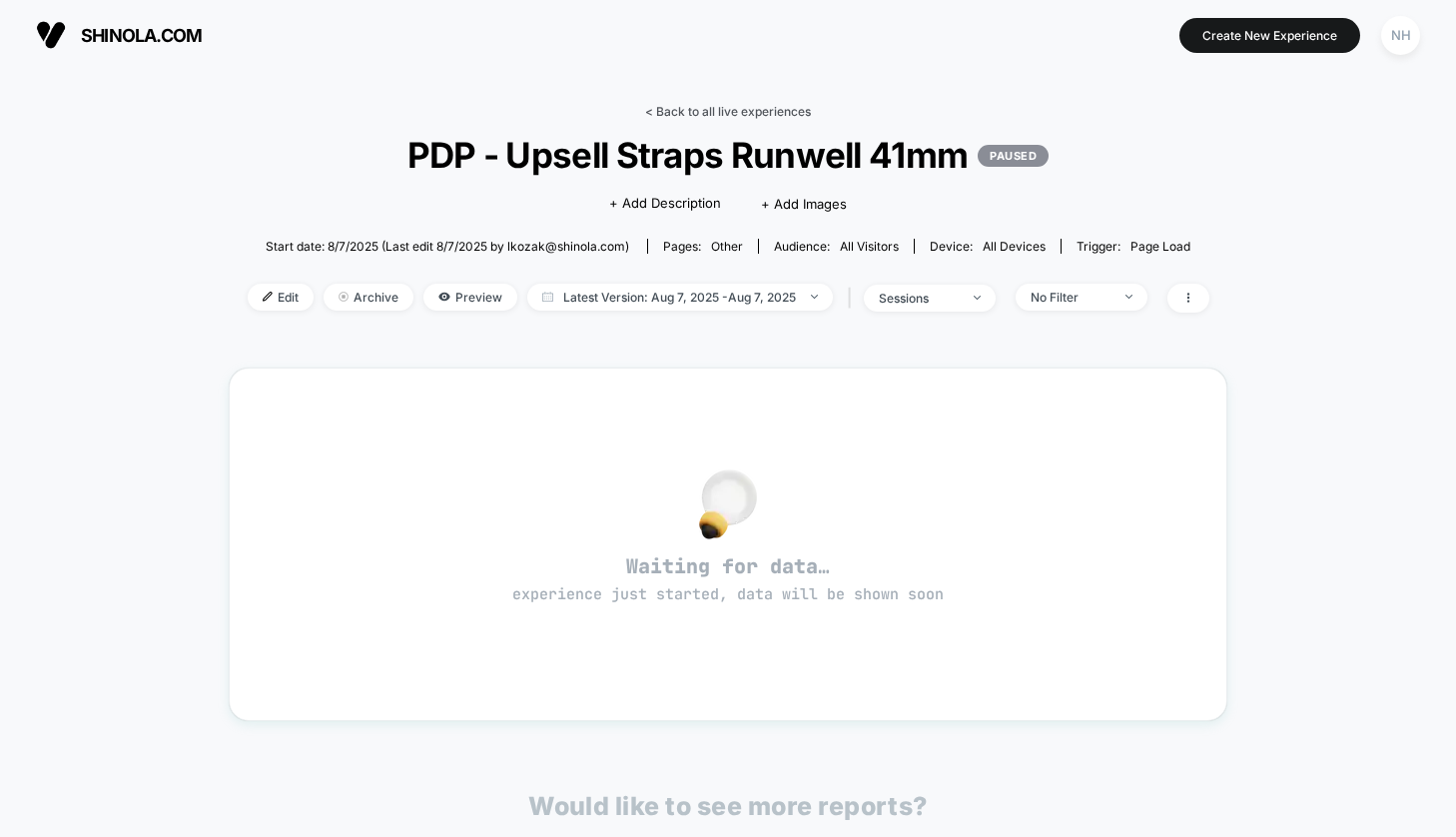click on "< Back to all live experiences" at bounding box center [728, 111] 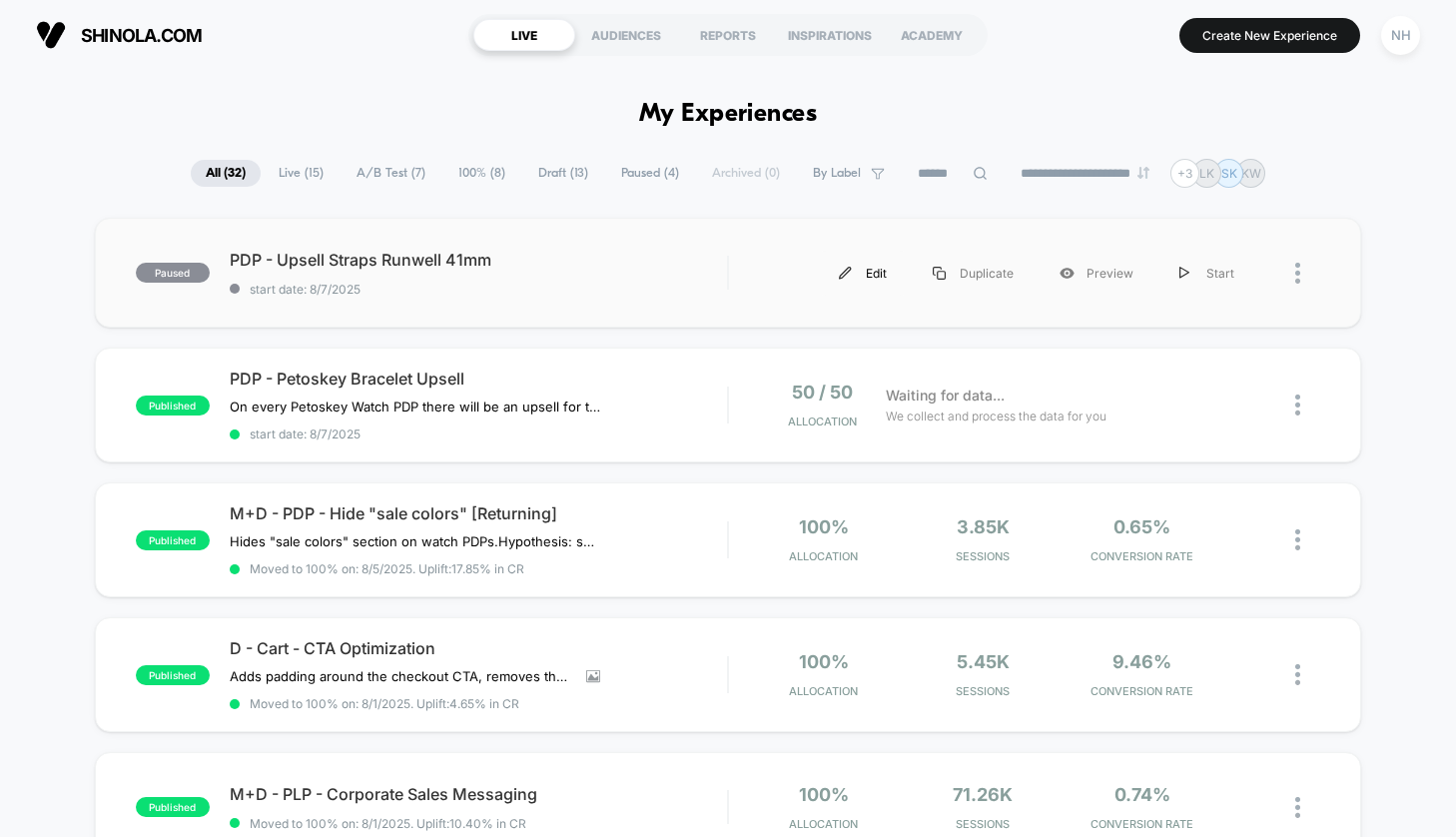 click on "Edit" at bounding box center (863, 273) 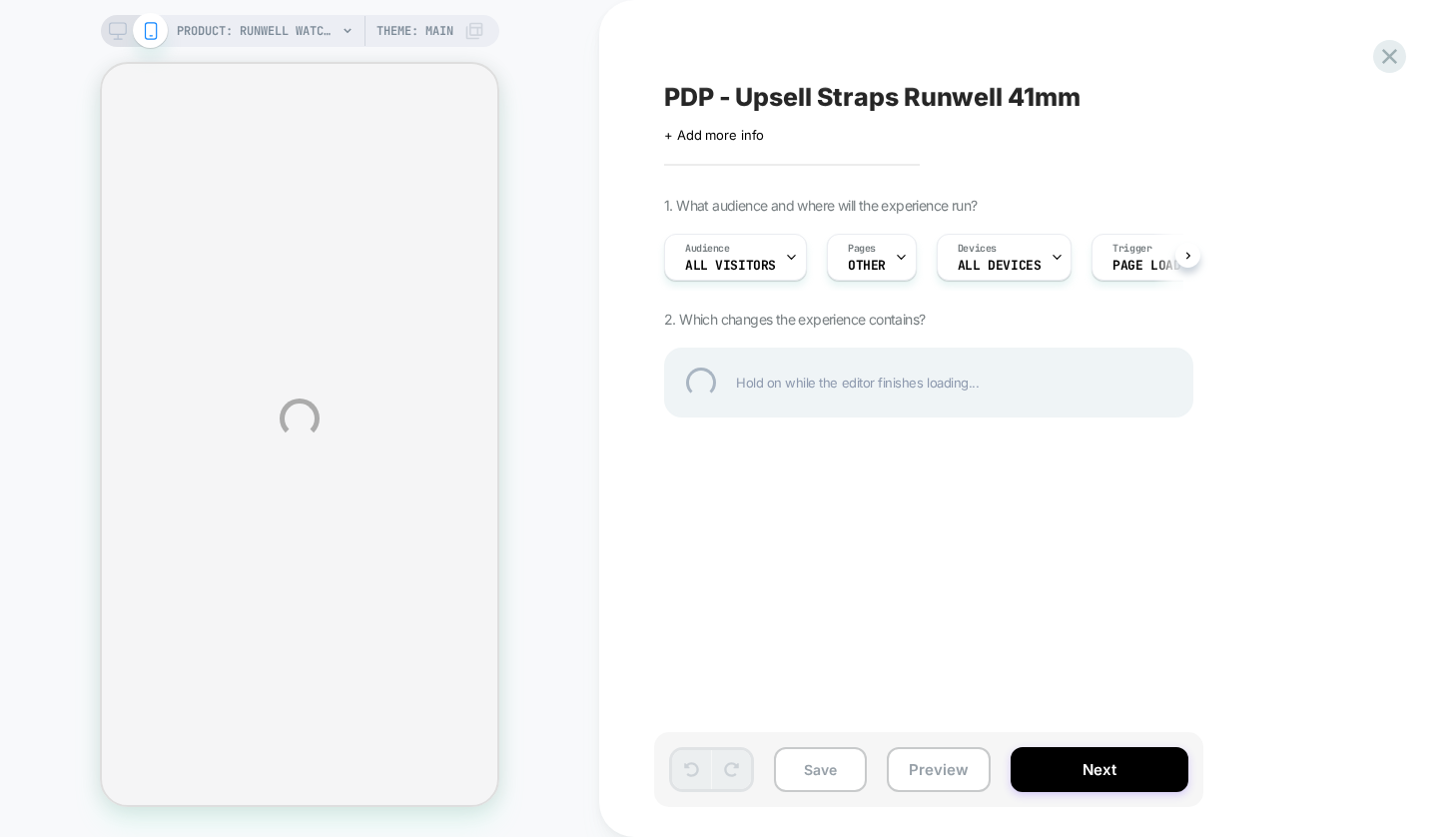 click on "PRODUCT: Runwell Watch - Black [41mm] PRODUCT: Runwell Watch - Black [41mm] Theme: MAIN PDP - Upsell Straps Runwell 41mm Click to edit experience details + Add more info 1. What audience and where will the experience run? Audience All Visitors Pages OTHER Devices ALL DEVICES Trigger Page Load 2. Which changes the experience contains? Hold on while the editor finishes loading... Save Preview Next" at bounding box center (728, 418) 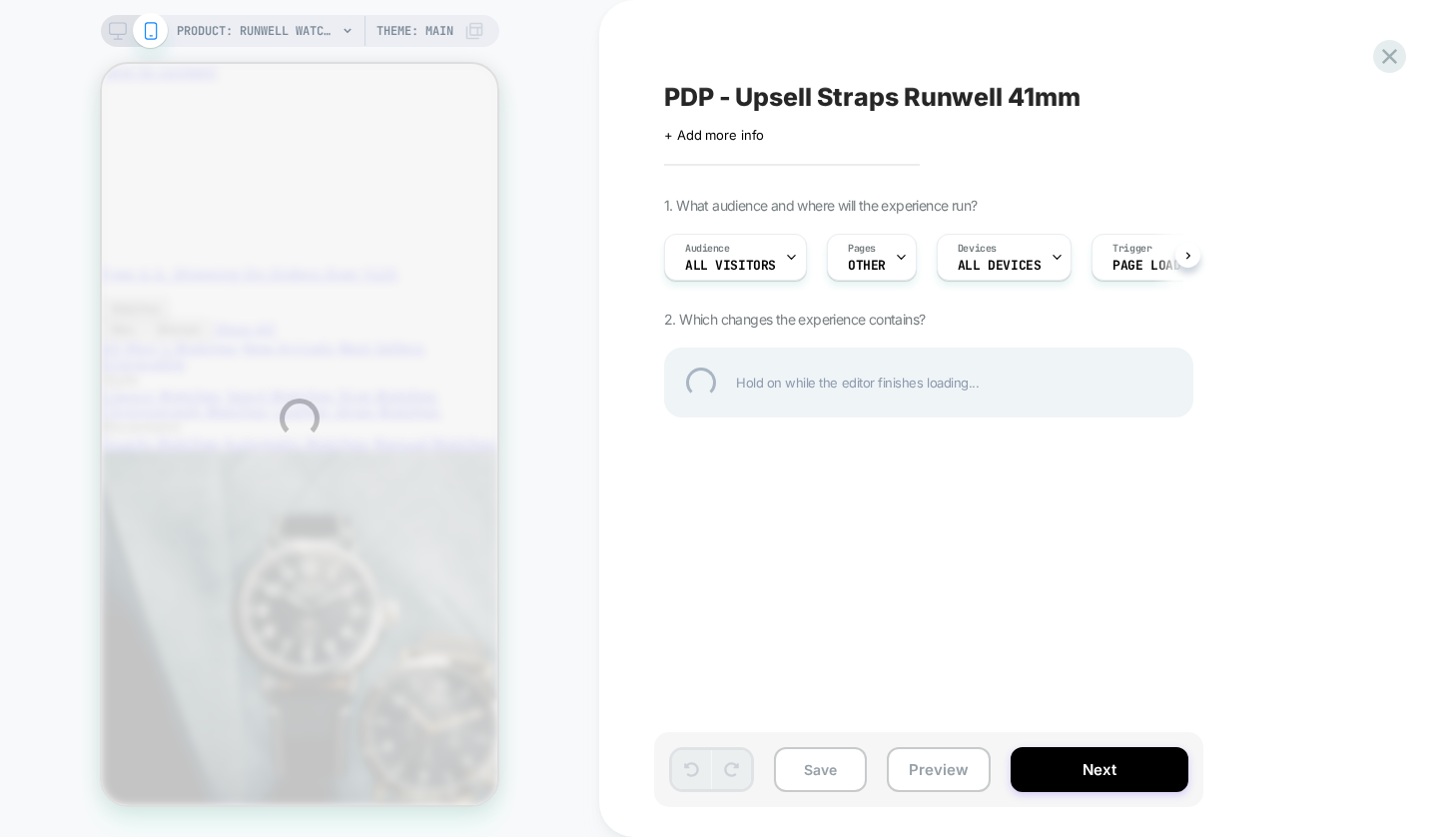 scroll, scrollTop: 391, scrollLeft: 0, axis: vertical 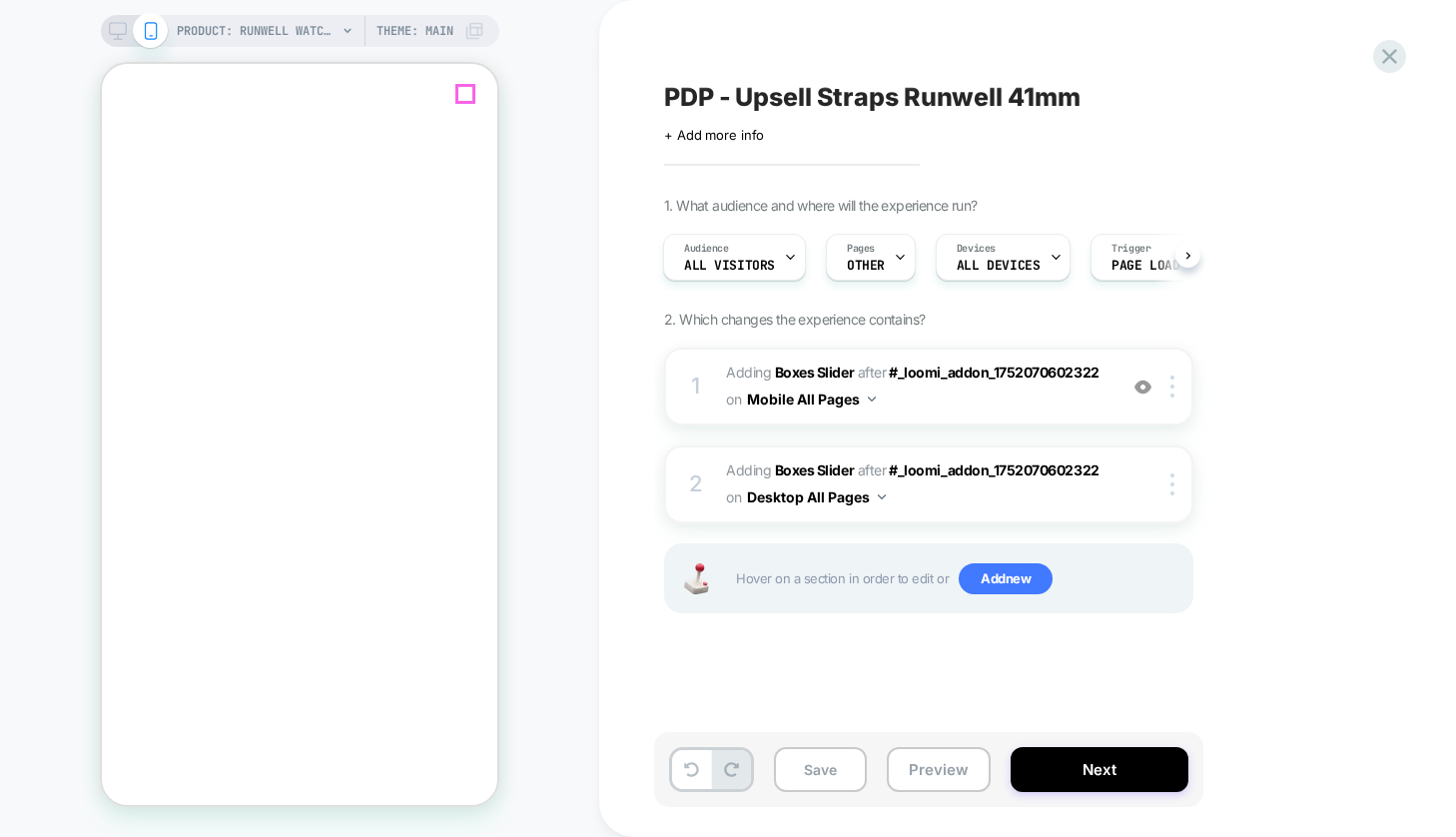 click at bounding box center (189, -285) 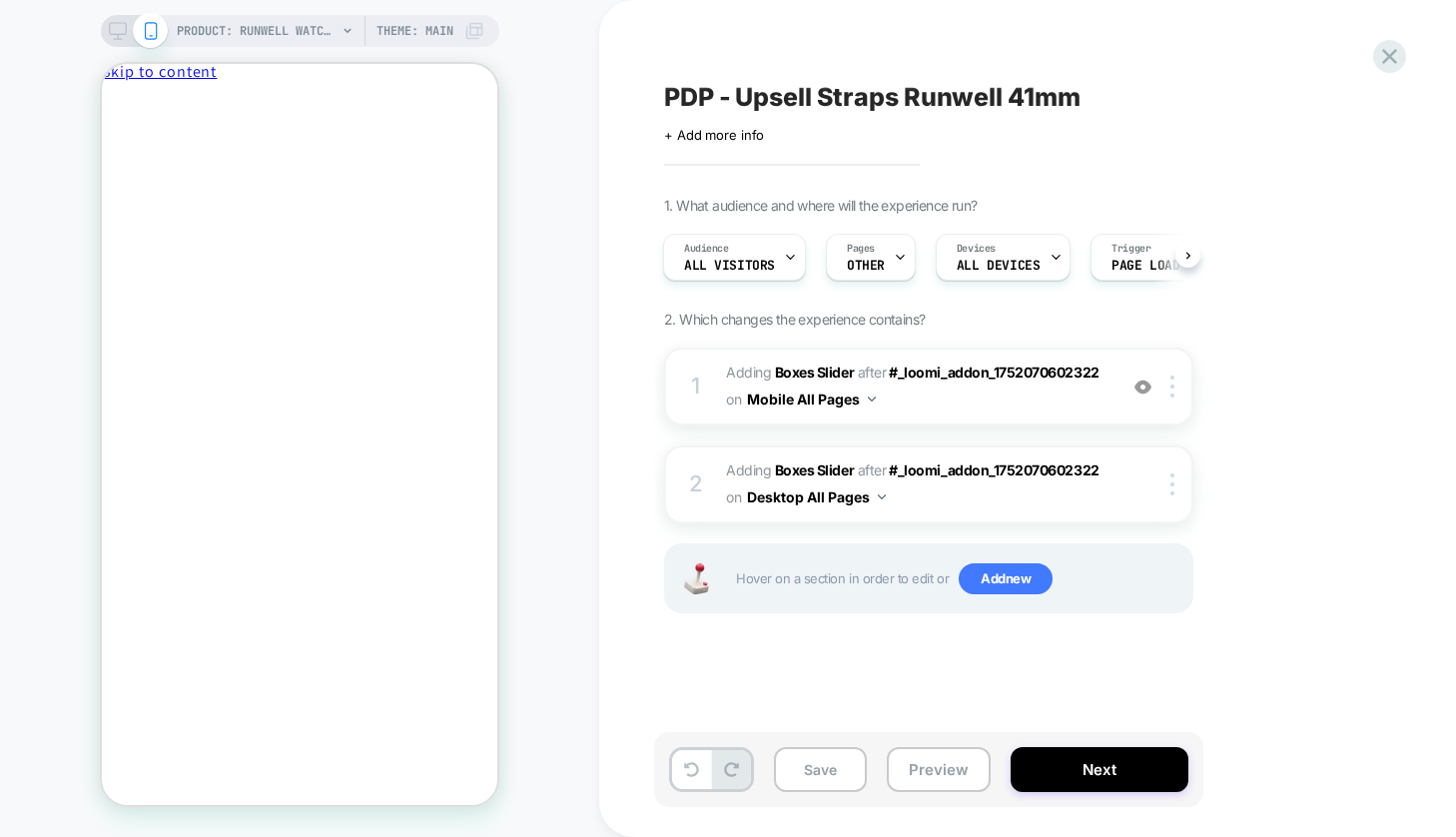 scroll, scrollTop: 0, scrollLeft: 0, axis: both 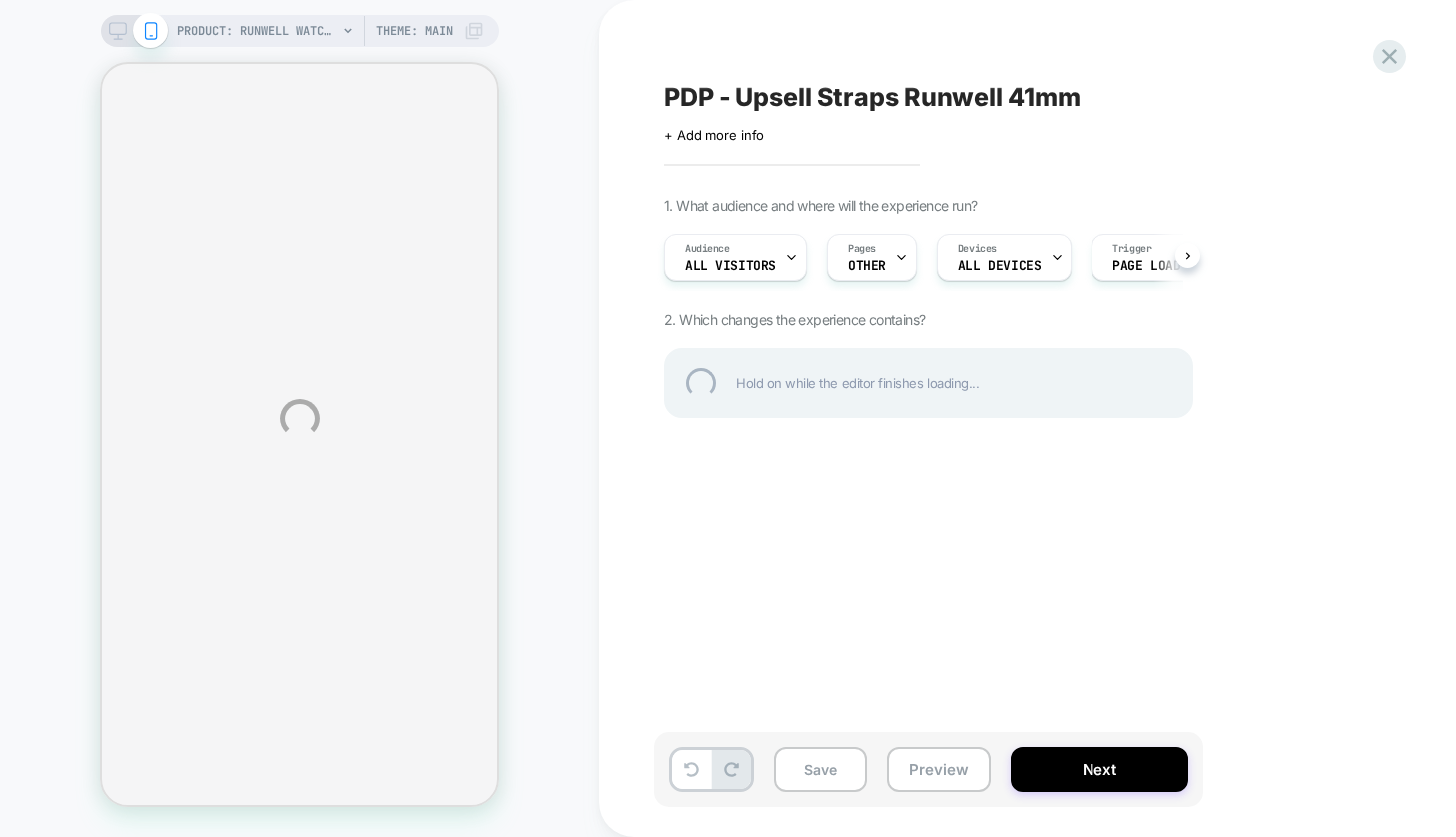 click on "PRODUCT: Runwell Watch - Black [41mm] PRODUCT: Runwell Watch - Black [41mm] Theme: MAIN PDP - Upsell Straps Runwell 41mm Click to edit experience details + Add more info 1. What audience and where will the experience run? Audience All Visitors Pages OTHER Devices ALL DEVICES Trigger Page Load 2. Which changes the experience contains? Hold on while the editor finishes loading... Save Preview Next" at bounding box center [728, 418] 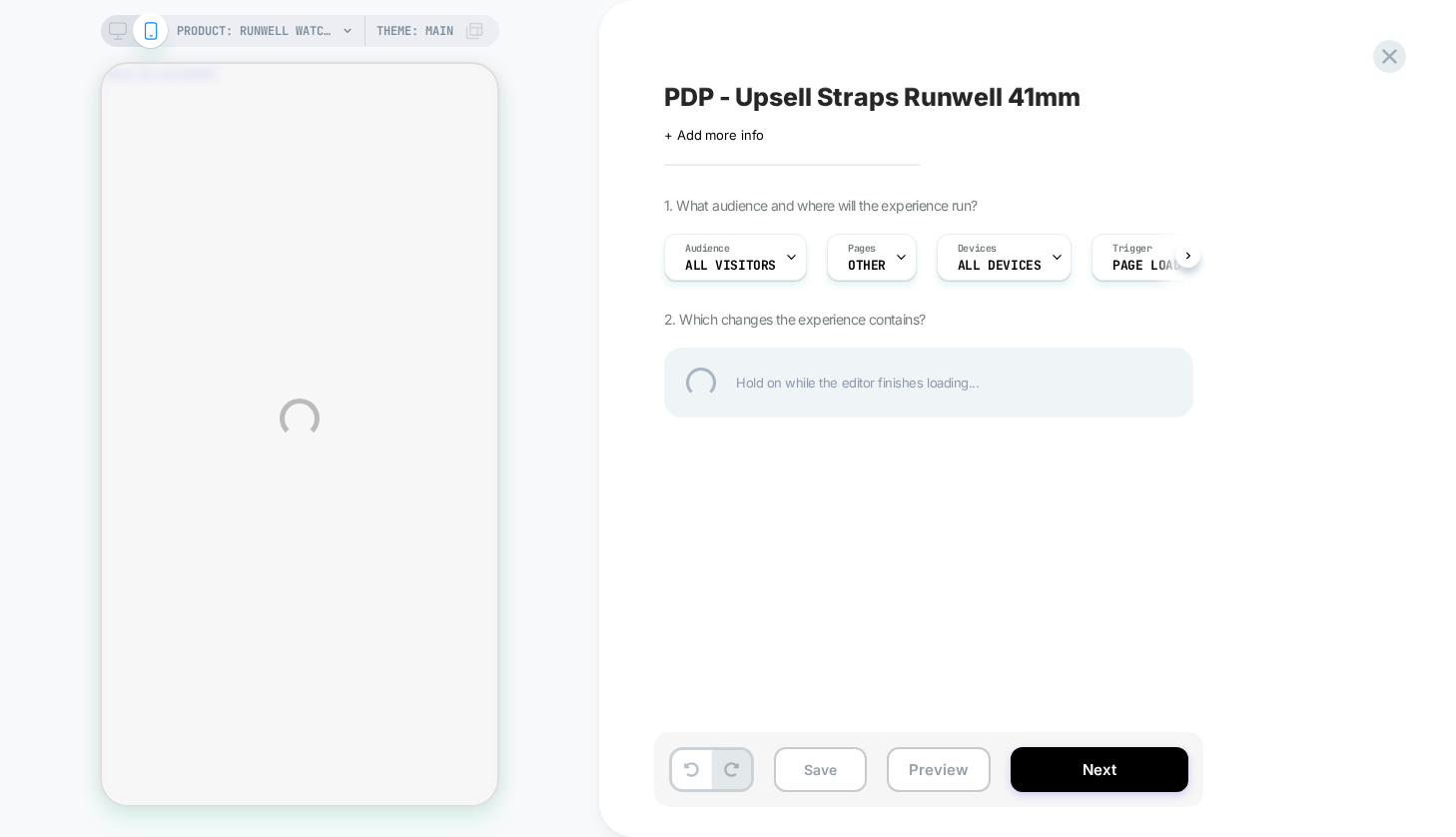 scroll, scrollTop: 0, scrollLeft: 0, axis: both 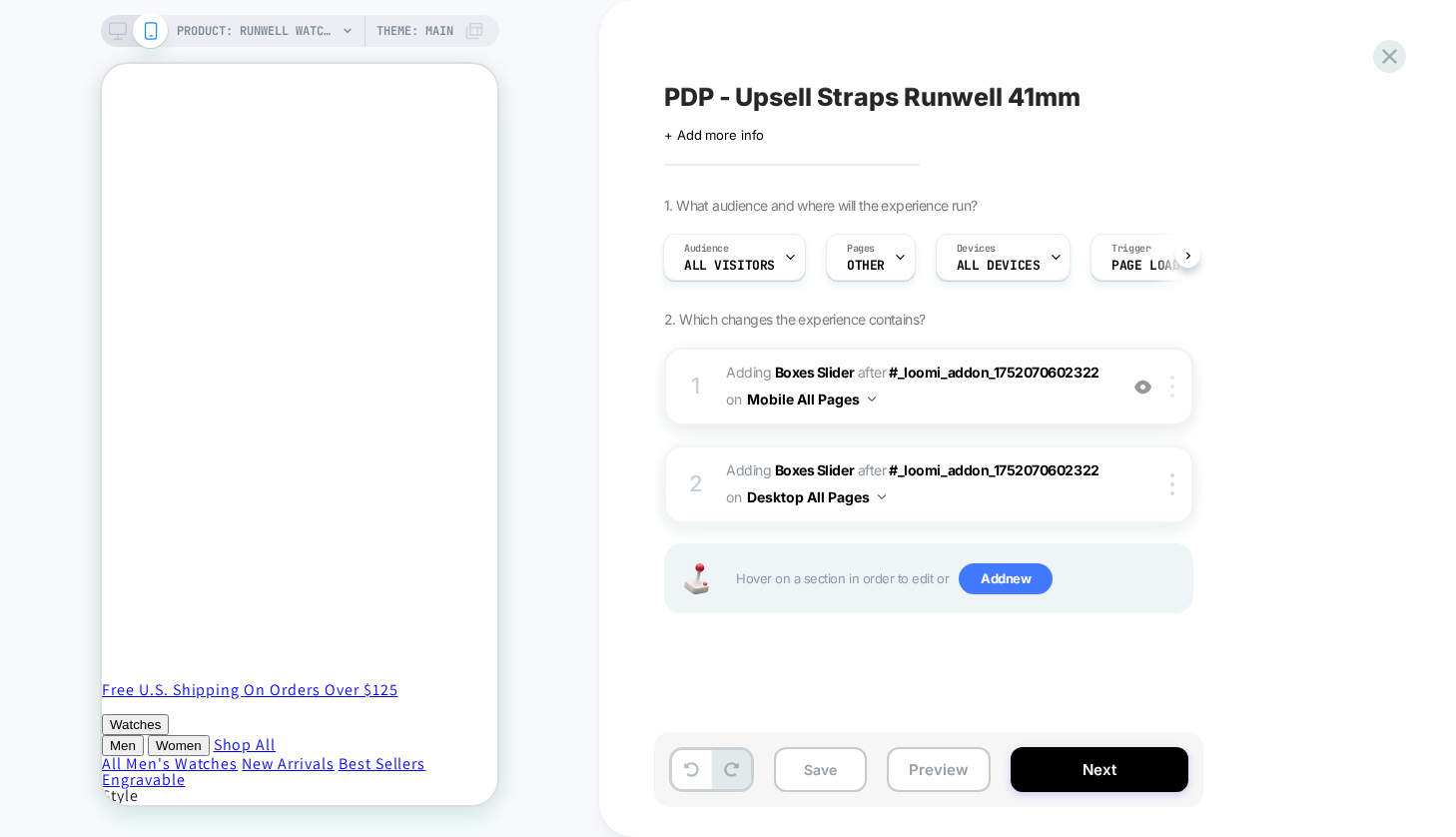 click at bounding box center (1172, 387) 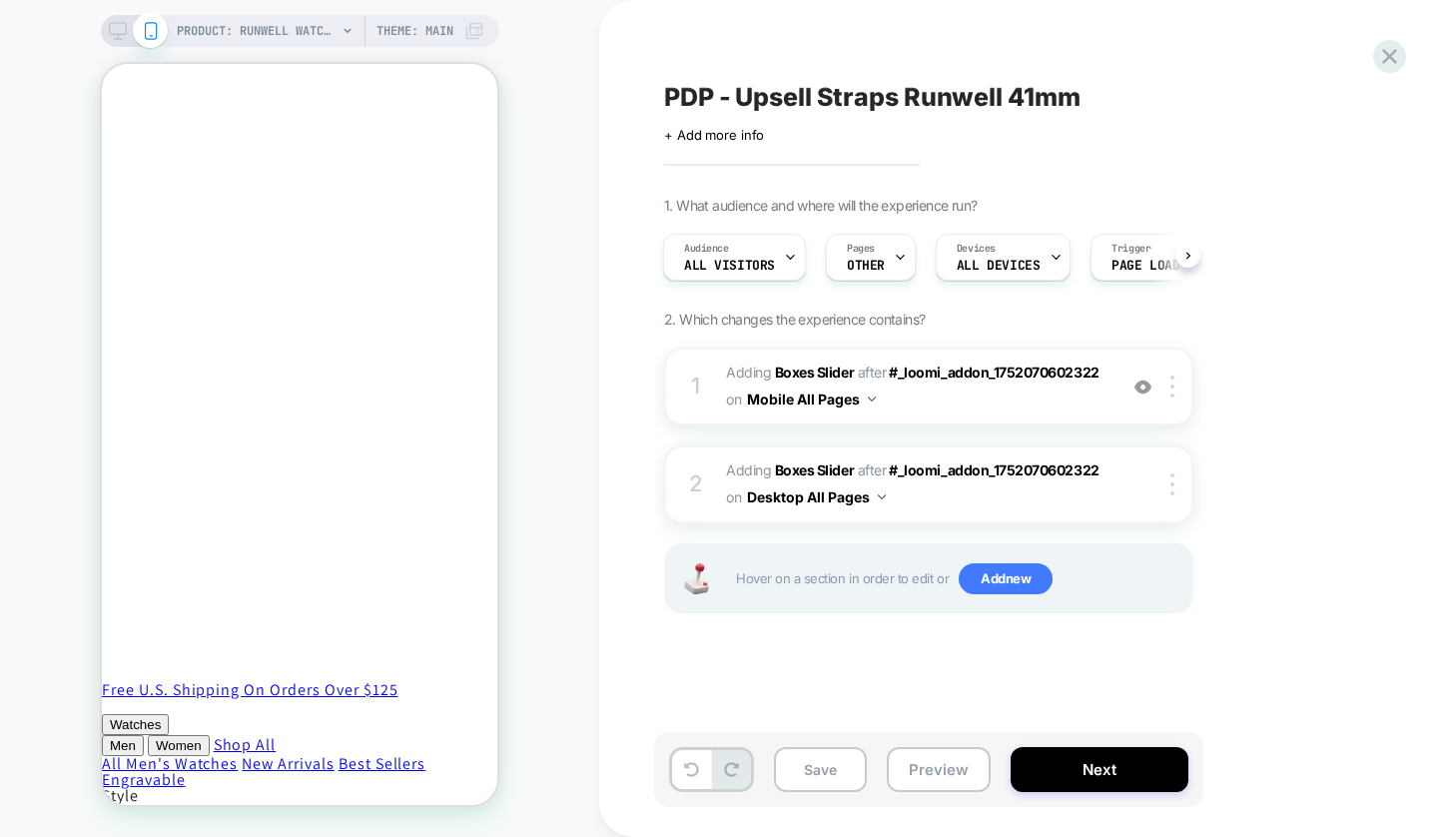 click on "1. What audience and where will the experience run? Audience All Visitors Pages OTHER Devices ALL DEVICES Trigger Page Load 2. Which changes the experience contains? 1 #_loomi_addon_1754488257219 Adding   Boxes Slider   AFTER #_loomi_addon_1752070602322 #_loomi_addon_1752070602322   on Mobile All Pages Add Before Add After Duplicate Replace Position Copy CSS Selector Copy Widget Id Rename Copy to   Desktop Target   All Devices Delete 2 #_loomi_addon_1754490738485 Adding   Boxes Slider   AFTER #_loomi_addon_1752070602322 #_loomi_addon_1752070602322   on Desktop All Pages Copy CSS Selector Copy Widget Id Rename Copy to   Mobile Target   All Devices Delete Hover on a section in order to edit or  Add  new" at bounding box center (1029, 429) 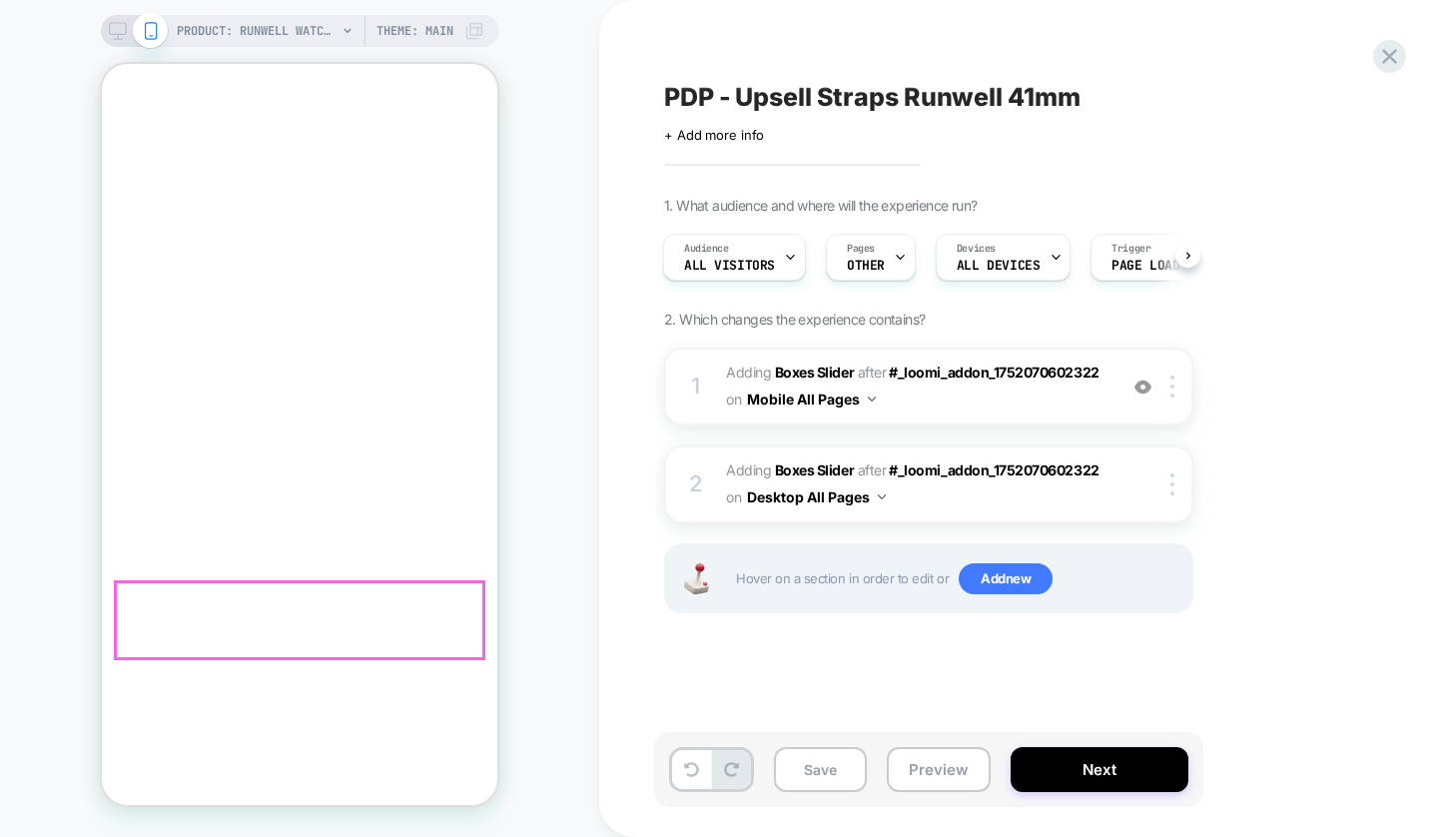 scroll, scrollTop: 671, scrollLeft: 0, axis: vertical 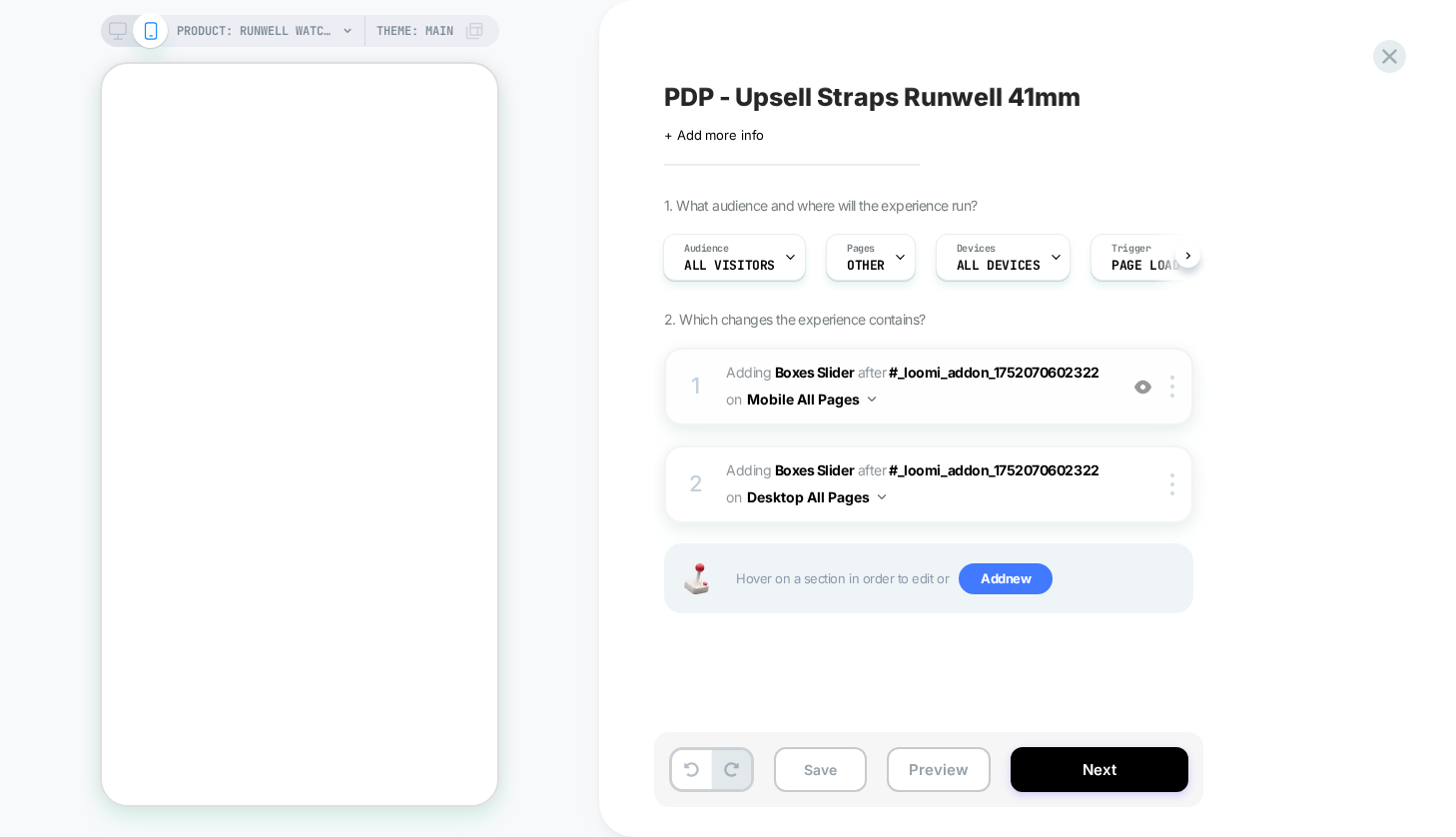 click on "#_loomi_addon_1754488257219 Adding   Boxes Slider   AFTER #_loomi_addon_1752070602322 #_loomi_addon_1752070602322   on Mobile All Pages" at bounding box center [916, 387] 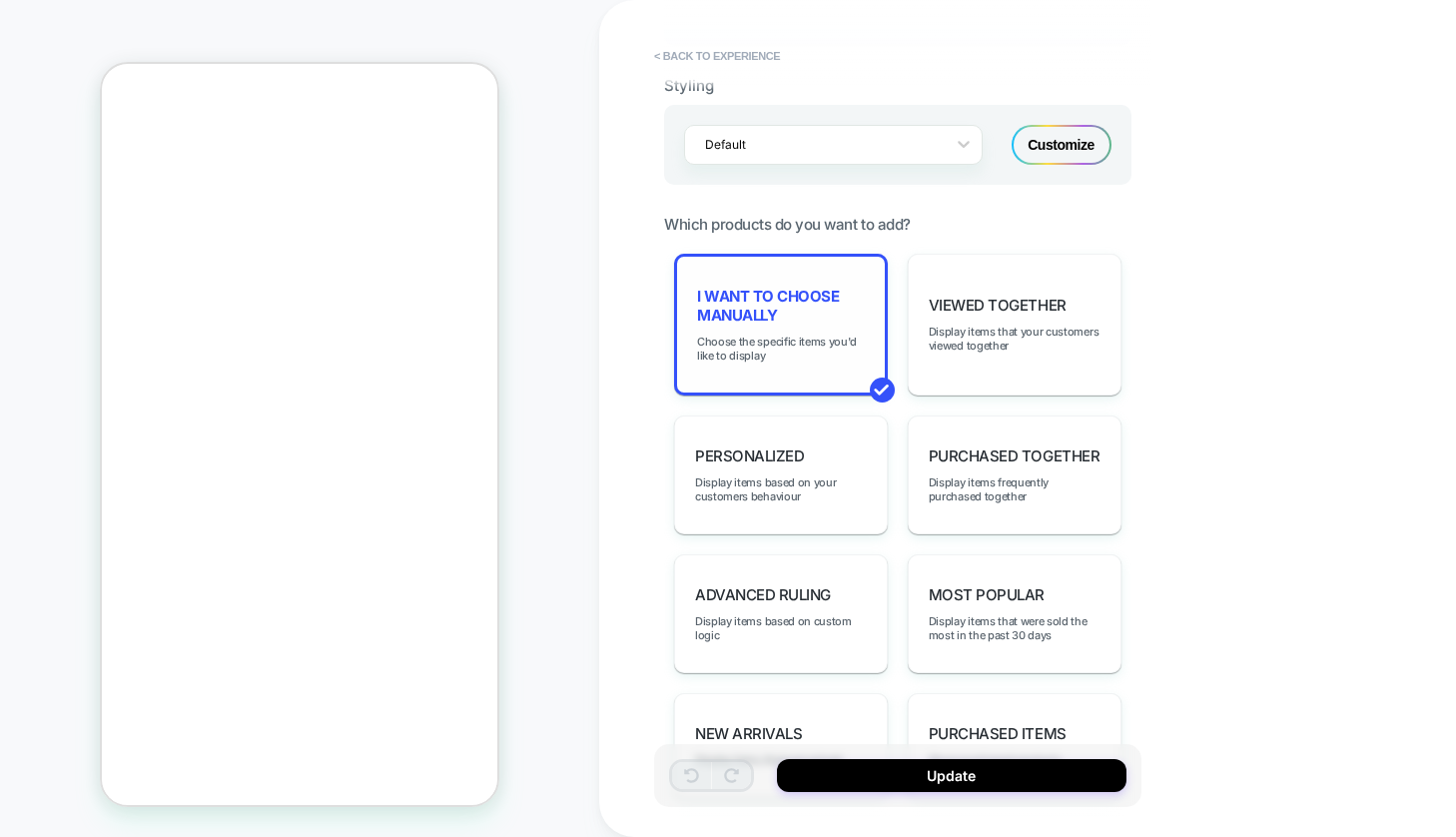 scroll, scrollTop: 763, scrollLeft: 0, axis: vertical 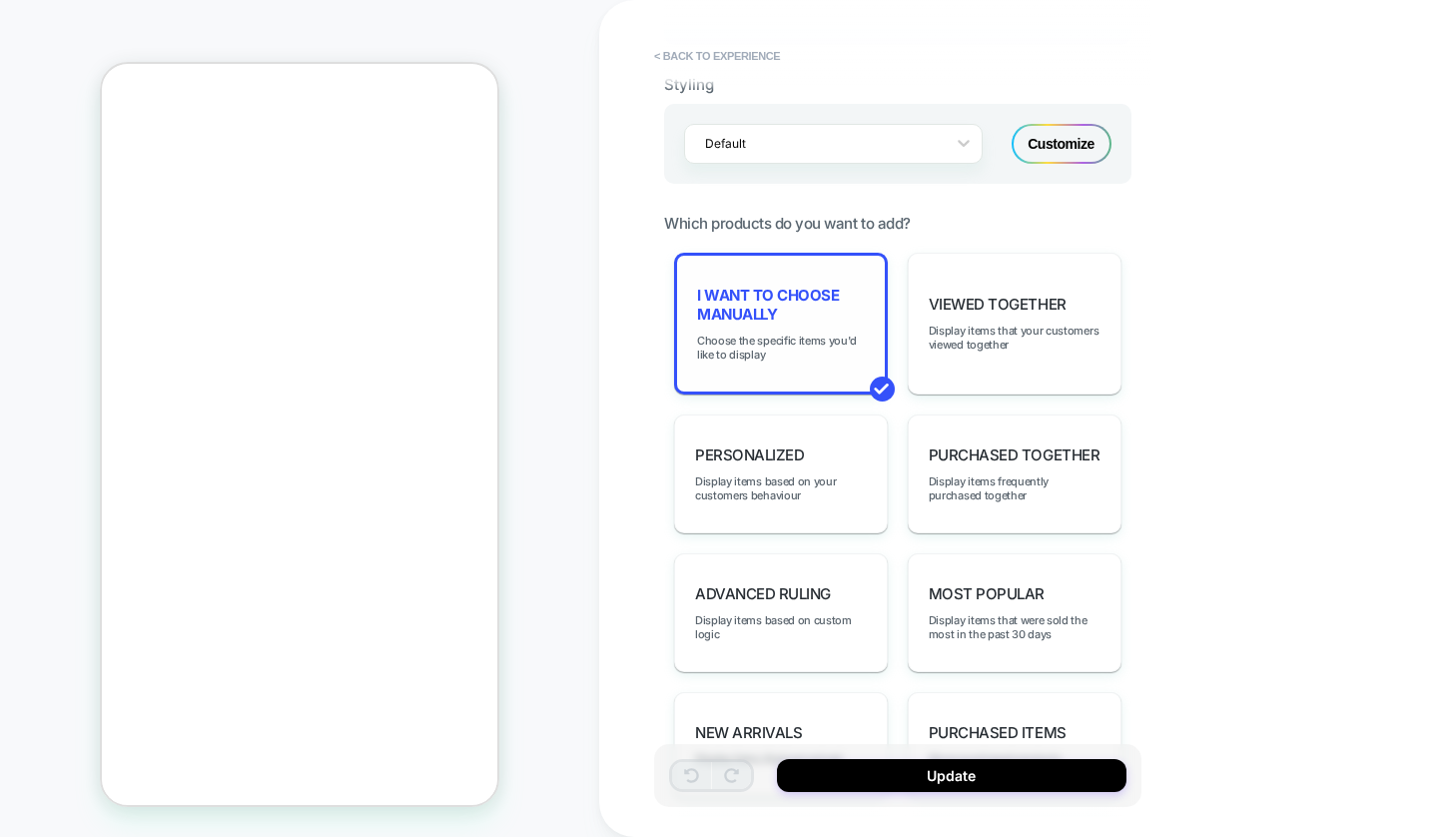 click on "I want to choose manually" at bounding box center (781, 305) 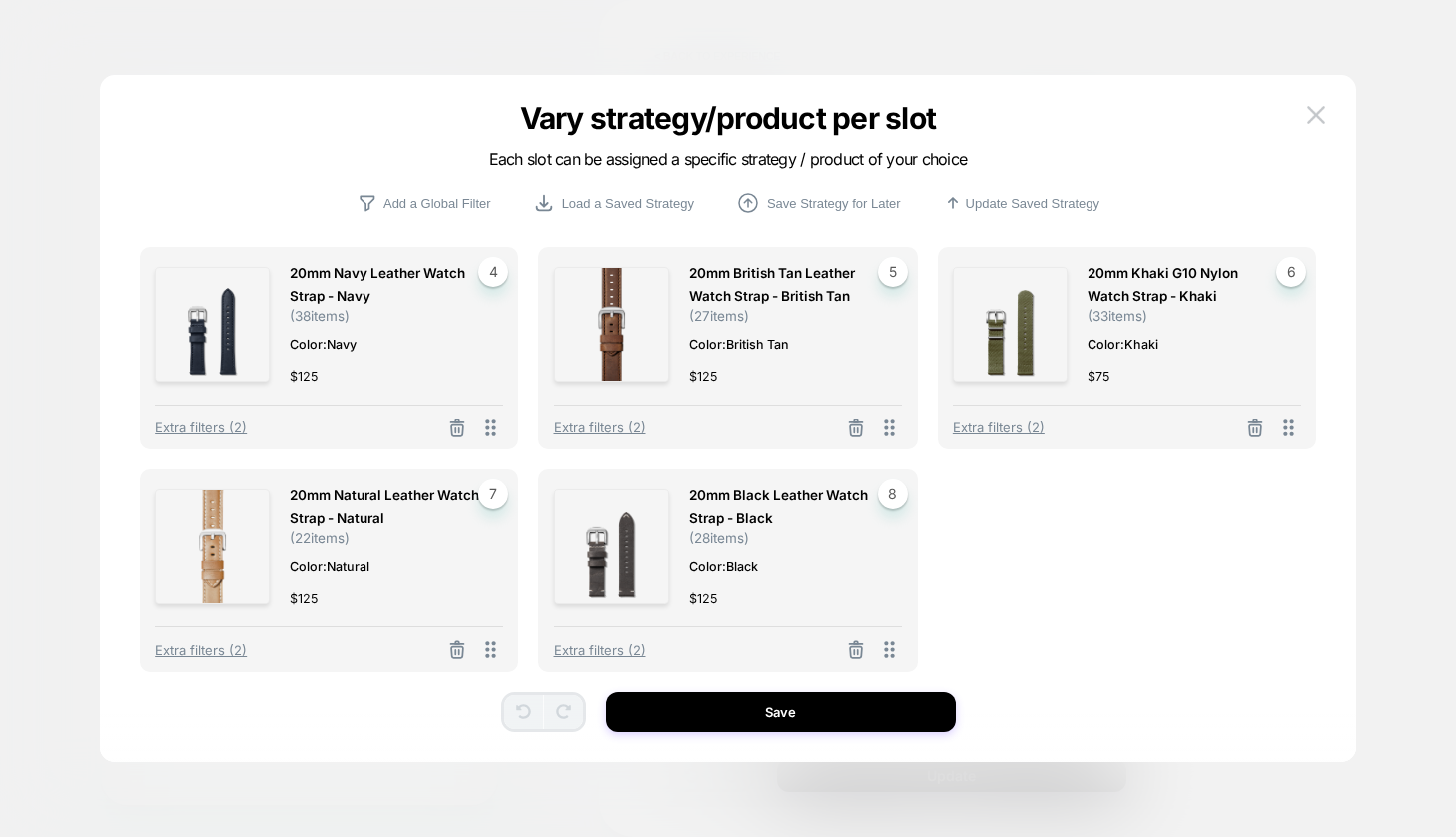 scroll, scrollTop: 219, scrollLeft: 0, axis: vertical 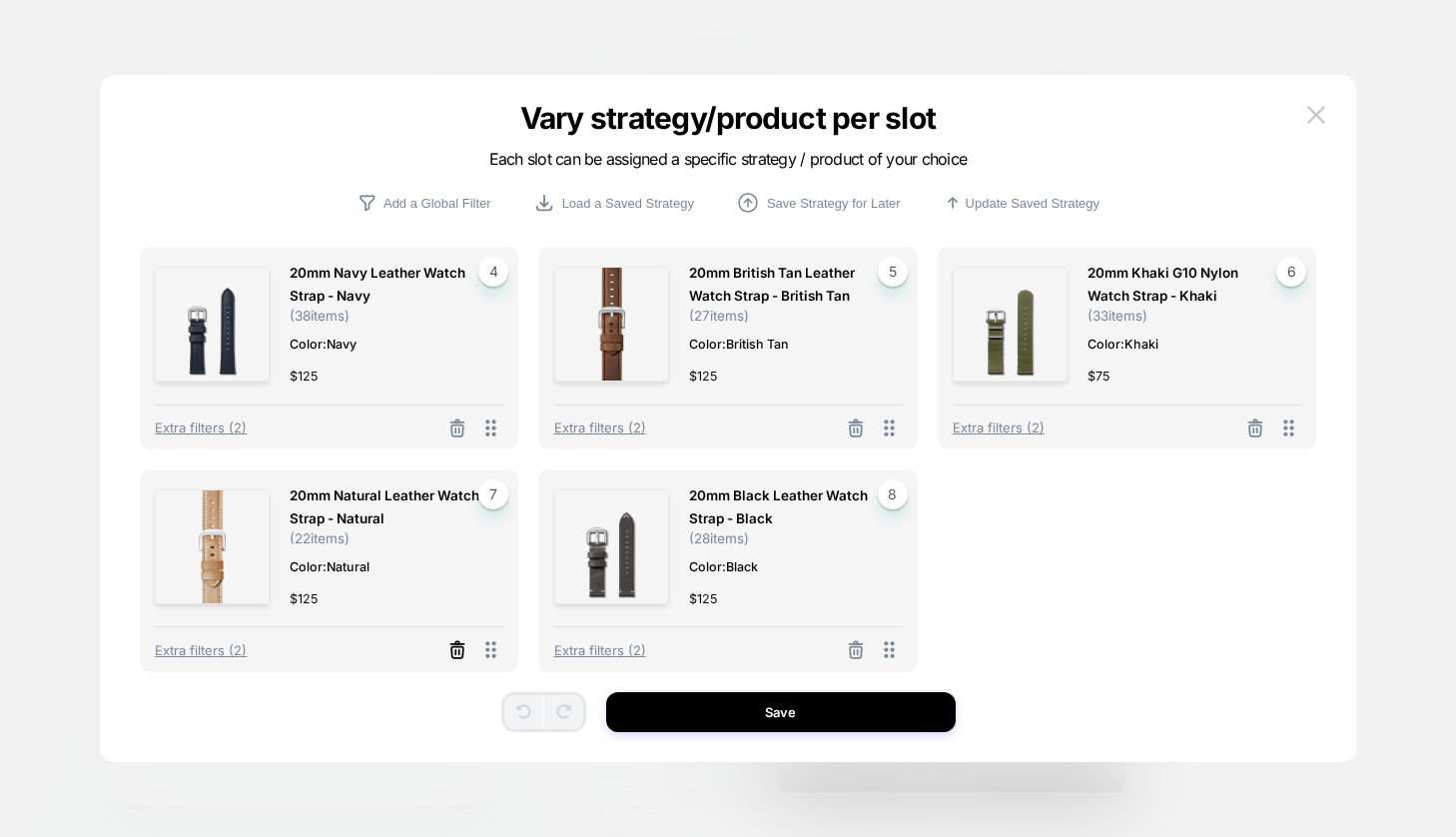 click 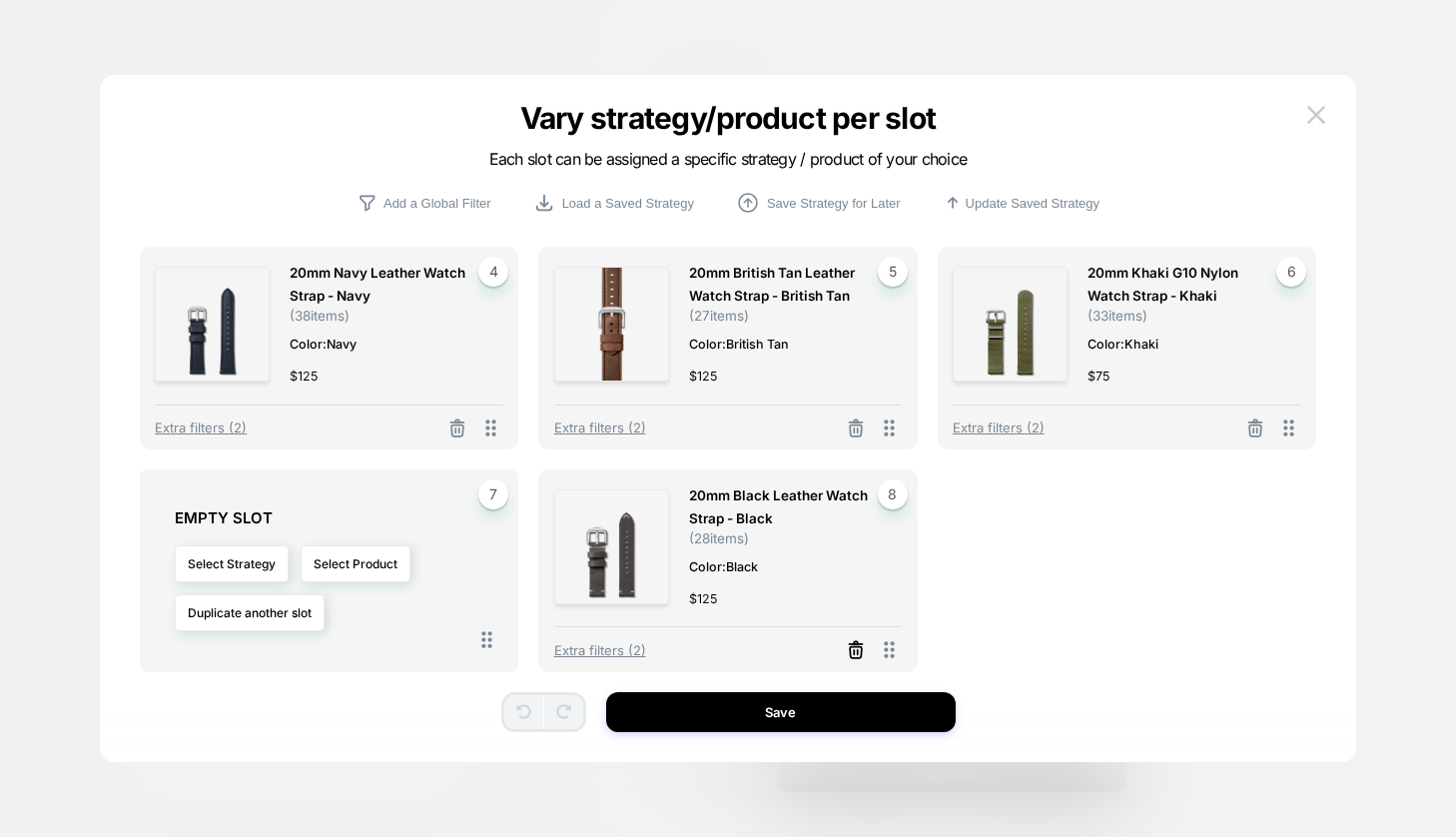 click 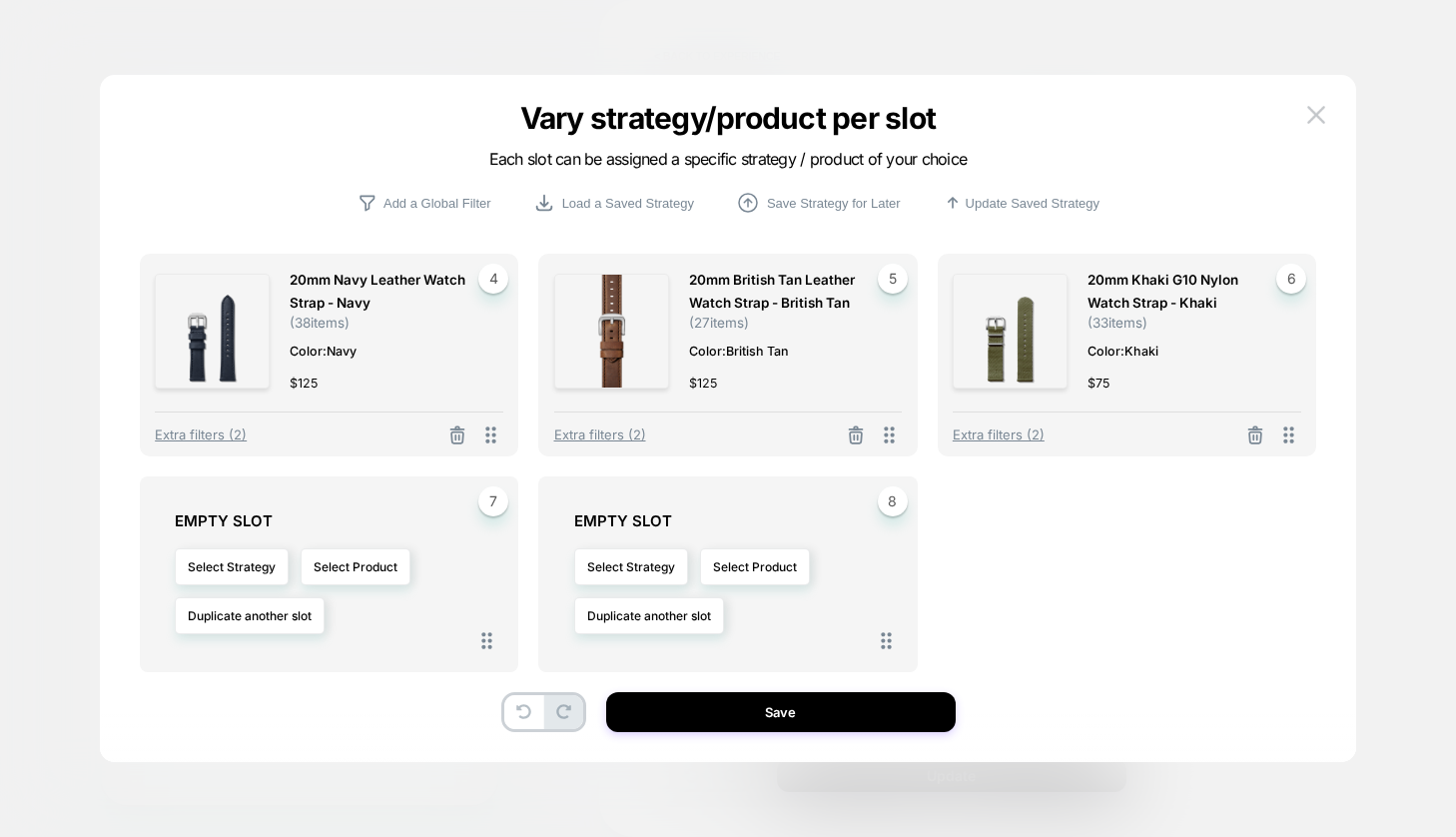 scroll, scrollTop: 195, scrollLeft: 0, axis: vertical 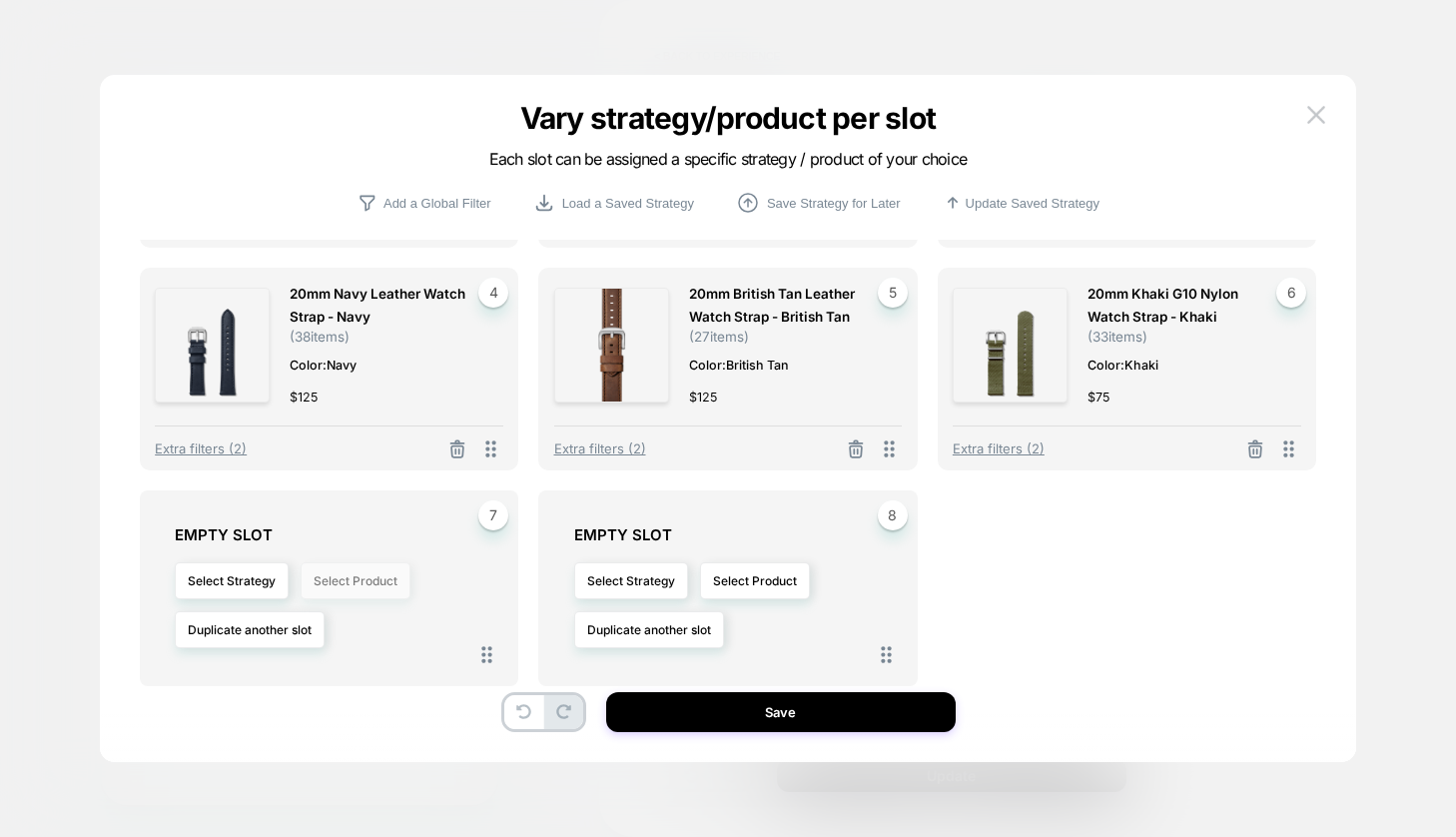 click on "Select Product" at bounding box center (356, 580) 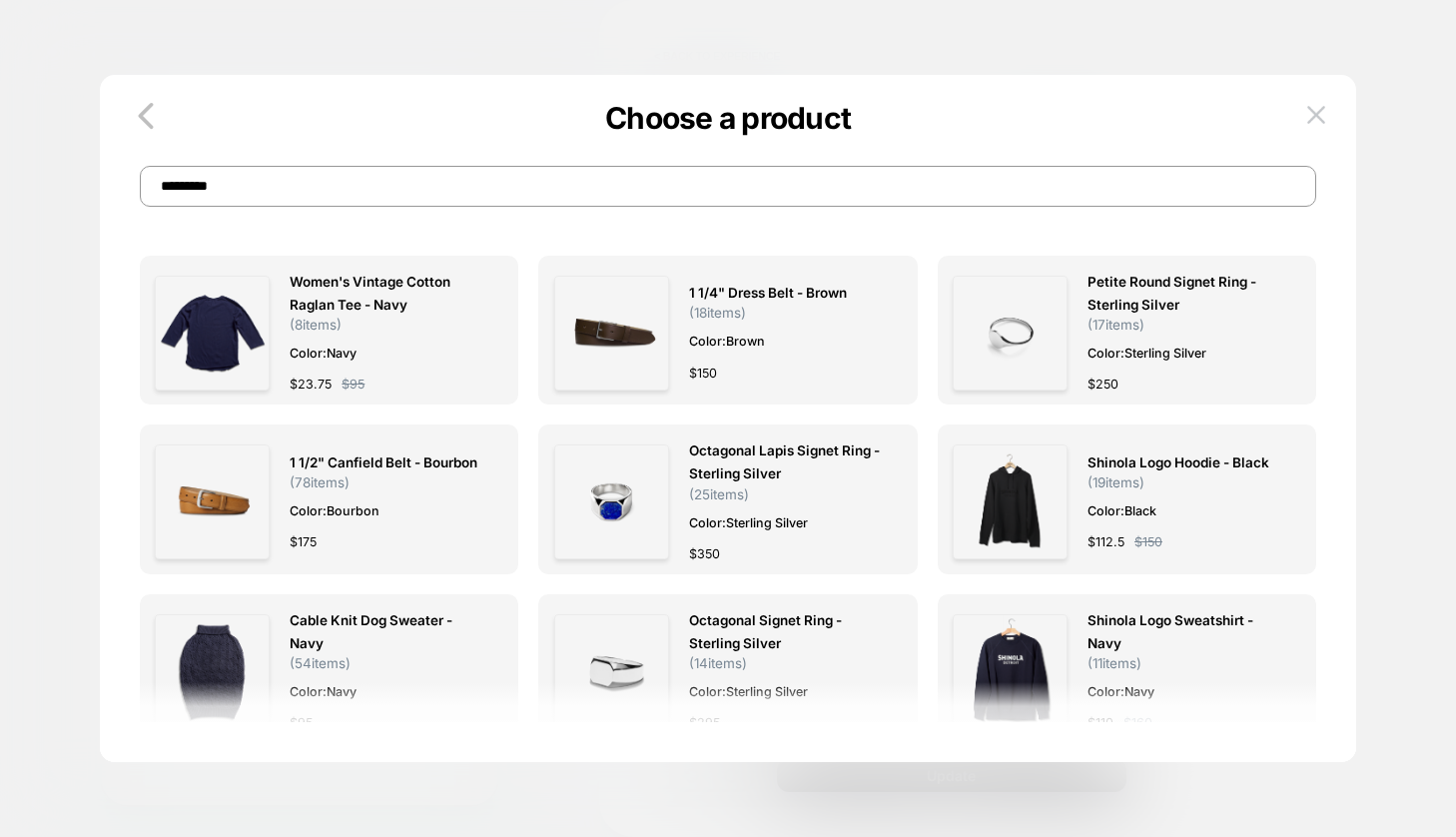 type on "**********" 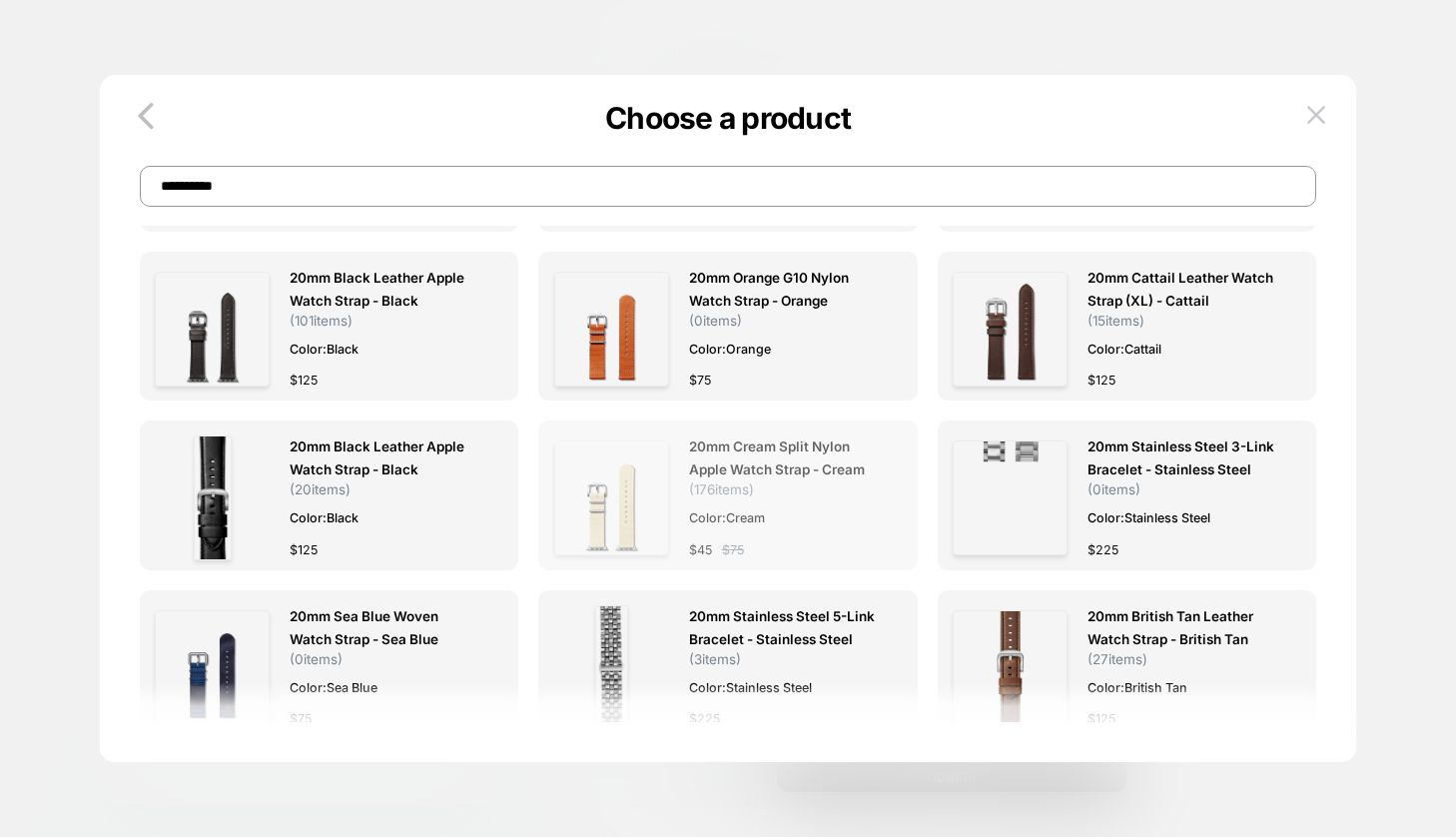 scroll, scrollTop: 1262, scrollLeft: 0, axis: vertical 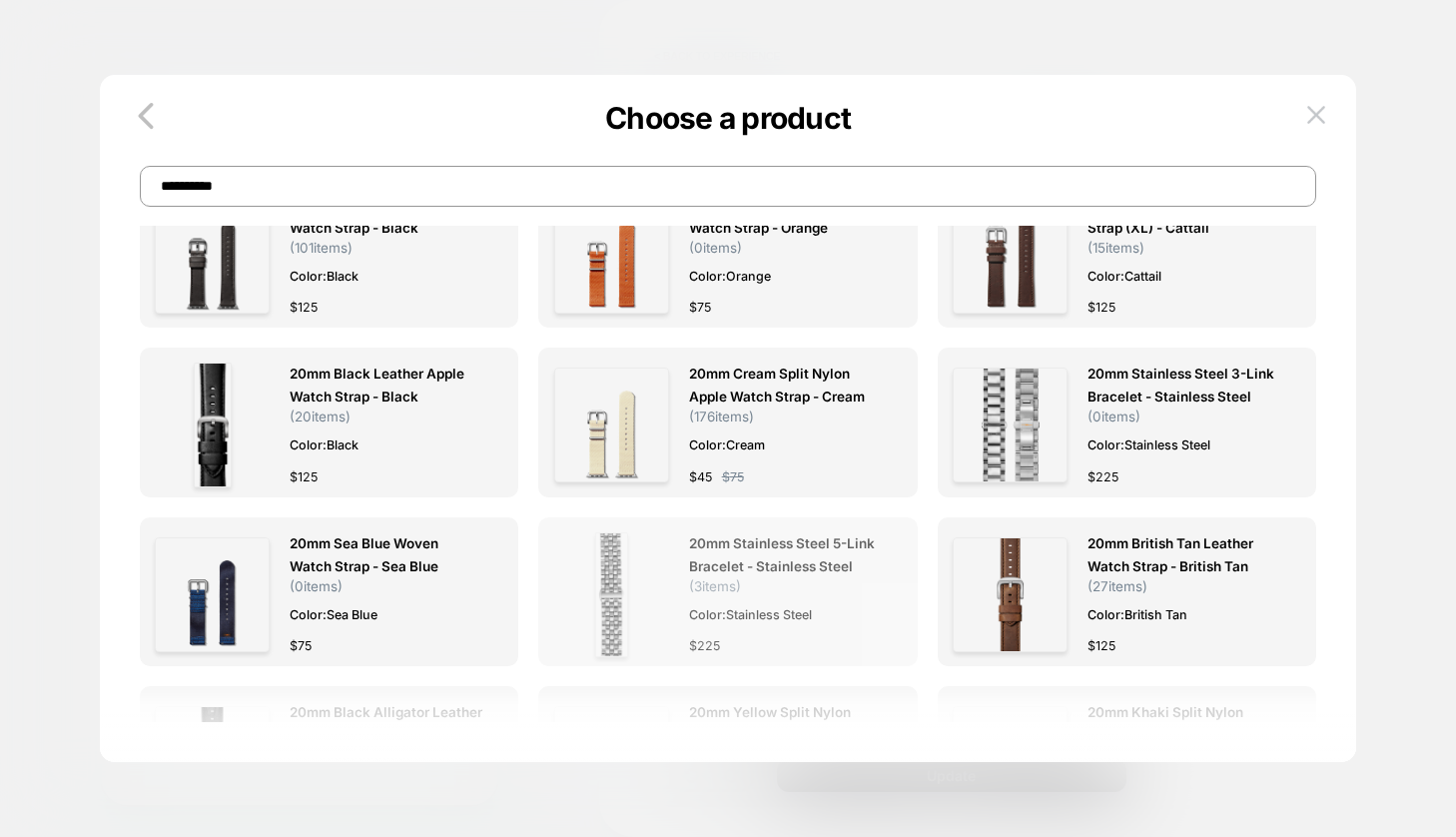 click on "20mm Stainless Steel 5-Link Bracelet - Stainless Steel" at bounding box center [786, 555] 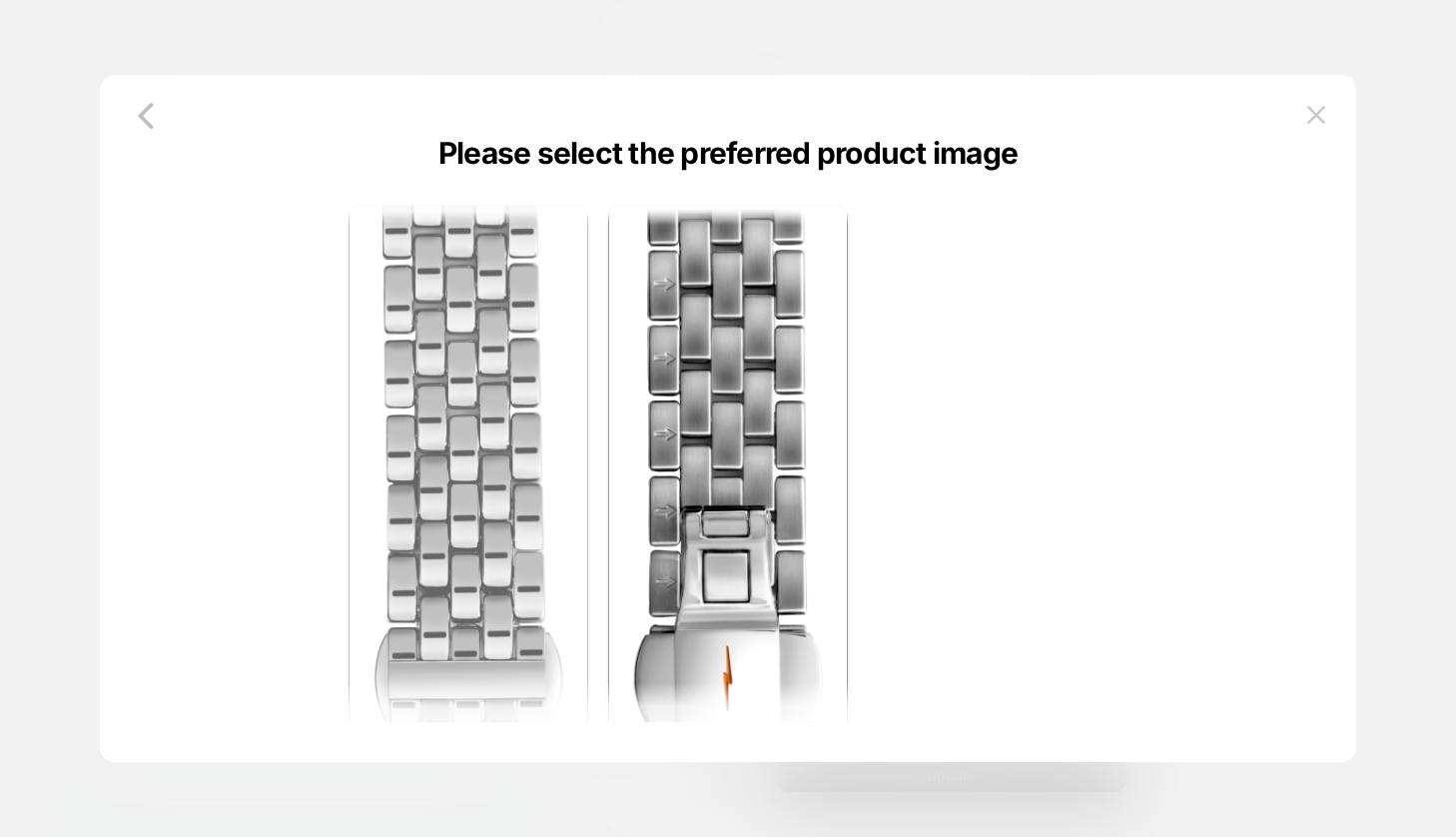 click at bounding box center (468, 675) 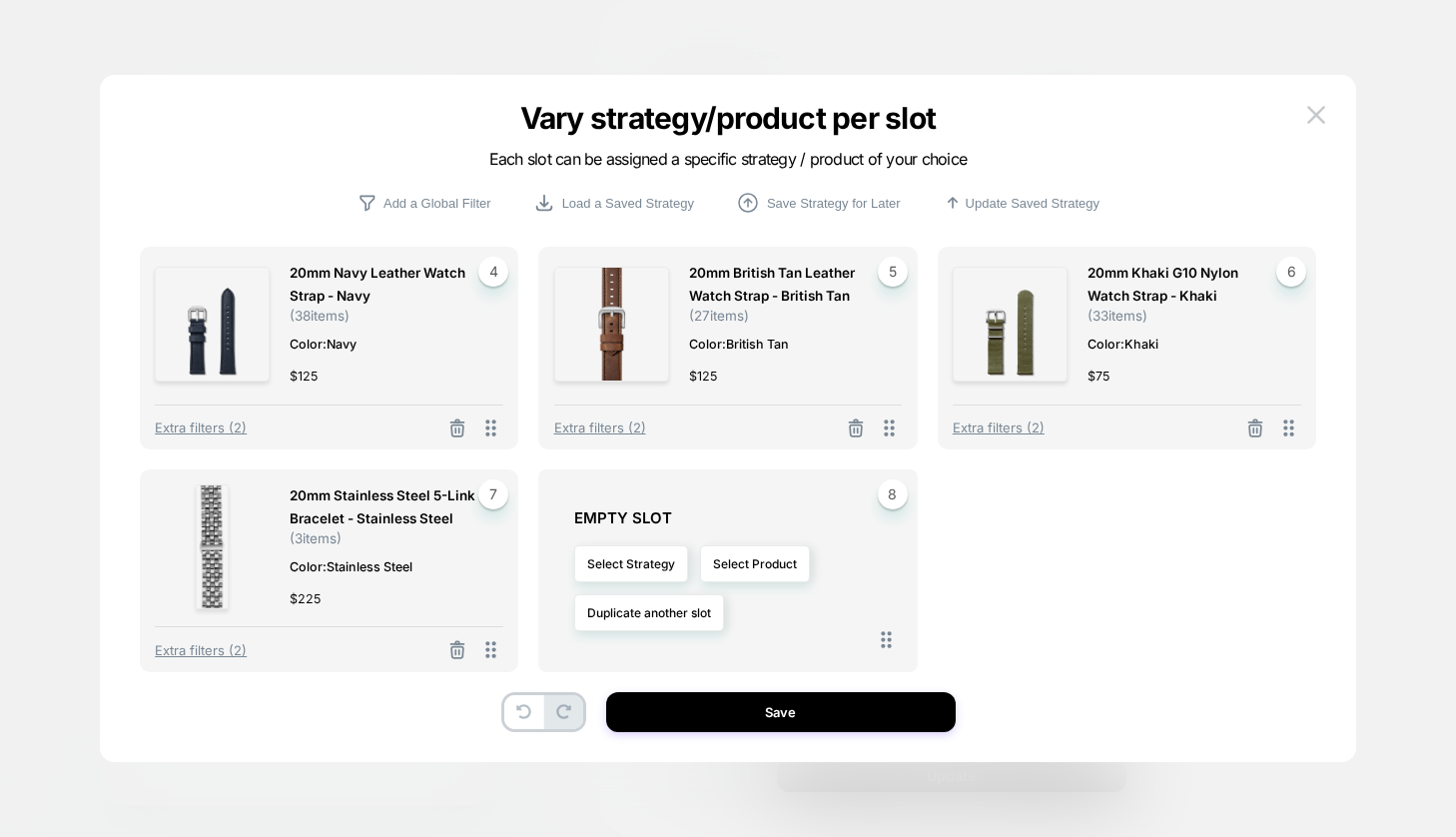 scroll, scrollTop: 219, scrollLeft: 0, axis: vertical 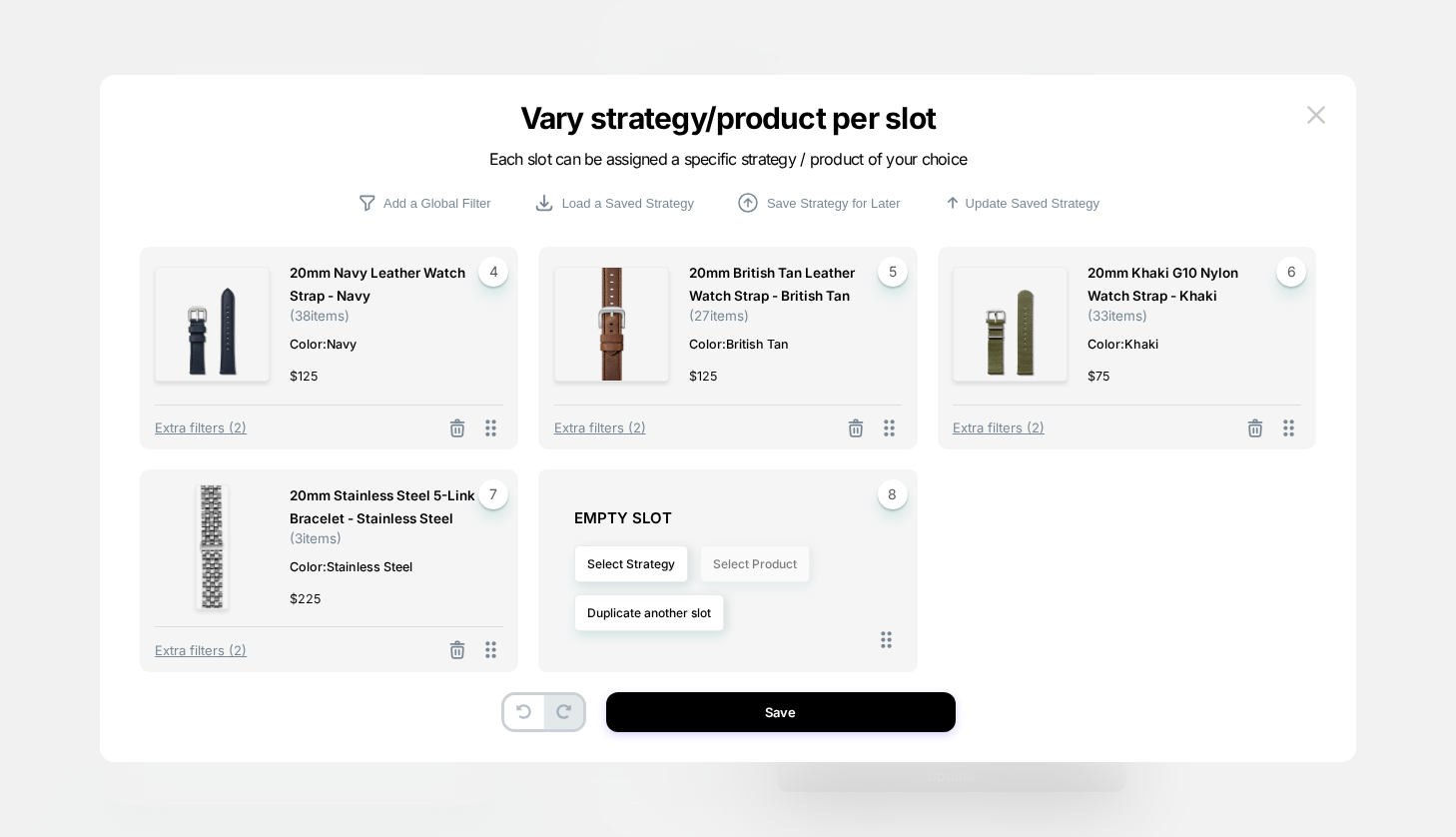 click on "Select Product" at bounding box center (755, 563) 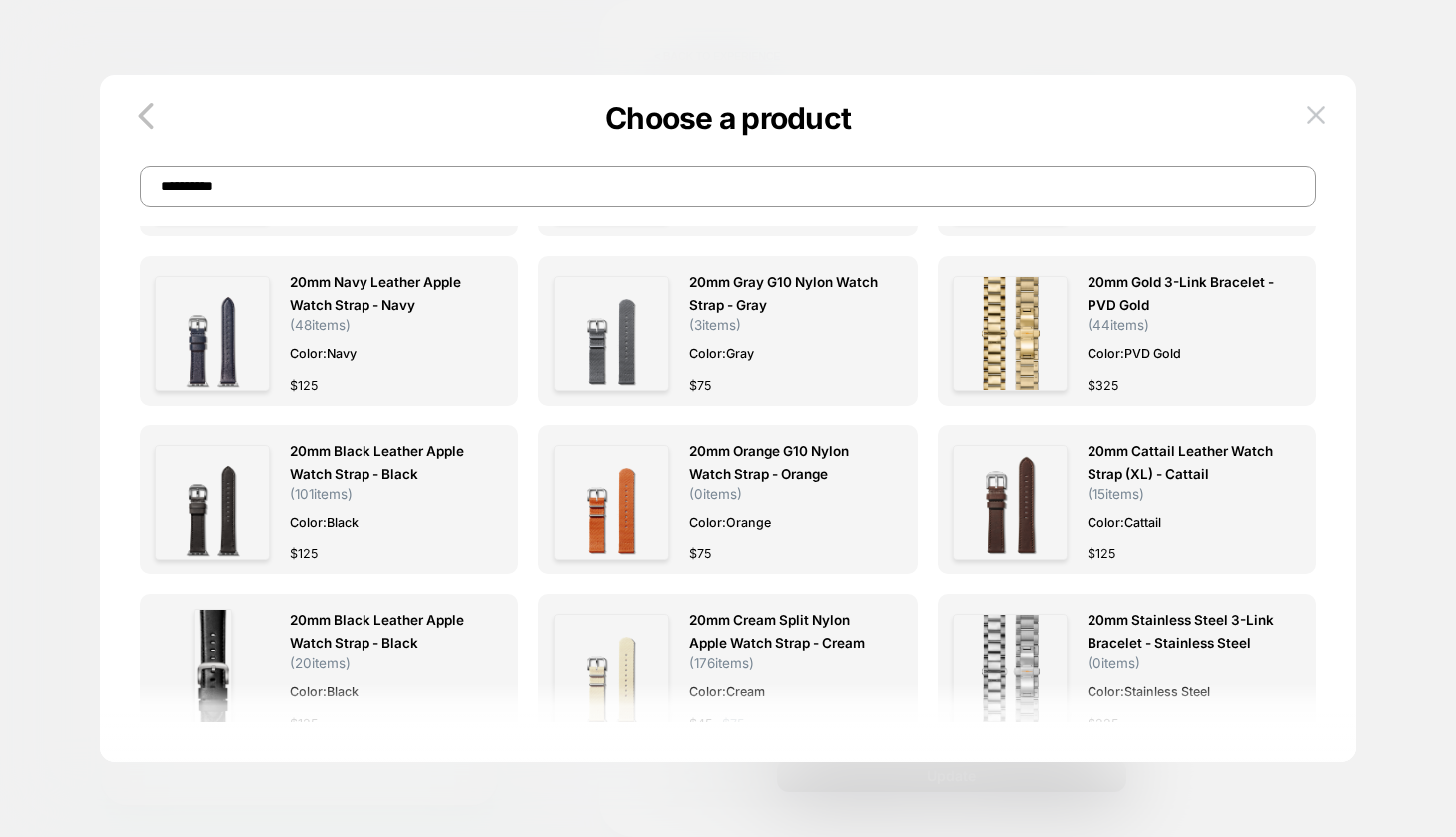 scroll, scrollTop: 1033, scrollLeft: 0, axis: vertical 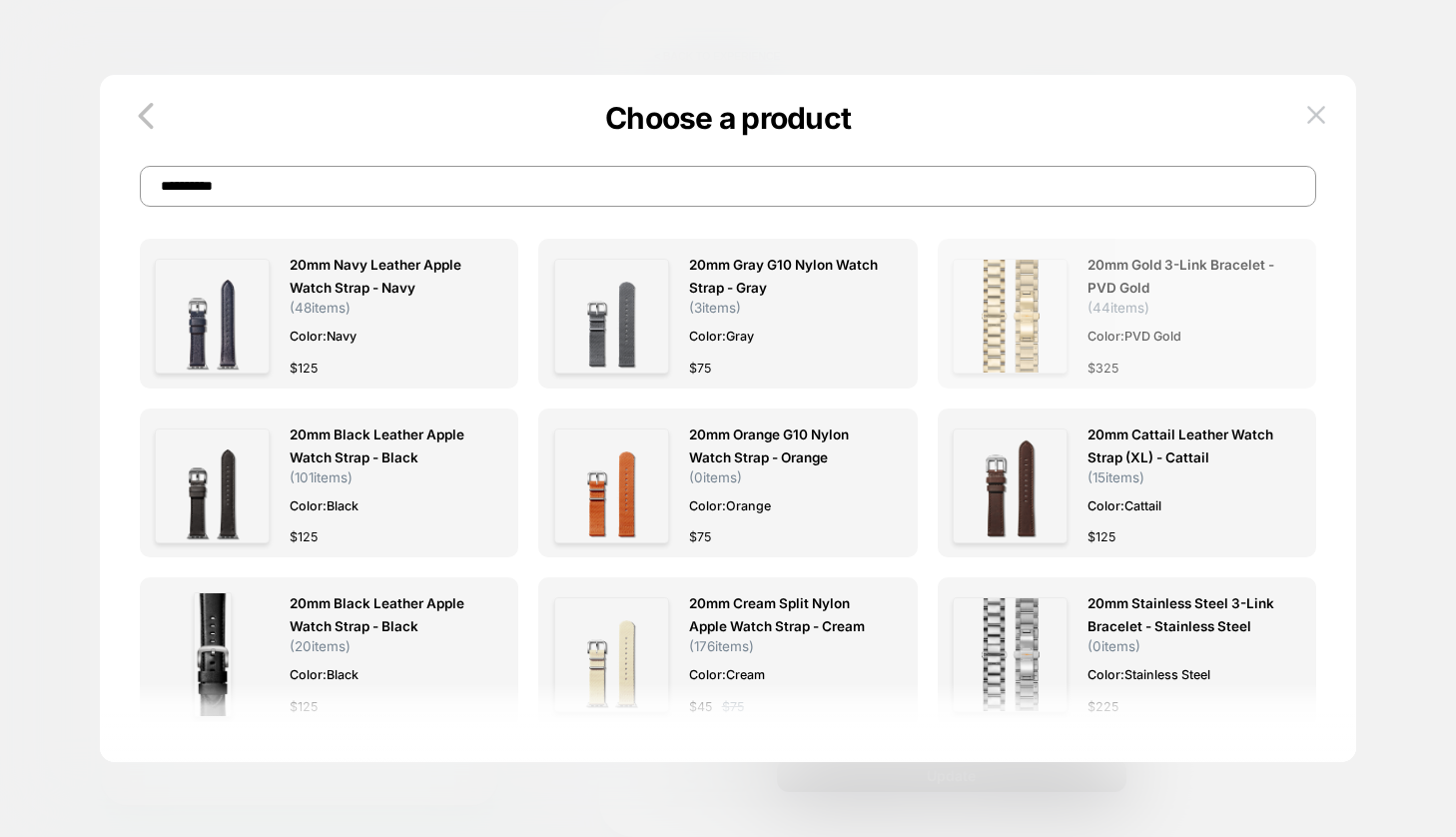 click at bounding box center (1010, 316) 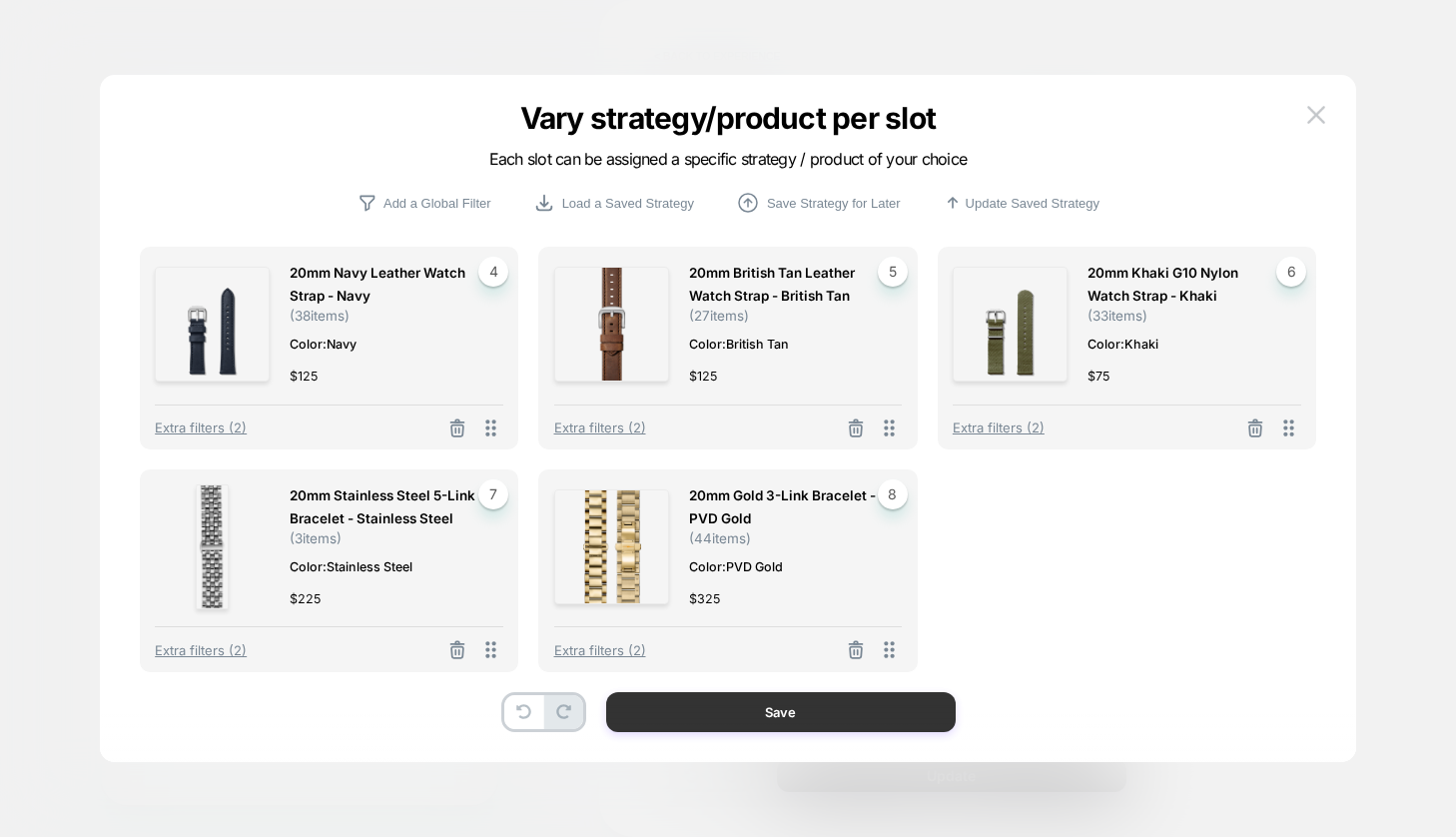 scroll, scrollTop: 219, scrollLeft: 0, axis: vertical 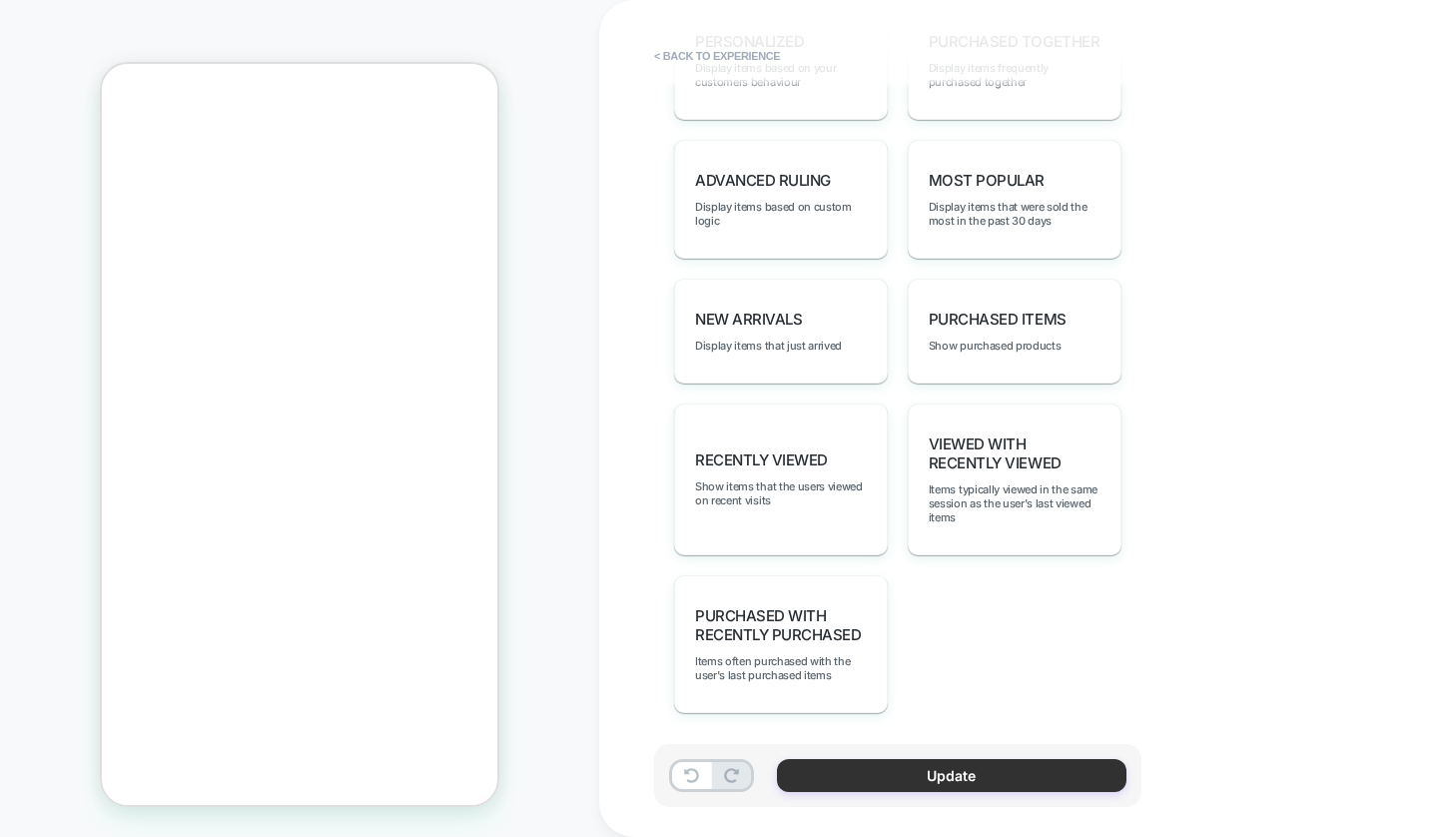 click on "Update" at bounding box center [952, 775] 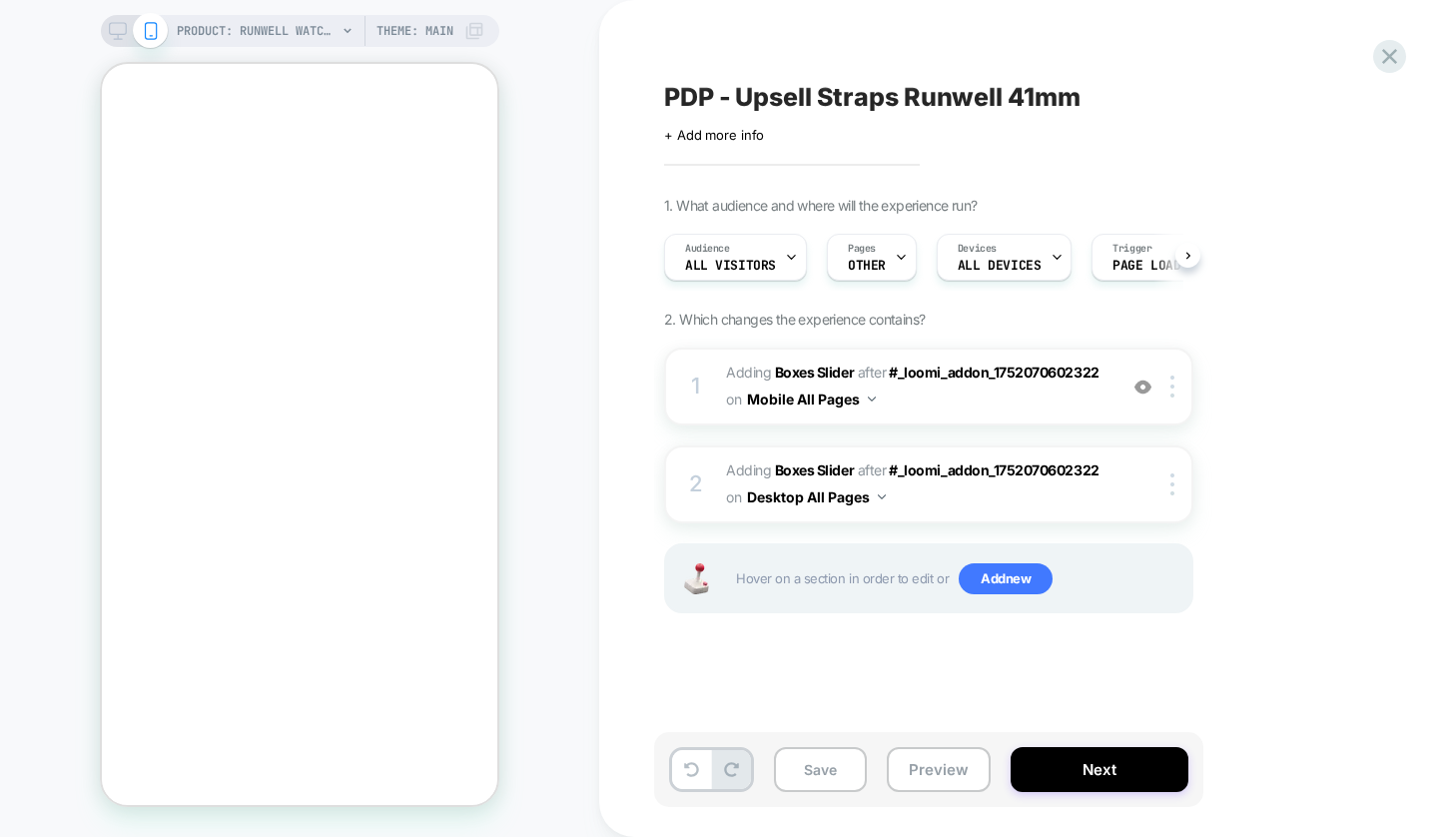 scroll, scrollTop: 0, scrollLeft: 1, axis: horizontal 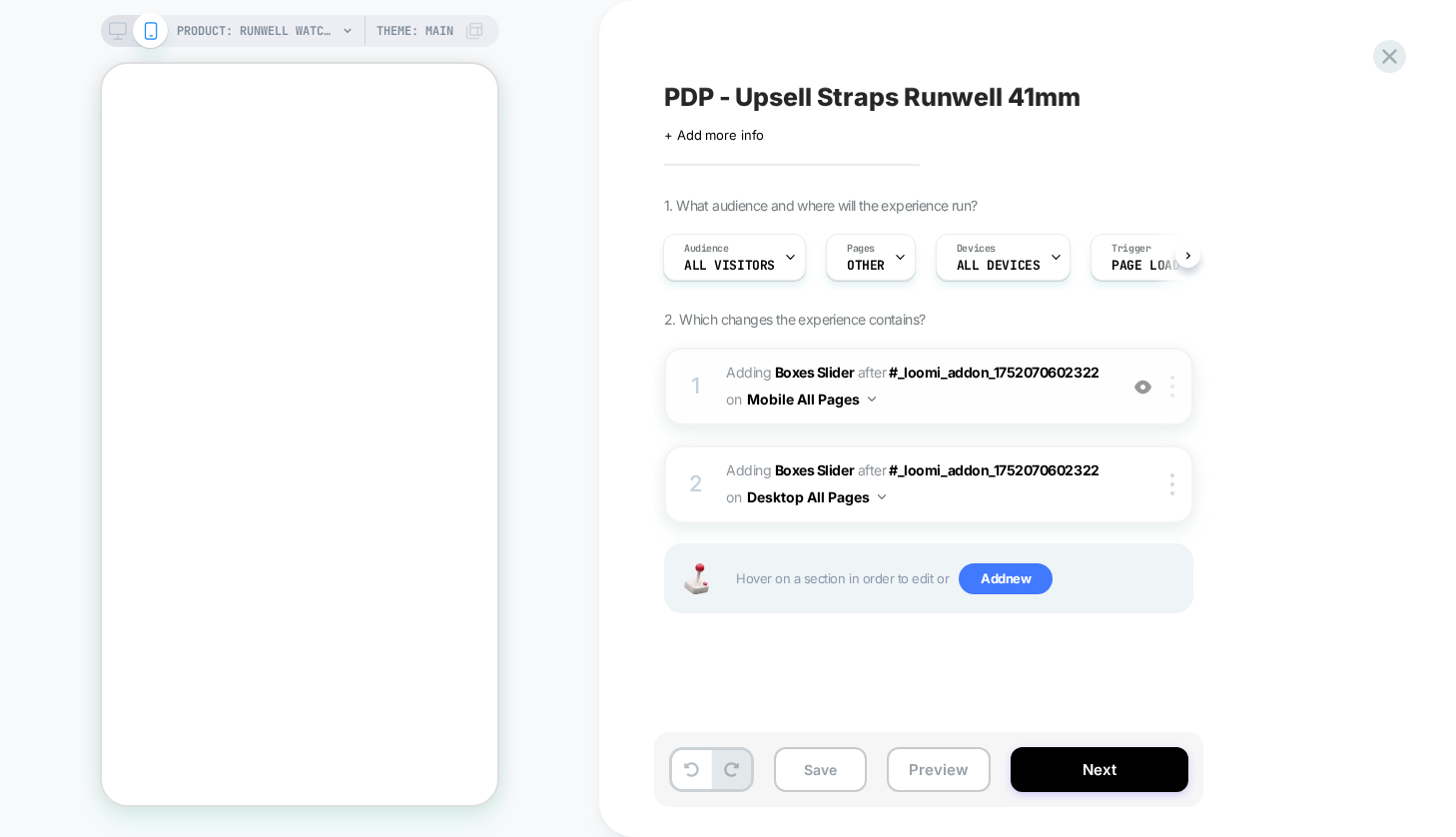 click at bounding box center (1175, 387) 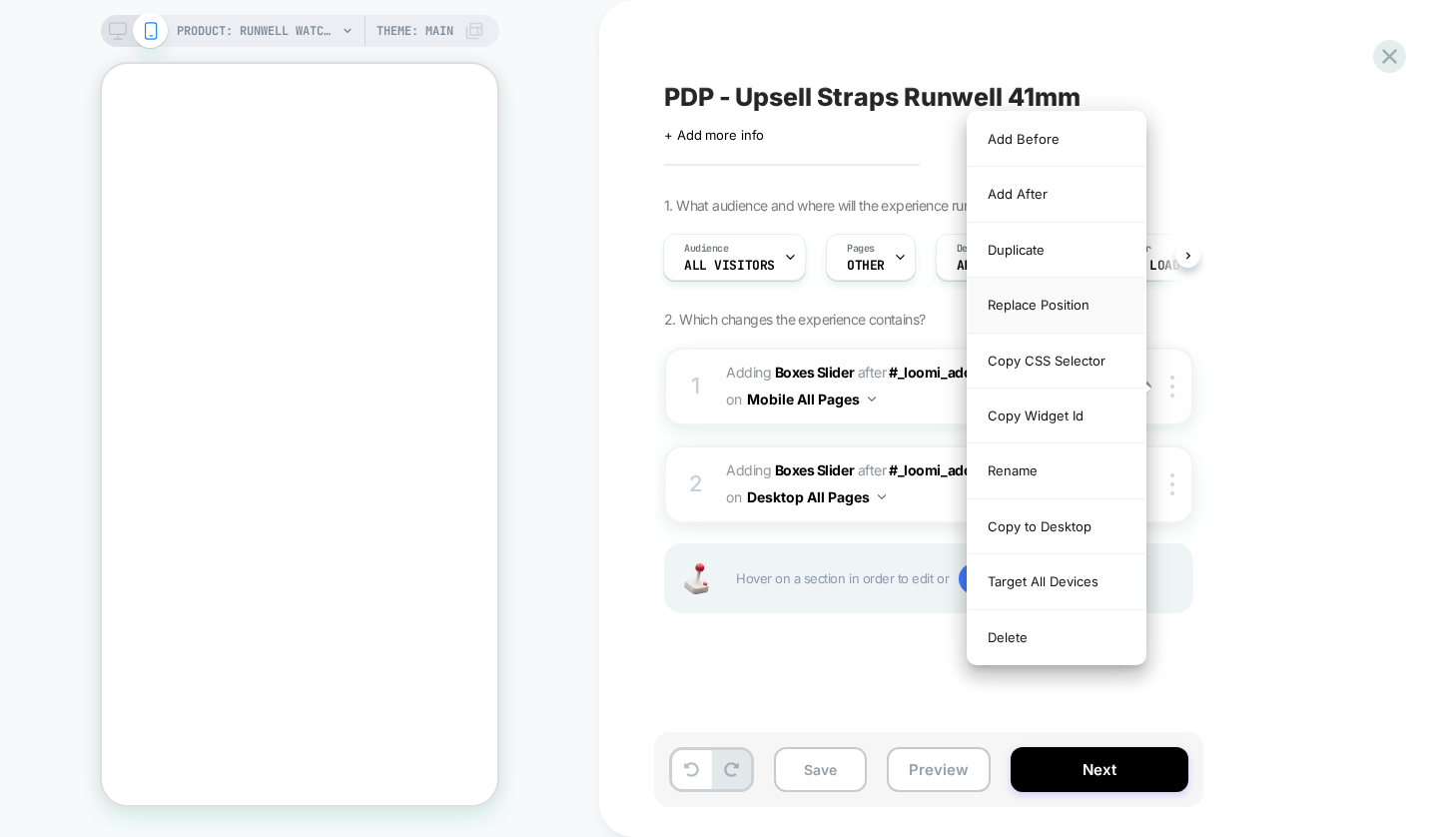 click on "Replace Position" at bounding box center (1057, 305) 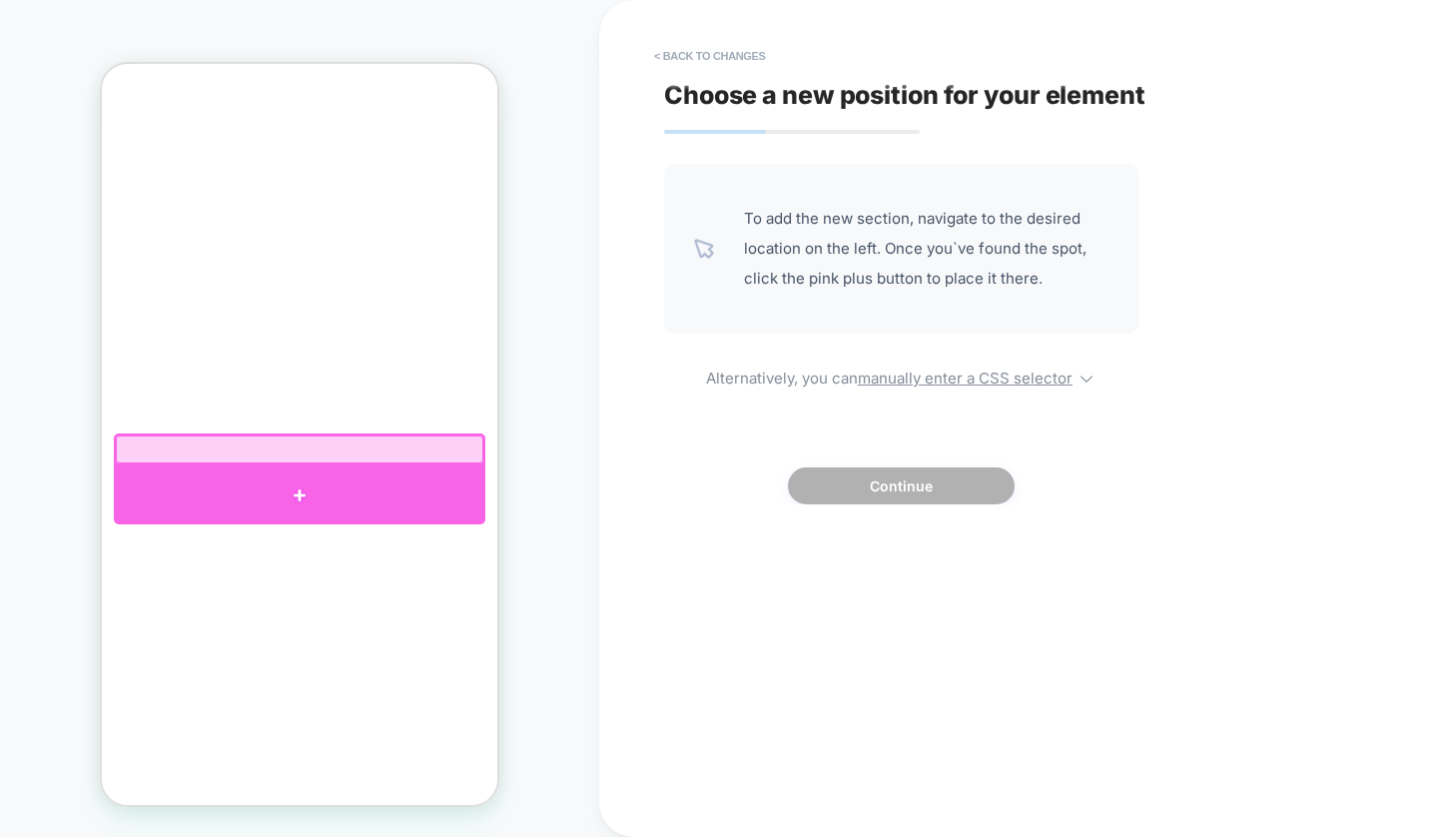 click at bounding box center (300, 495) 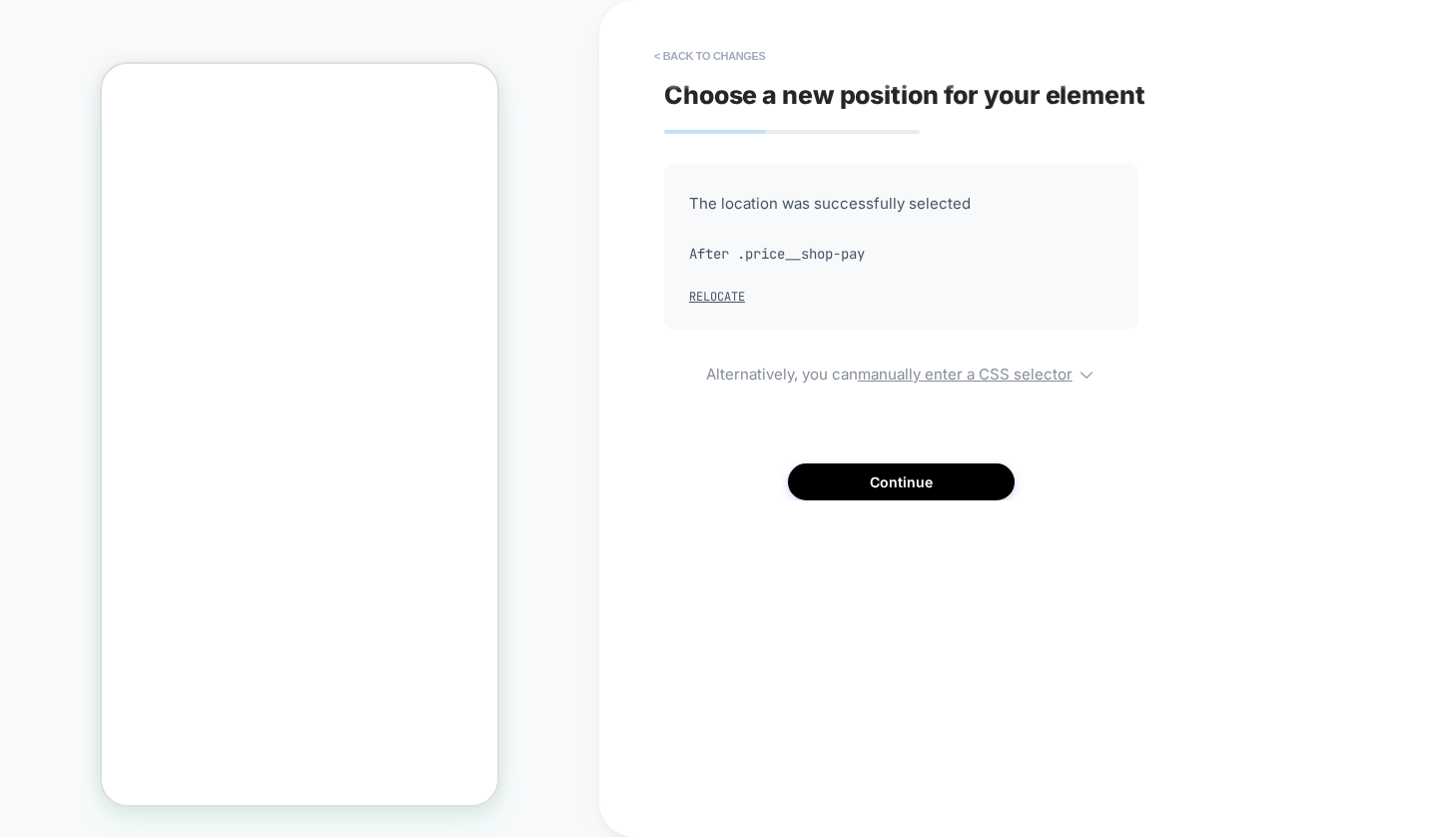 scroll, scrollTop: 758, scrollLeft: 0, axis: vertical 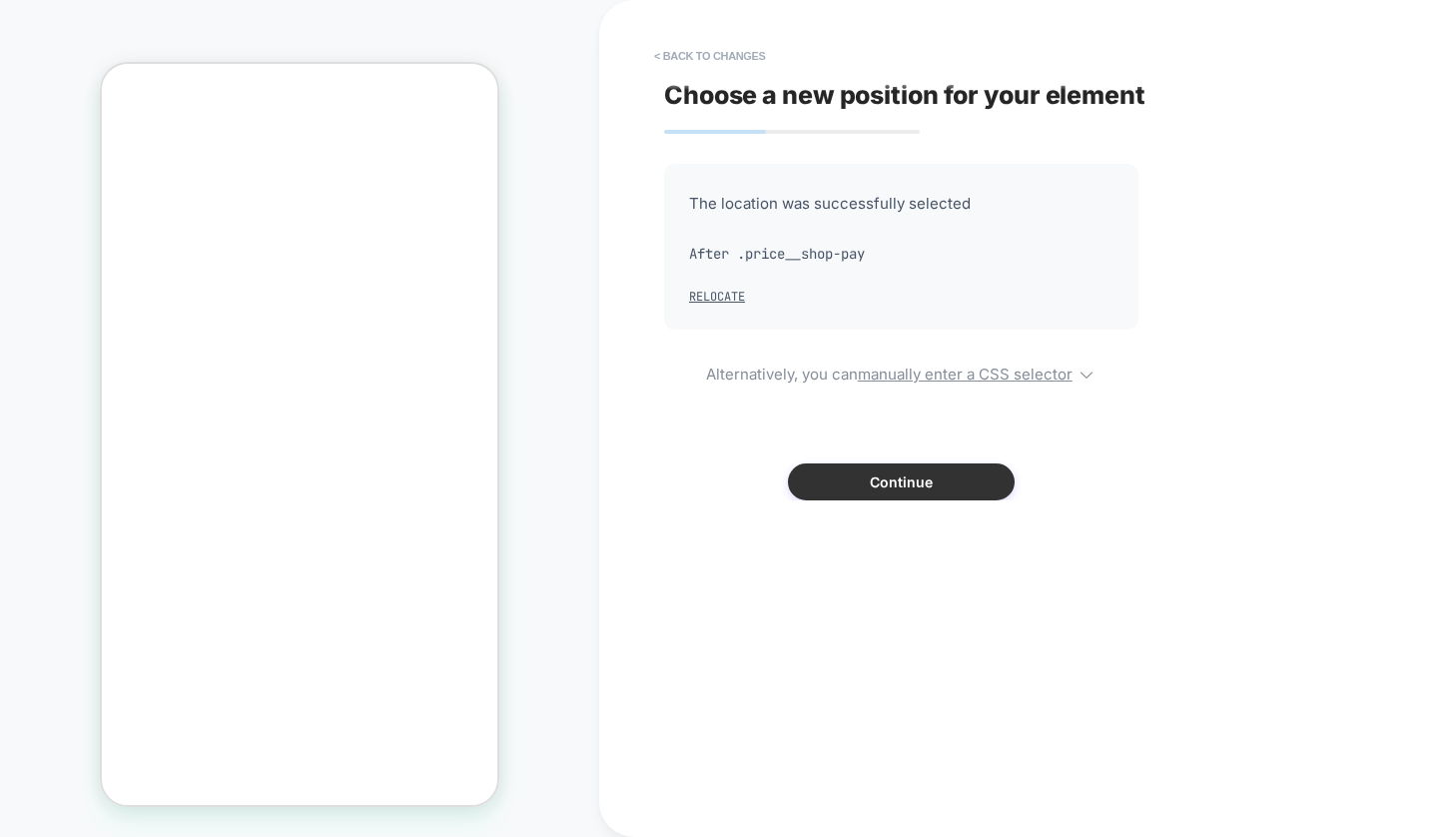 click on "Continue" at bounding box center [901, 481] 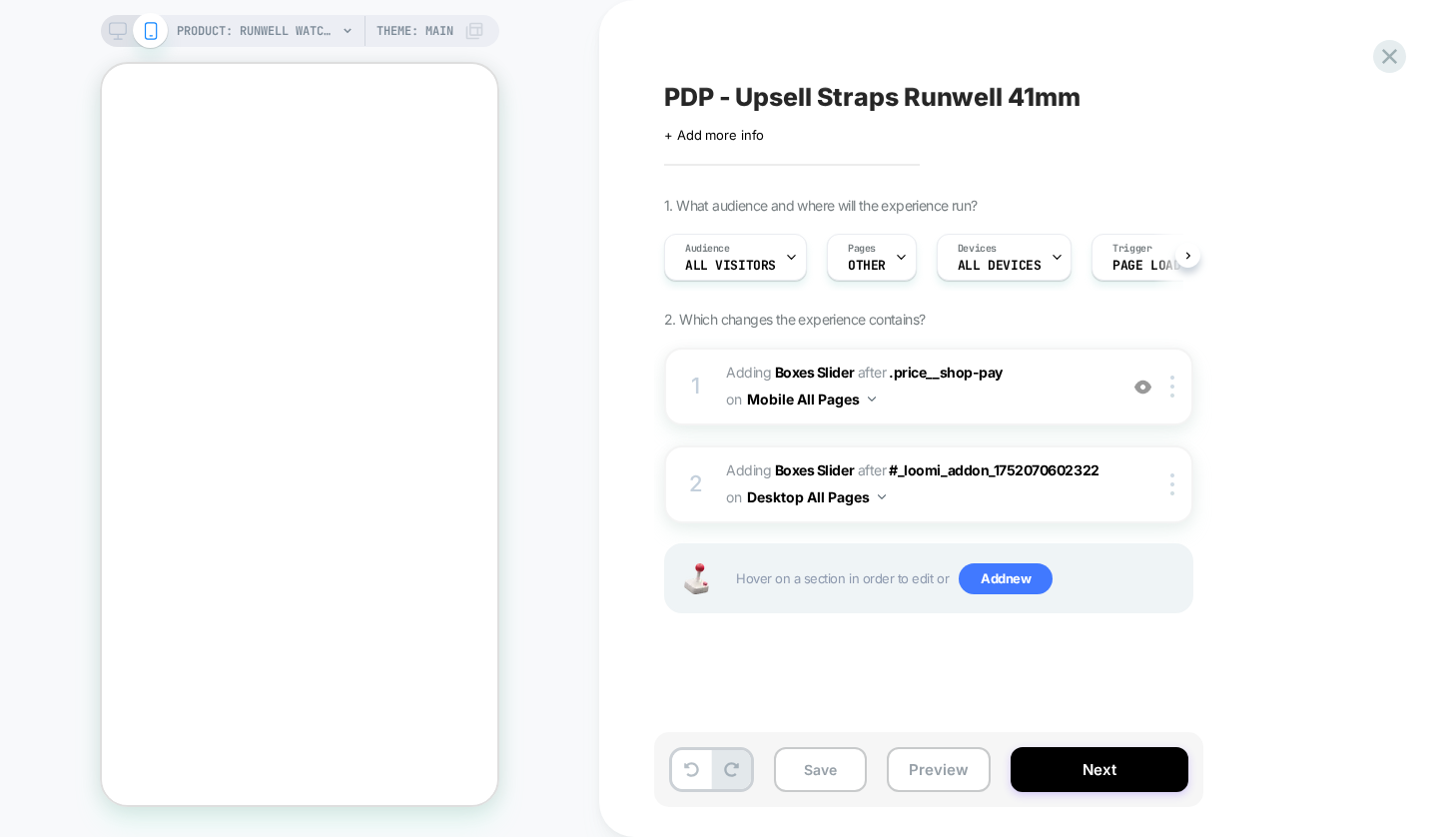 scroll, scrollTop: 0, scrollLeft: 1, axis: horizontal 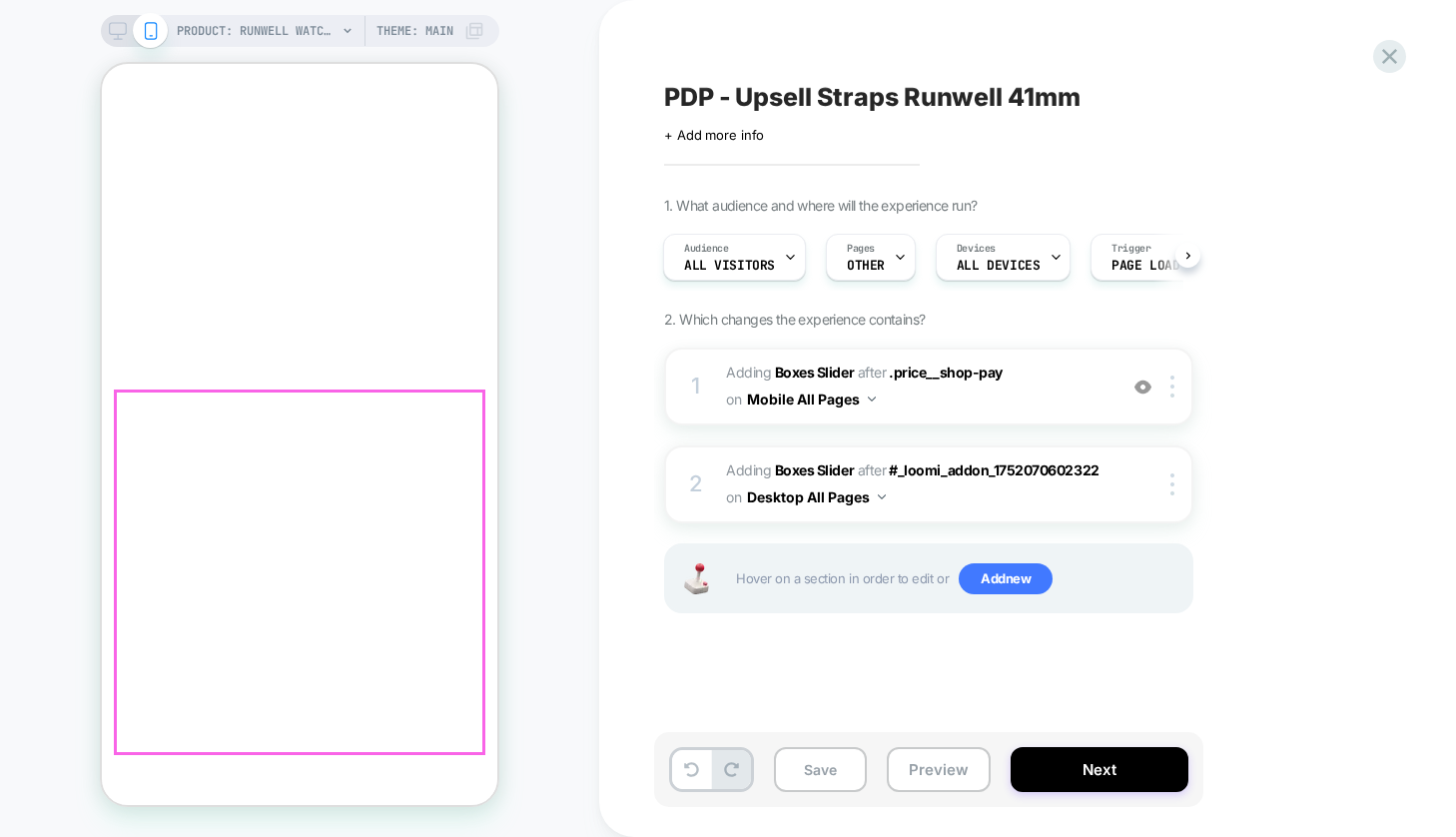 click at bounding box center [337, 29993] 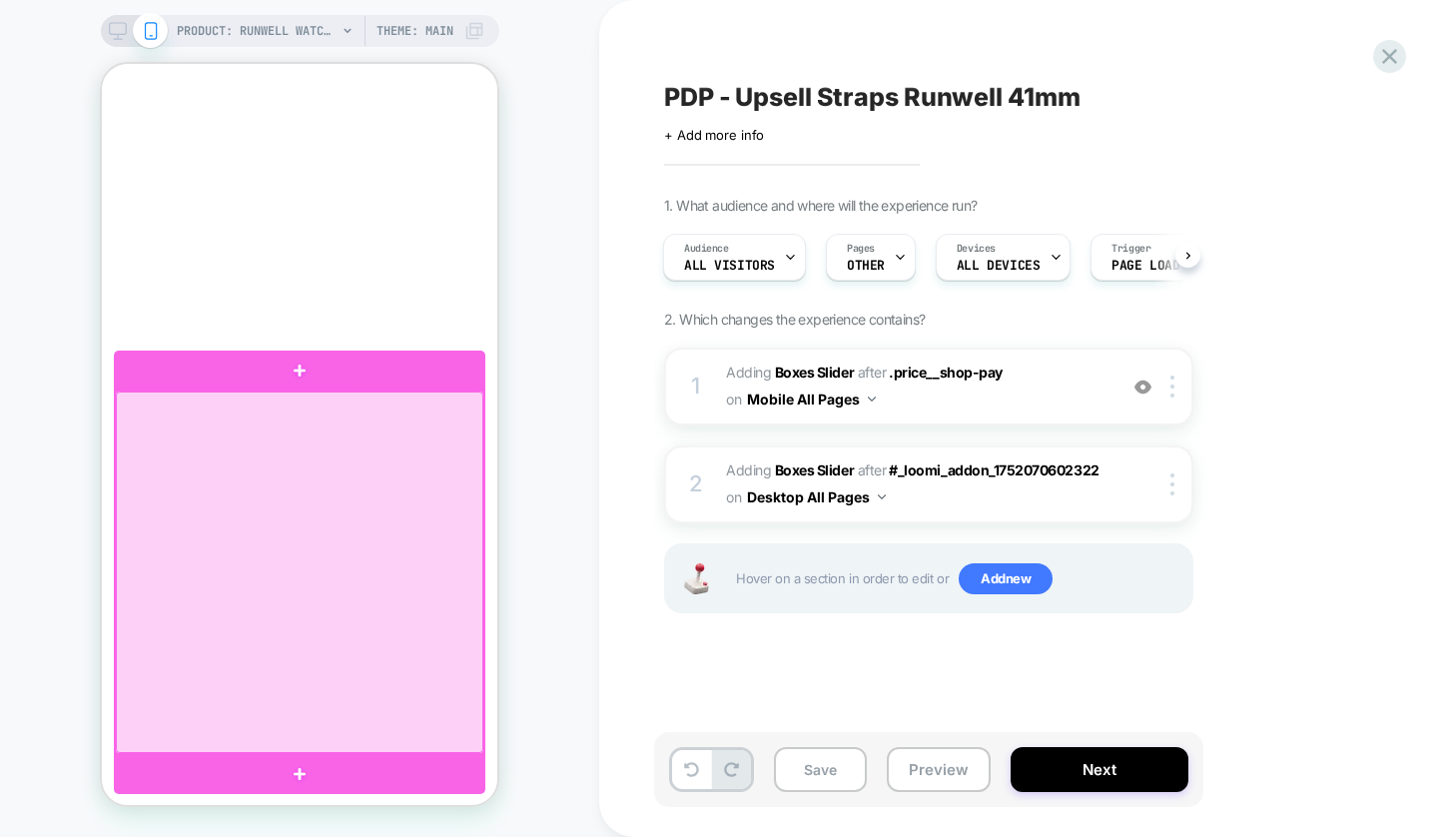 click at bounding box center (300, 572) 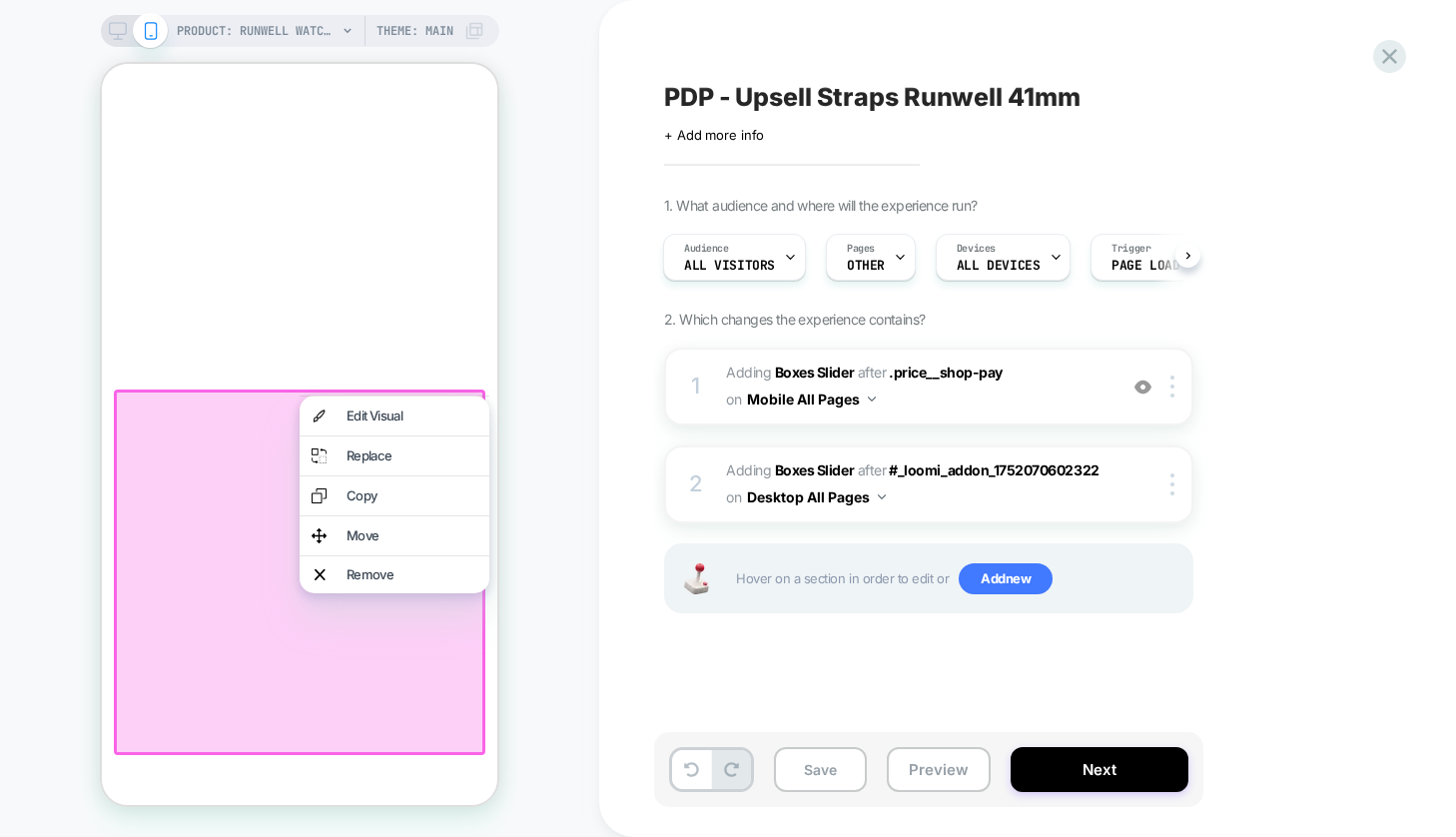 click on "Move" at bounding box center [394, 535] 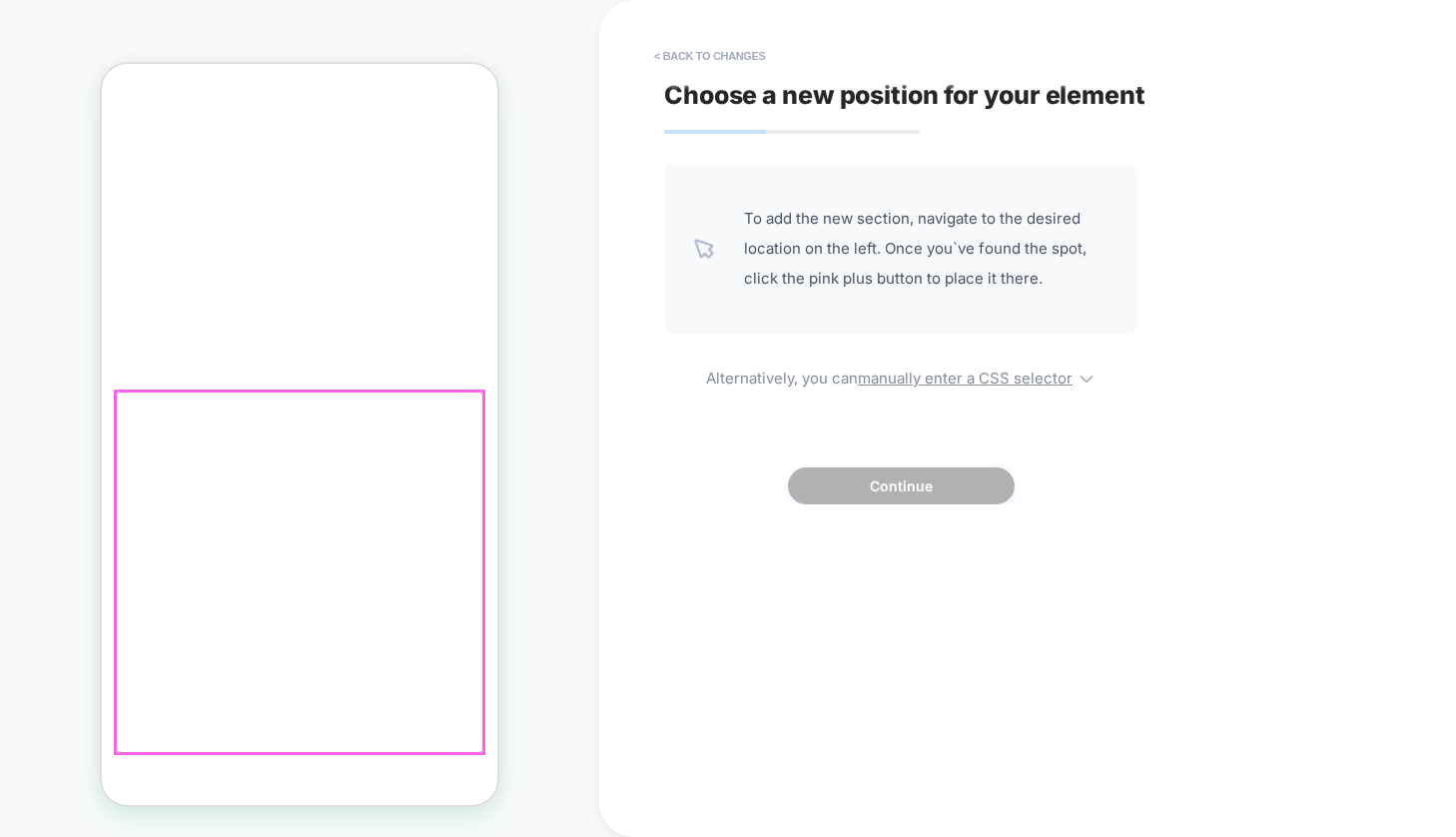 click at bounding box center [300, 572] 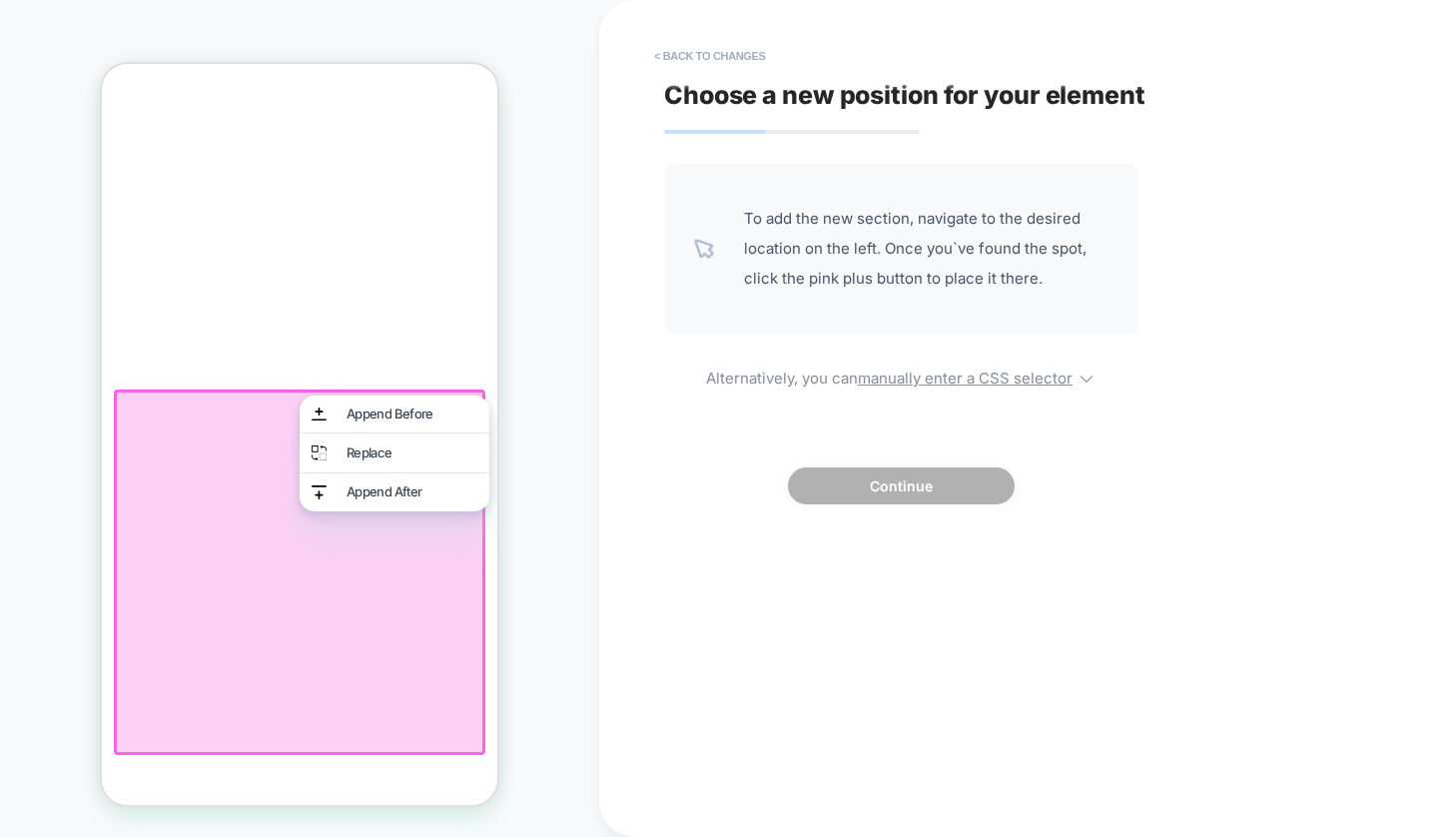 click at bounding box center (300, 572) 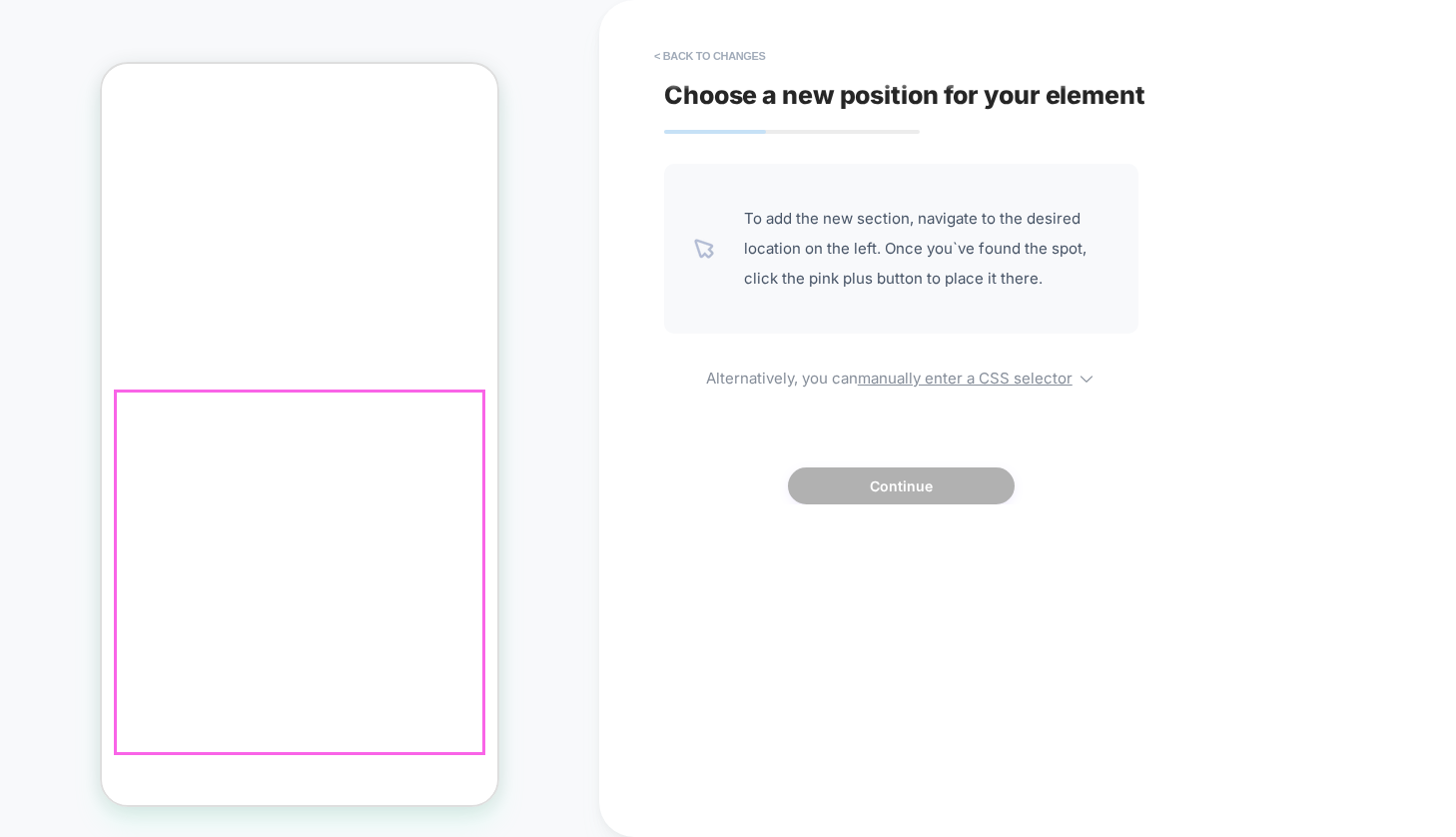 click at bounding box center [246, 29993] 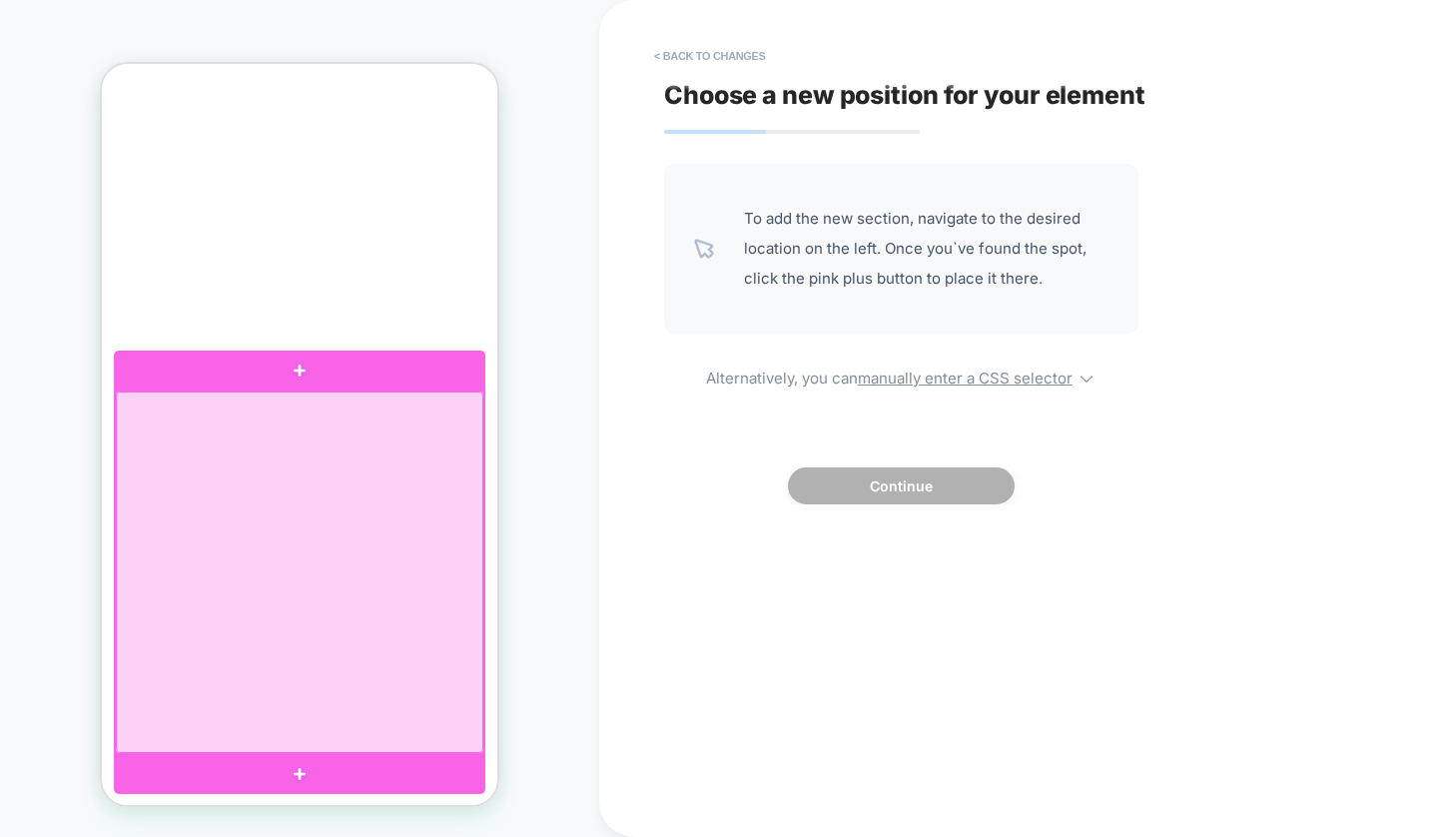 click at bounding box center (300, 572) 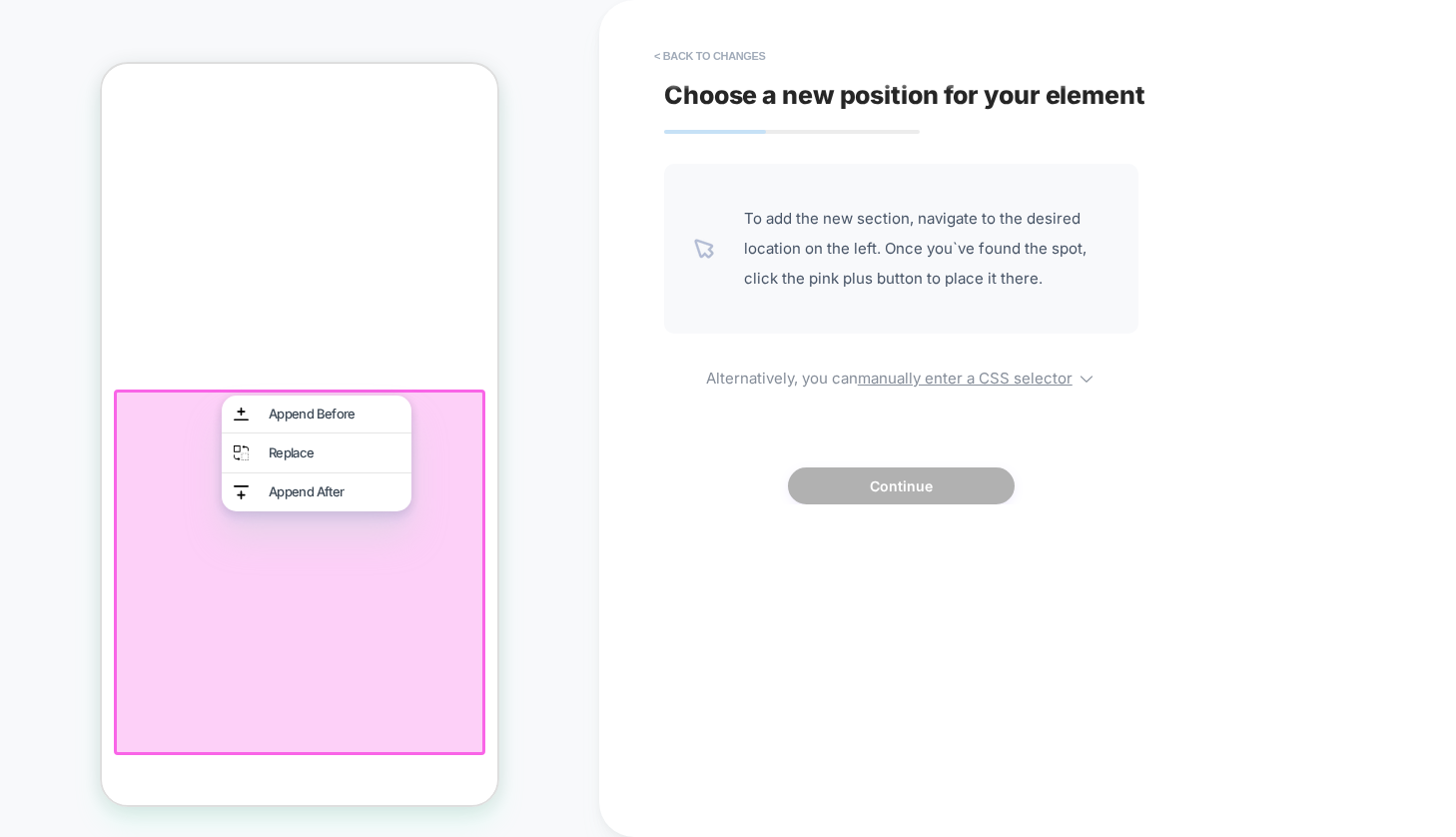 click on "PRODUCT: Runwell Watch - Black [41mm] PRODUCT: Runwell Watch - Black [41mm] Theme: MAIN" at bounding box center (300, 418) 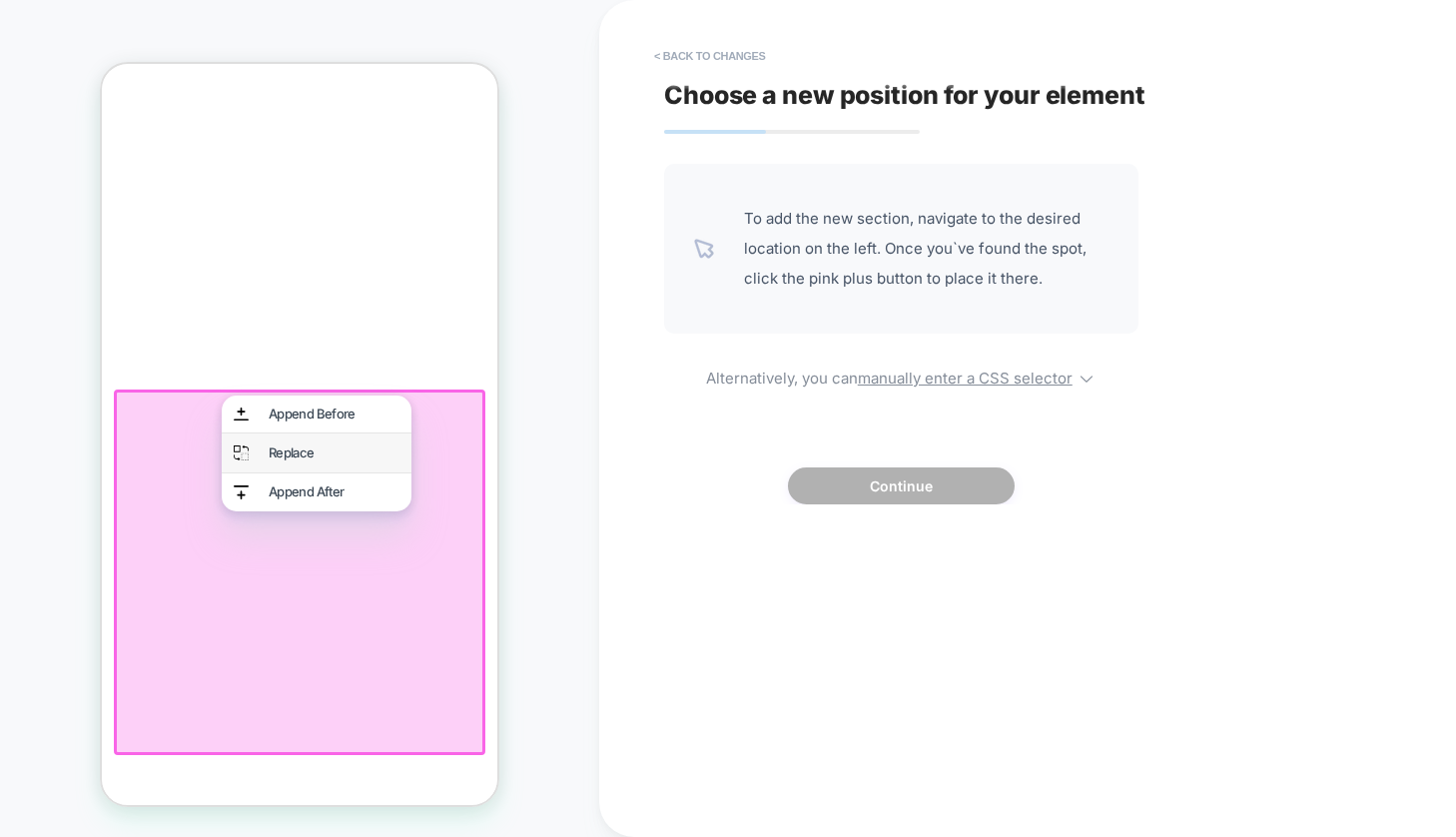 click on "Replace" at bounding box center [334, 452] 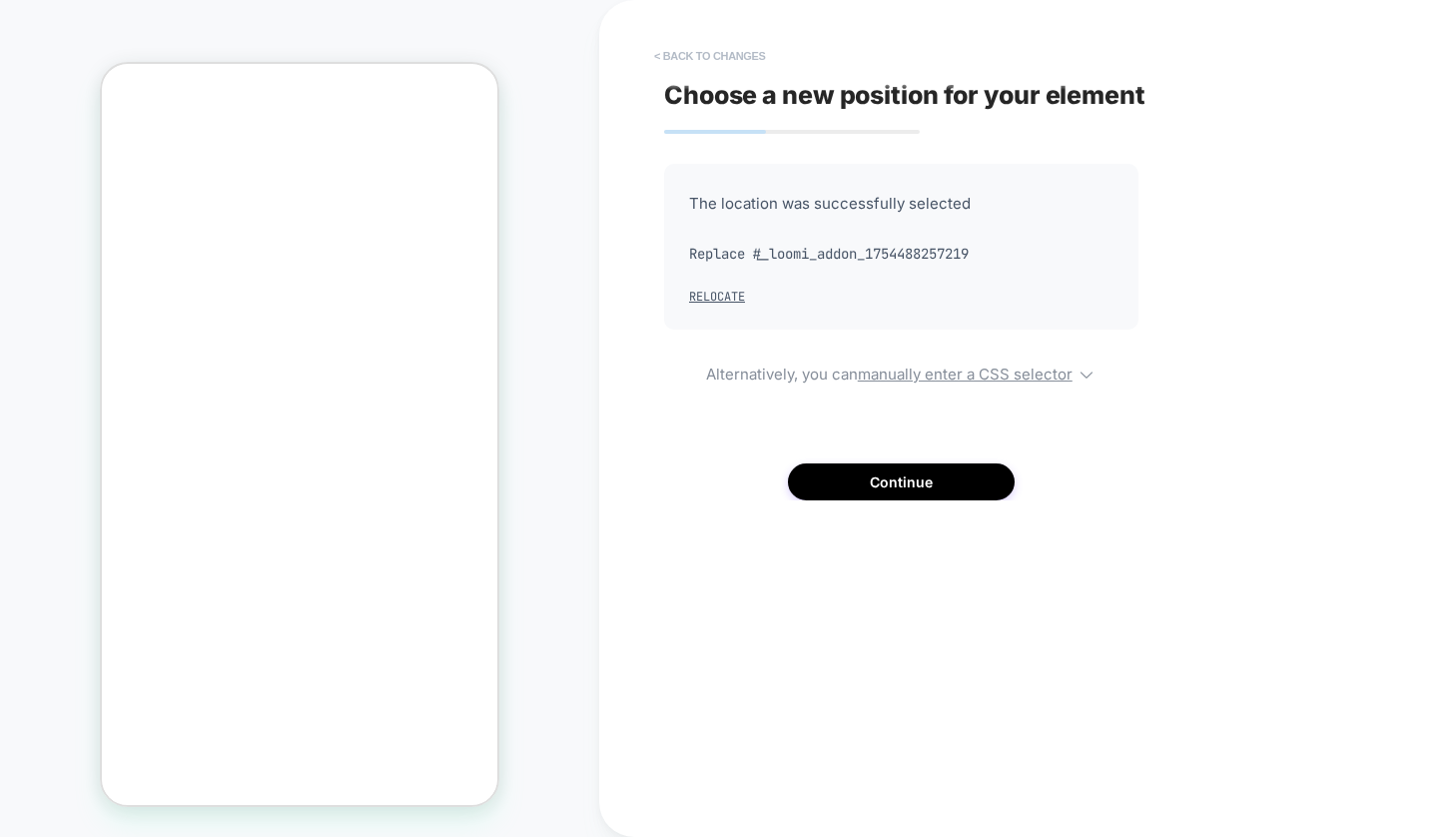 click on "< Back to changes" at bounding box center [710, 56] 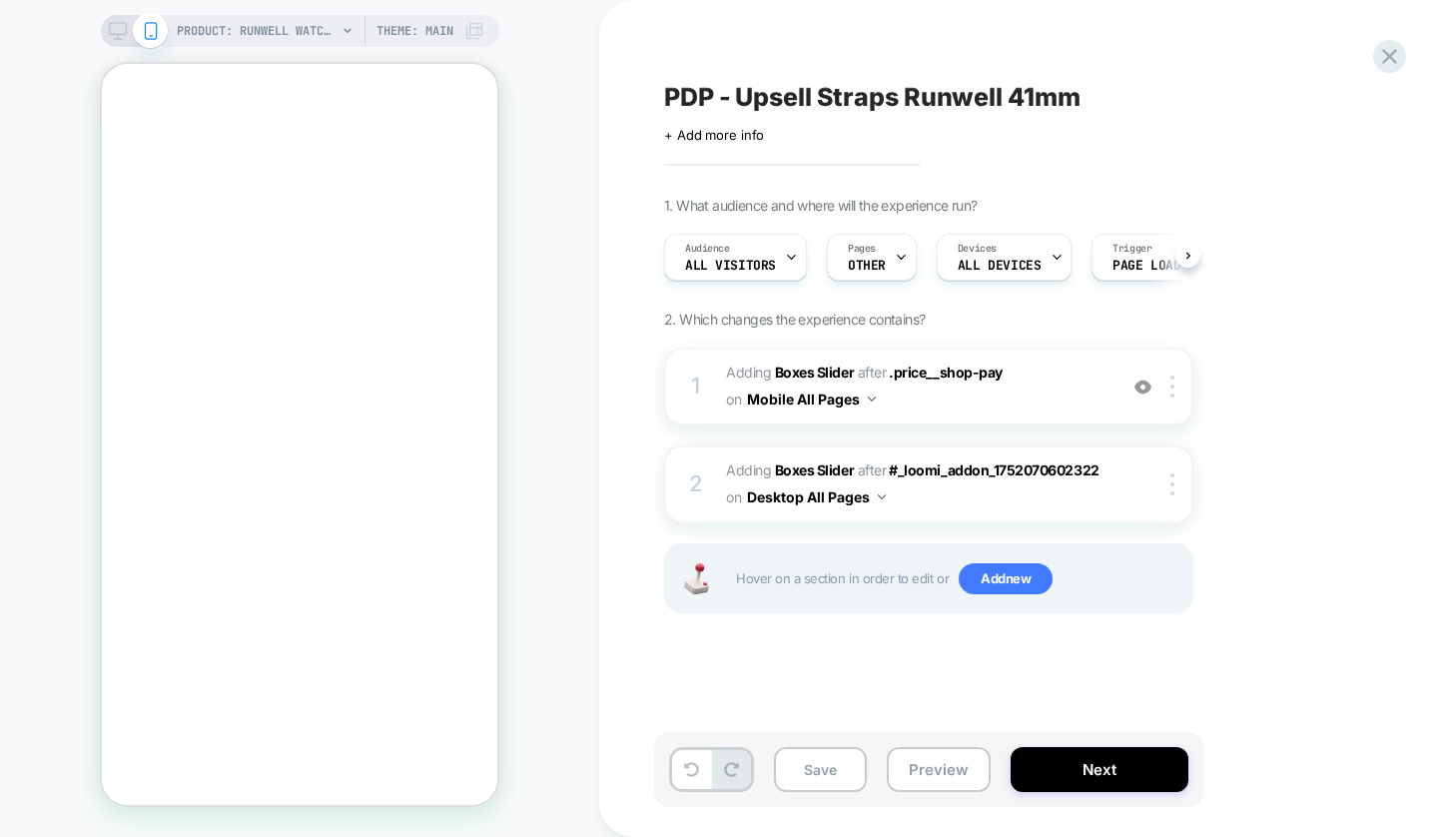 scroll, scrollTop: 0, scrollLeft: 1, axis: horizontal 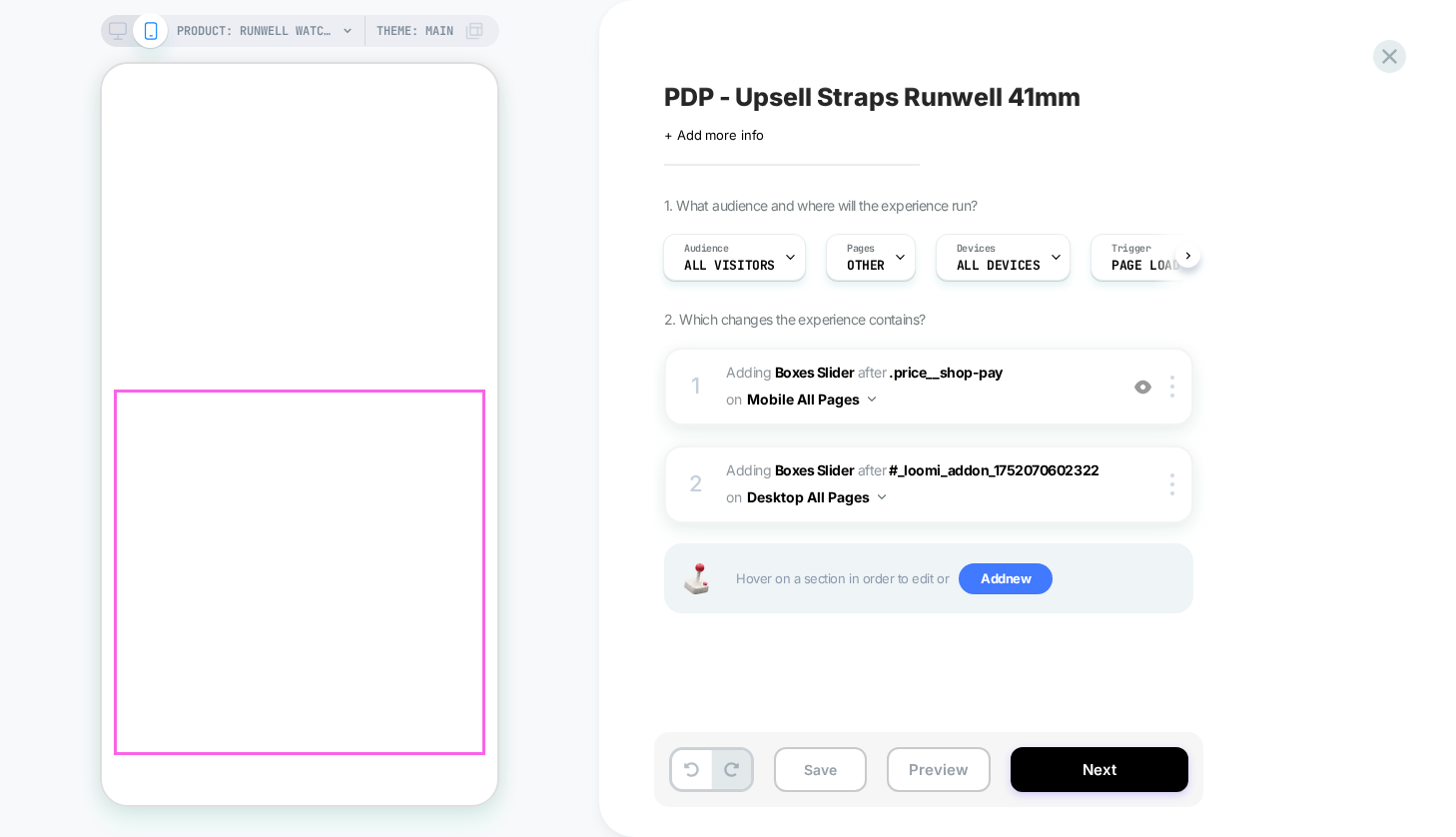 click at bounding box center (427, 29993) 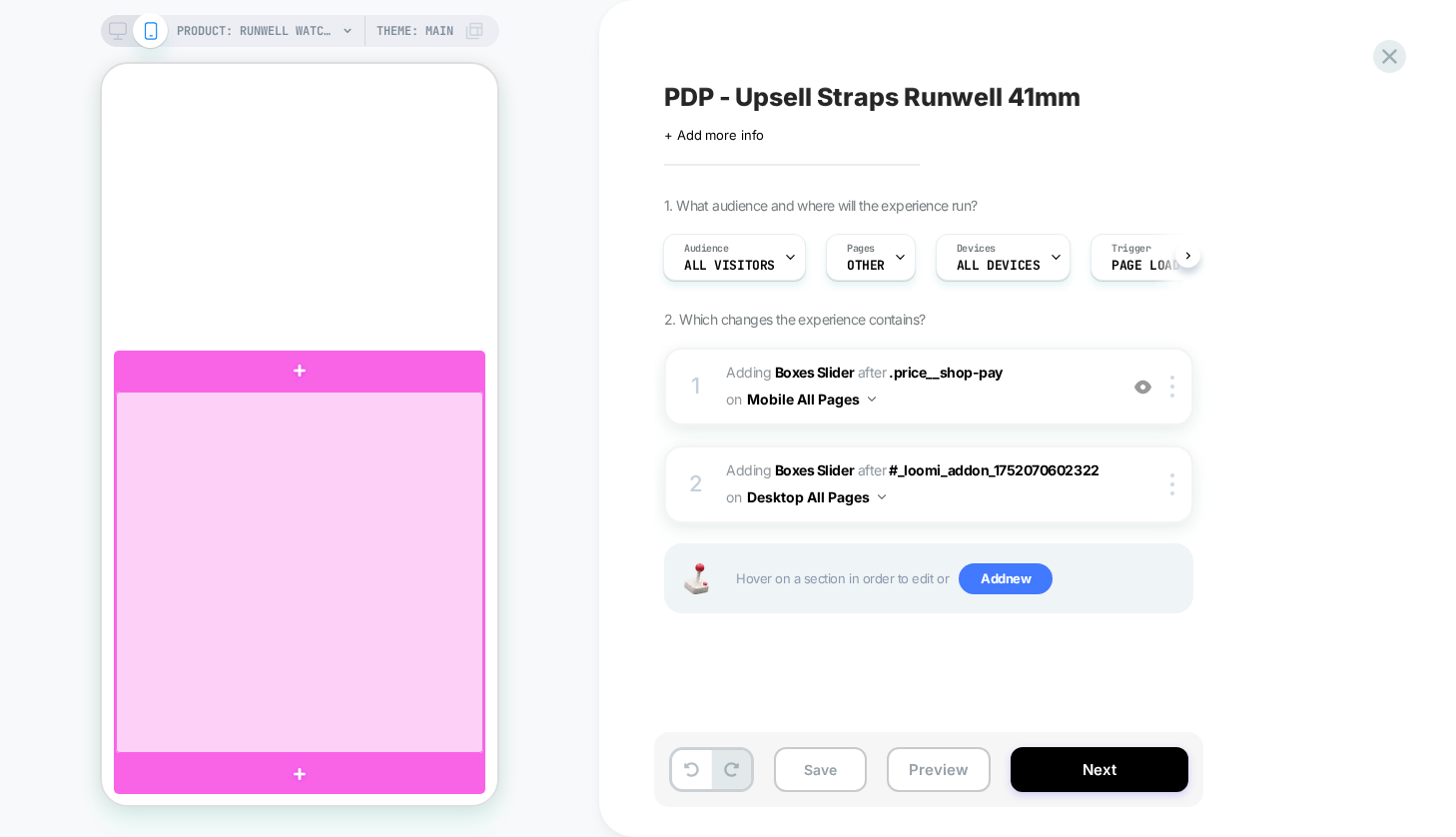 click at bounding box center (300, 572) 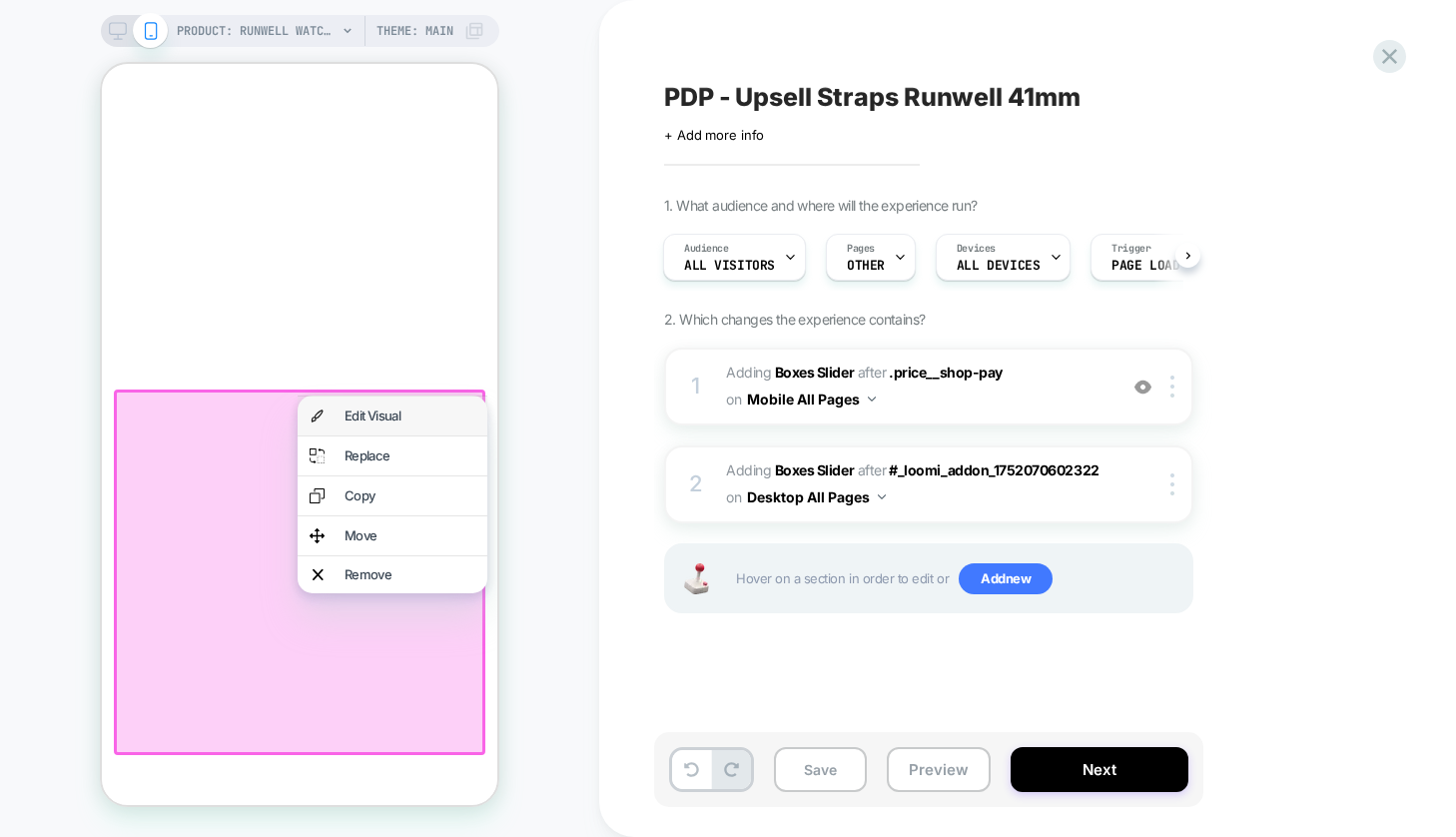 click on "Edit Visual" at bounding box center (409, 416) 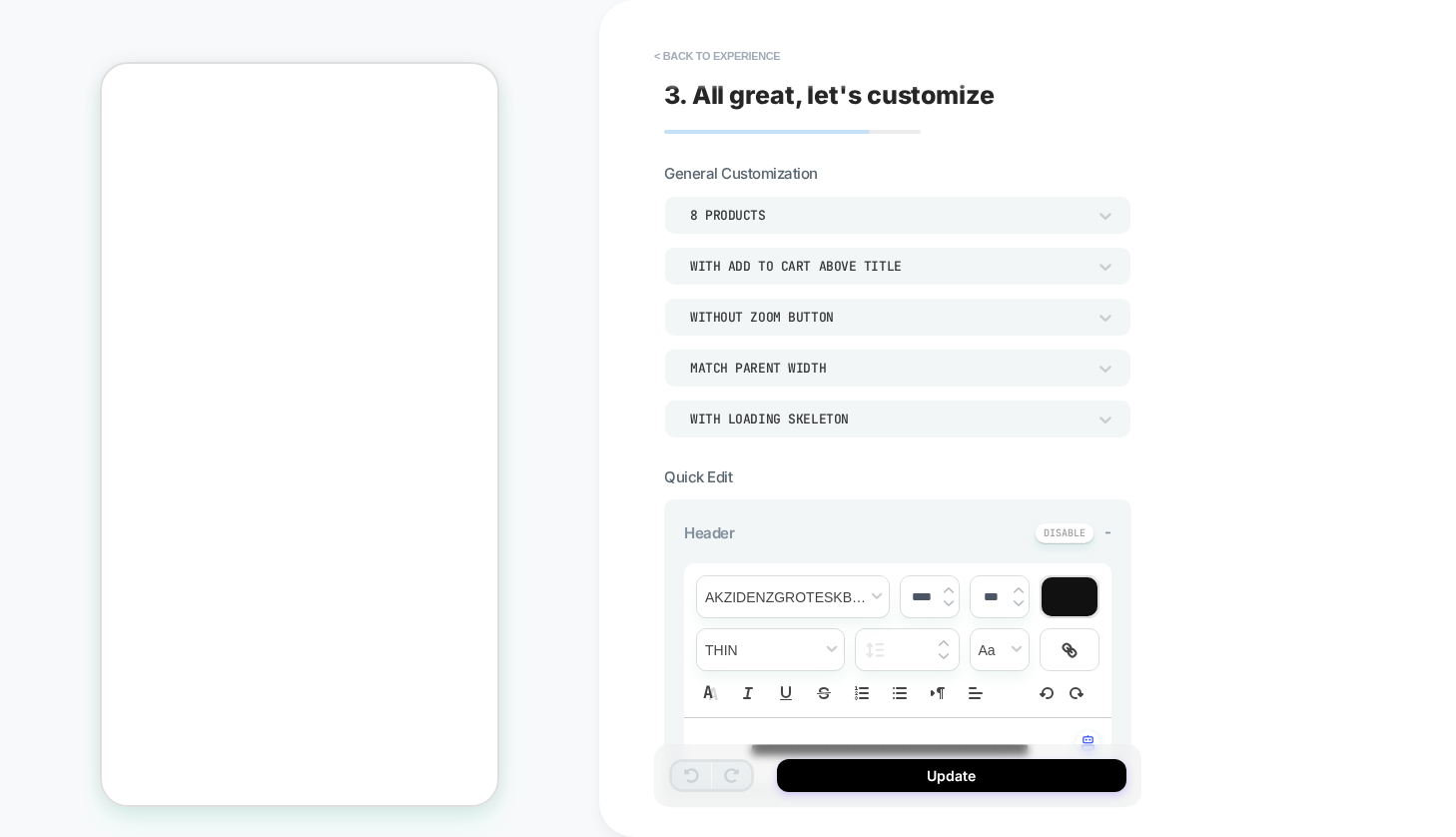 scroll, scrollTop: 733, scrollLeft: 0, axis: vertical 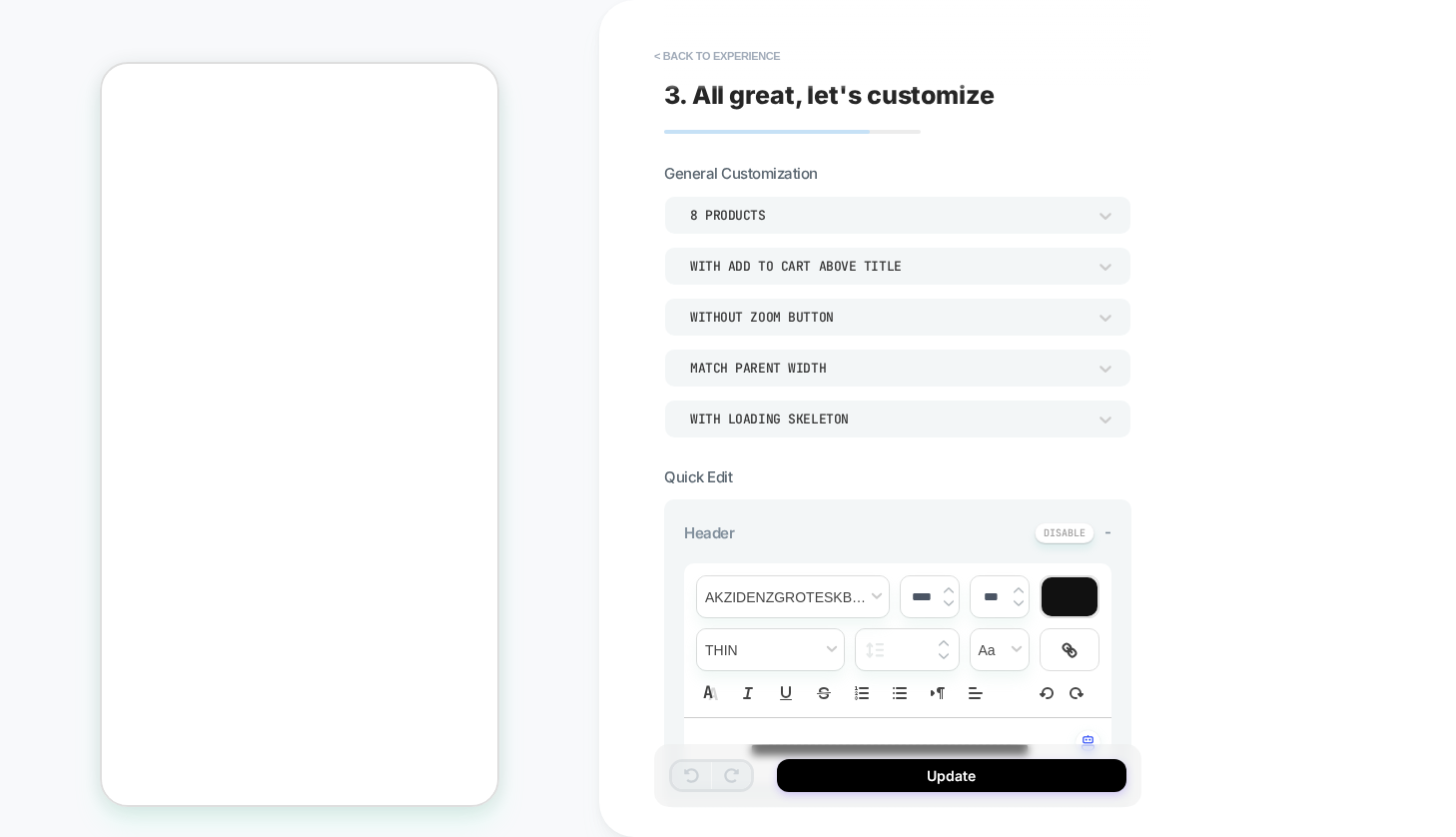 click on "With add to cart above title" at bounding box center (888, 266) 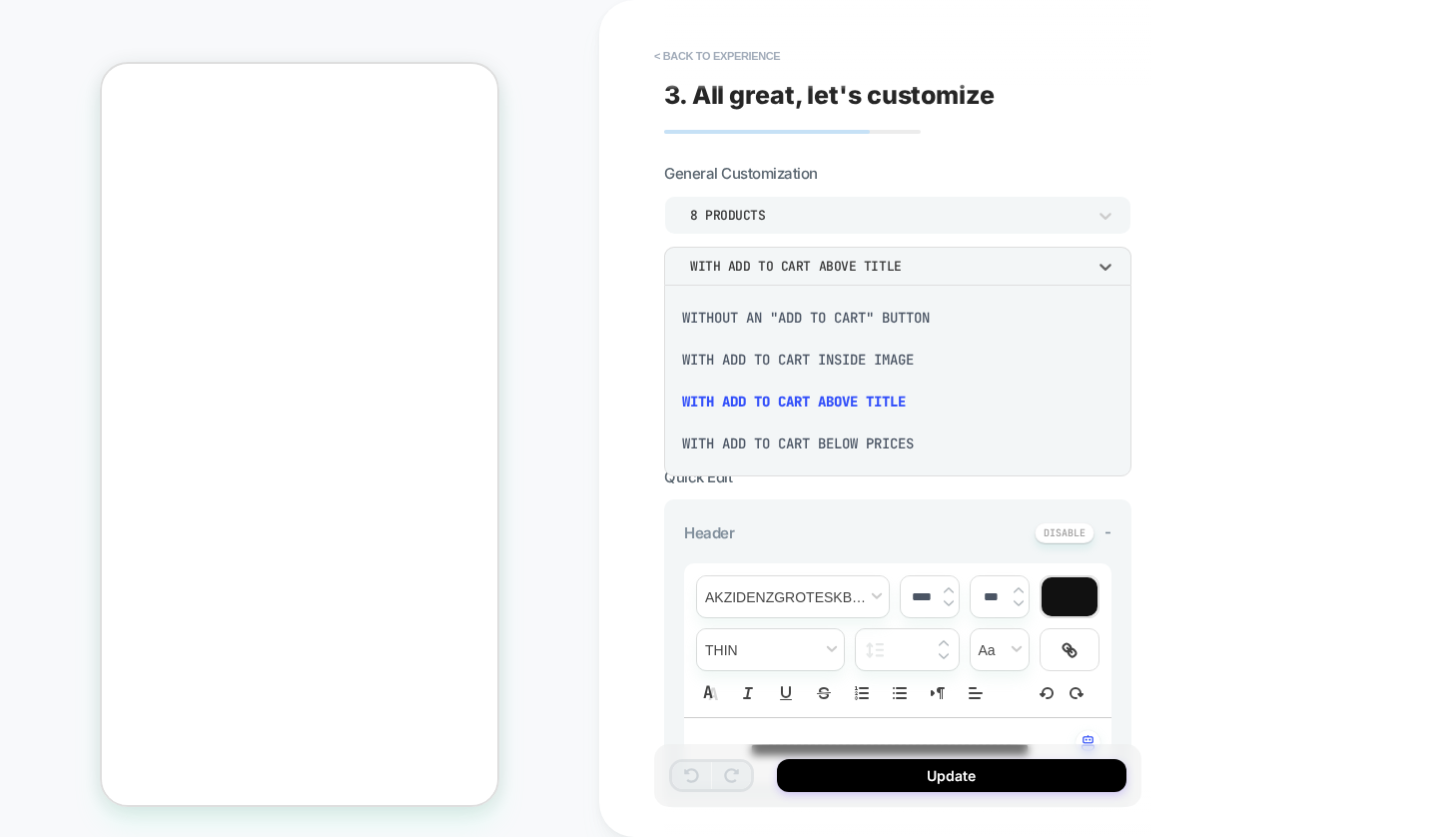 click on "With add to cart below prices" at bounding box center (898, 443) 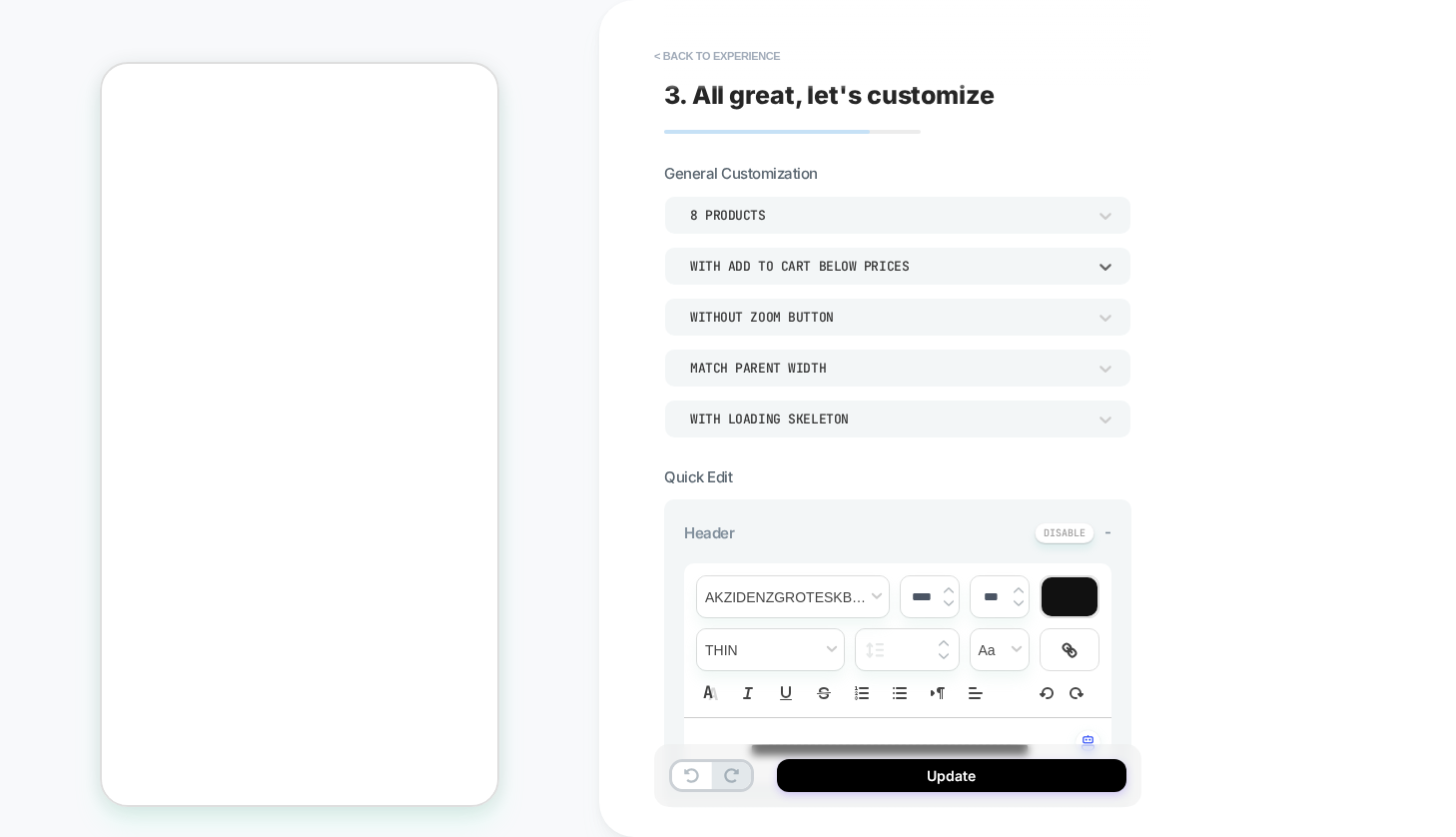 click on "With add to cart below prices" at bounding box center (888, 266) 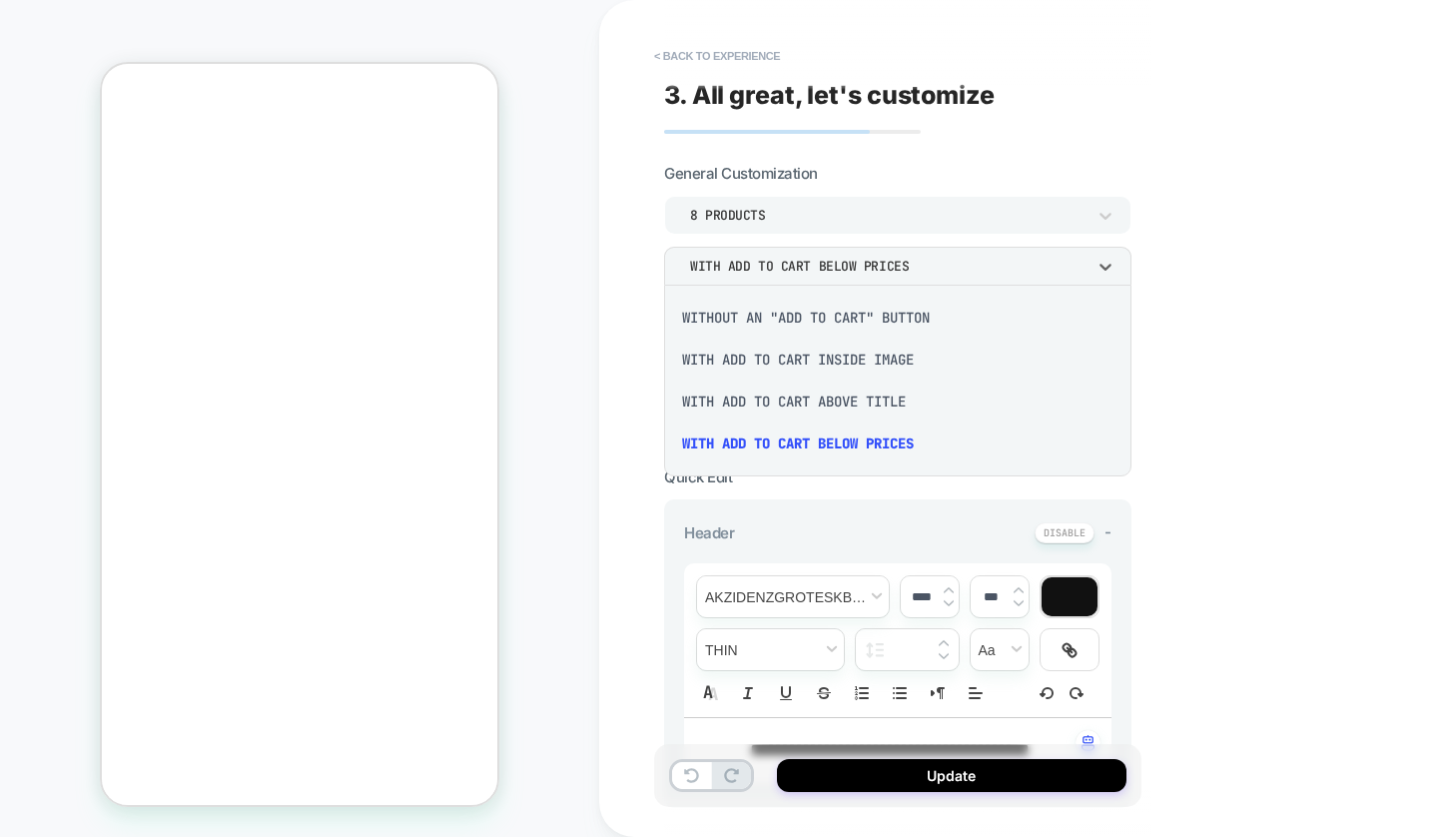 click on "With add to cart above title" at bounding box center [898, 402] 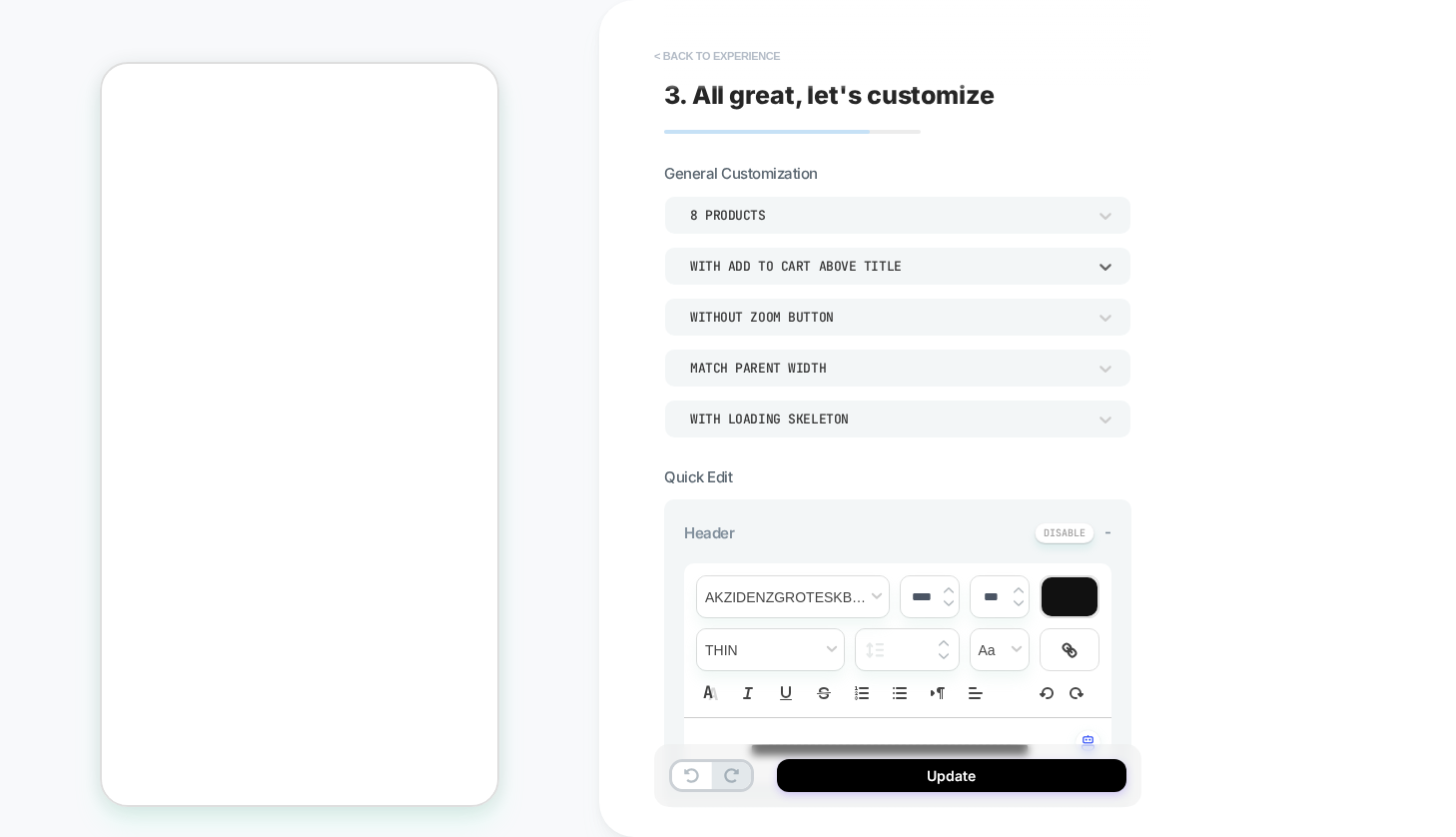 click on "< Back to experience" at bounding box center (717, 56) 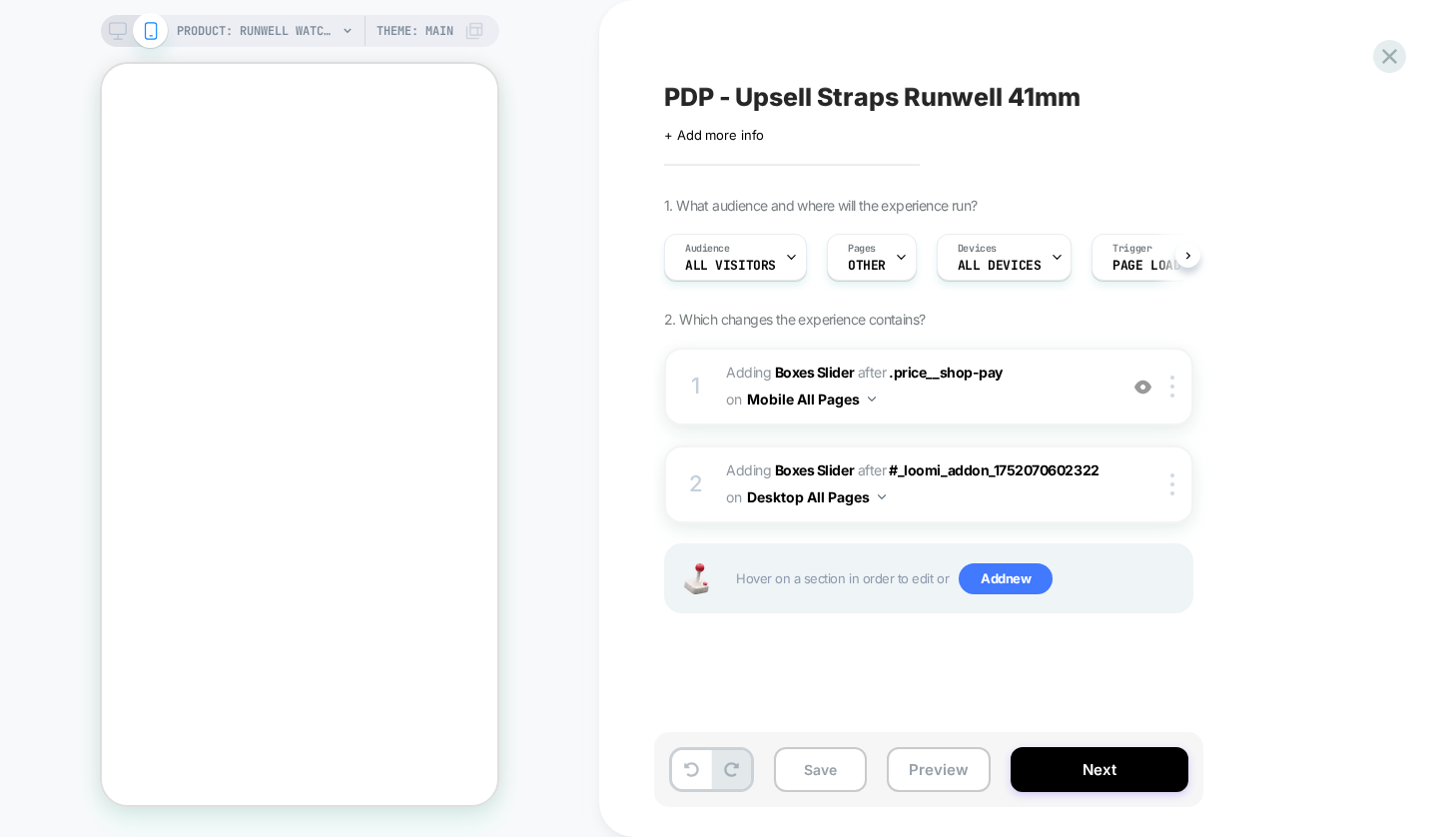 scroll, scrollTop: 0, scrollLeft: 1, axis: horizontal 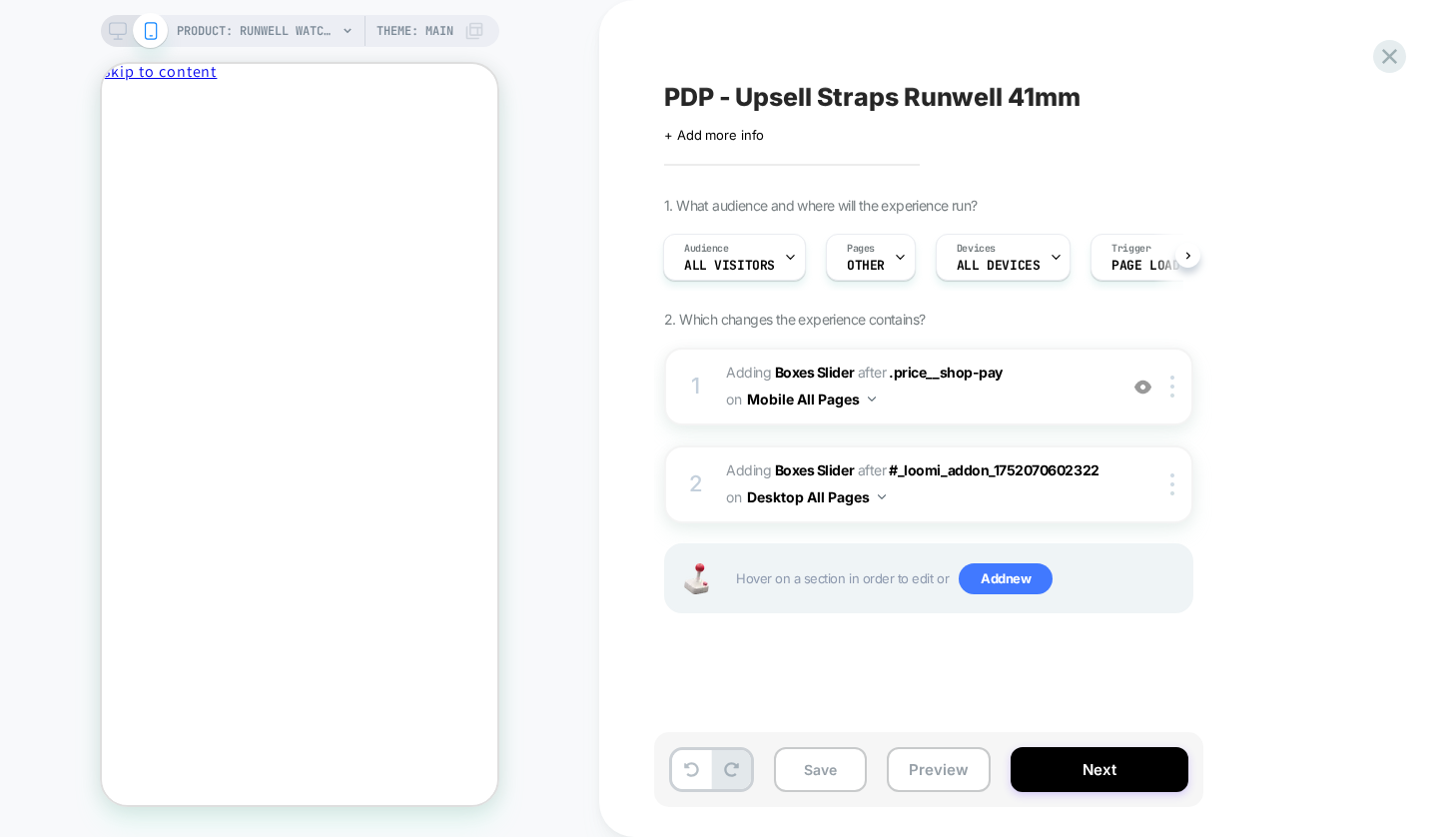 click 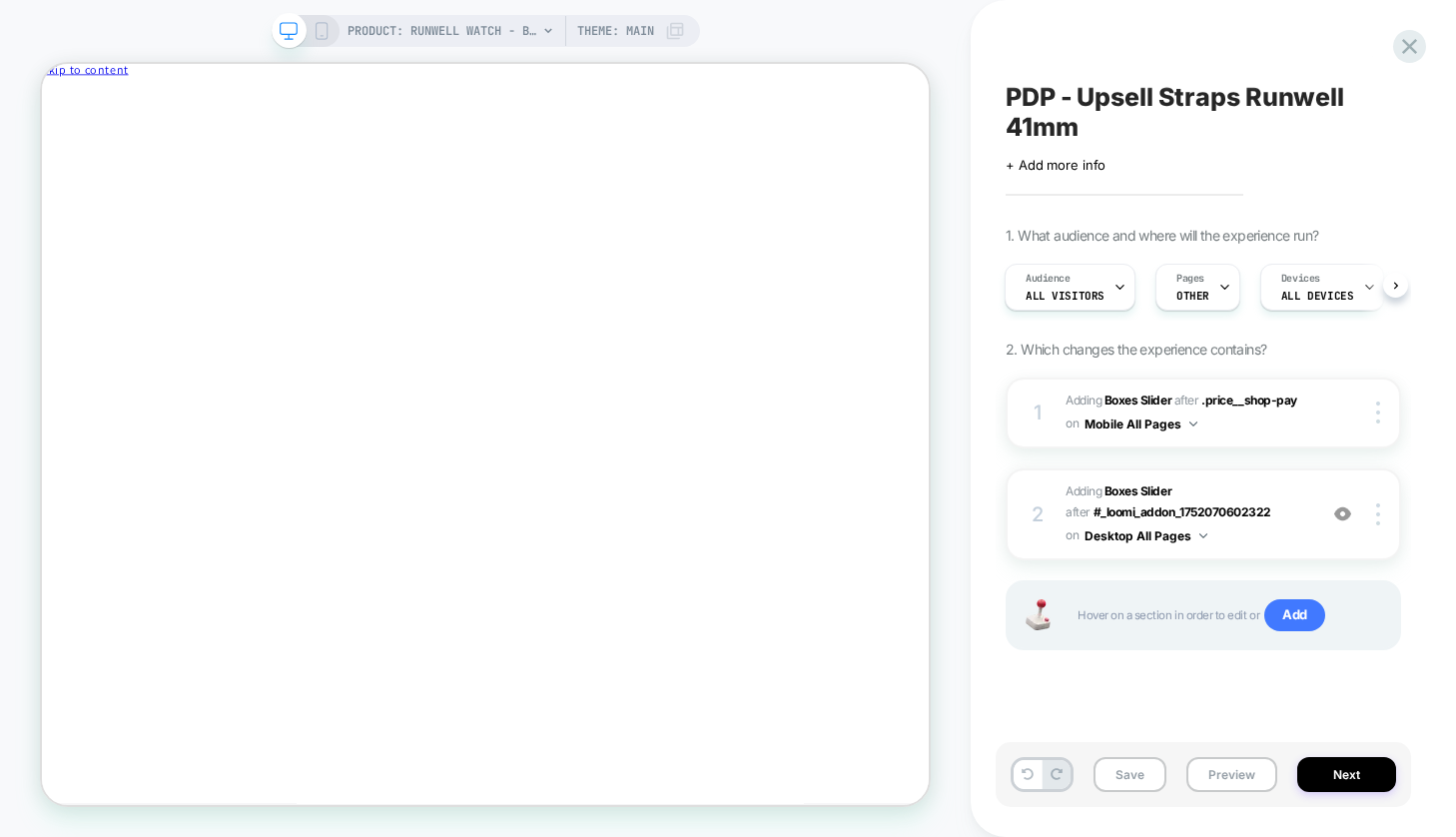 scroll, scrollTop: 0, scrollLeft: 0, axis: both 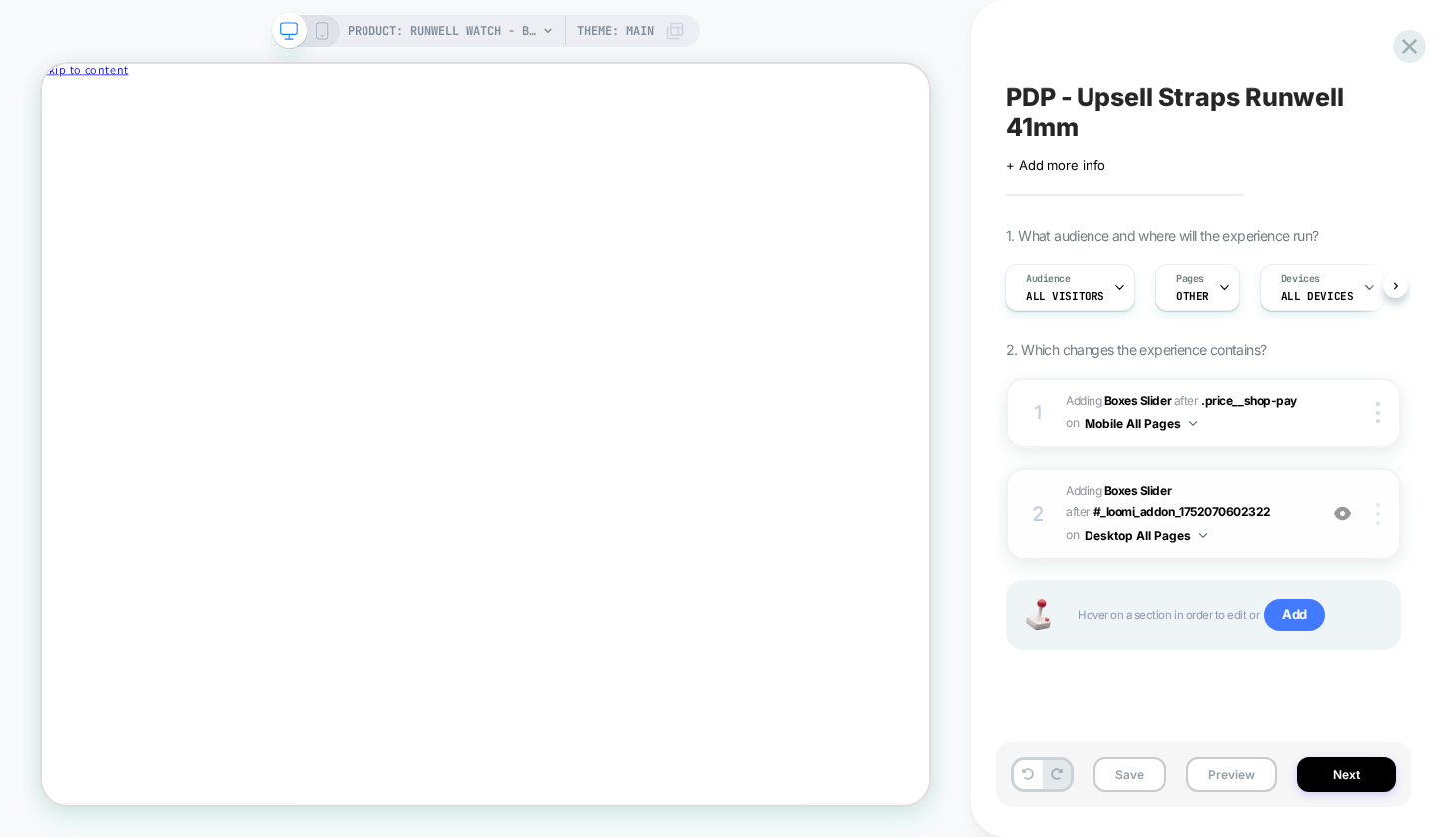 click at bounding box center (1378, 514) 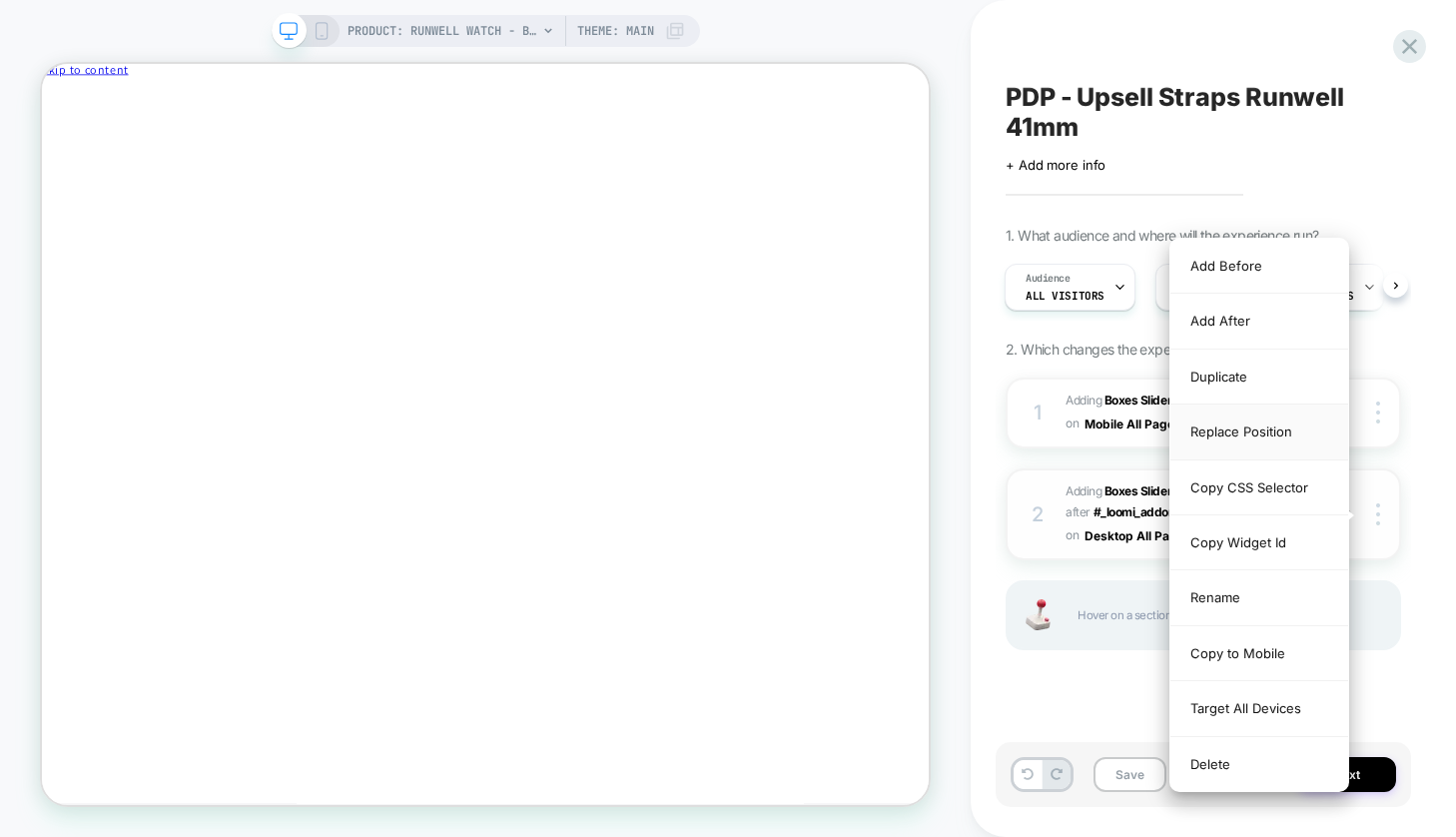 click on "Replace Position" at bounding box center (1259, 431) 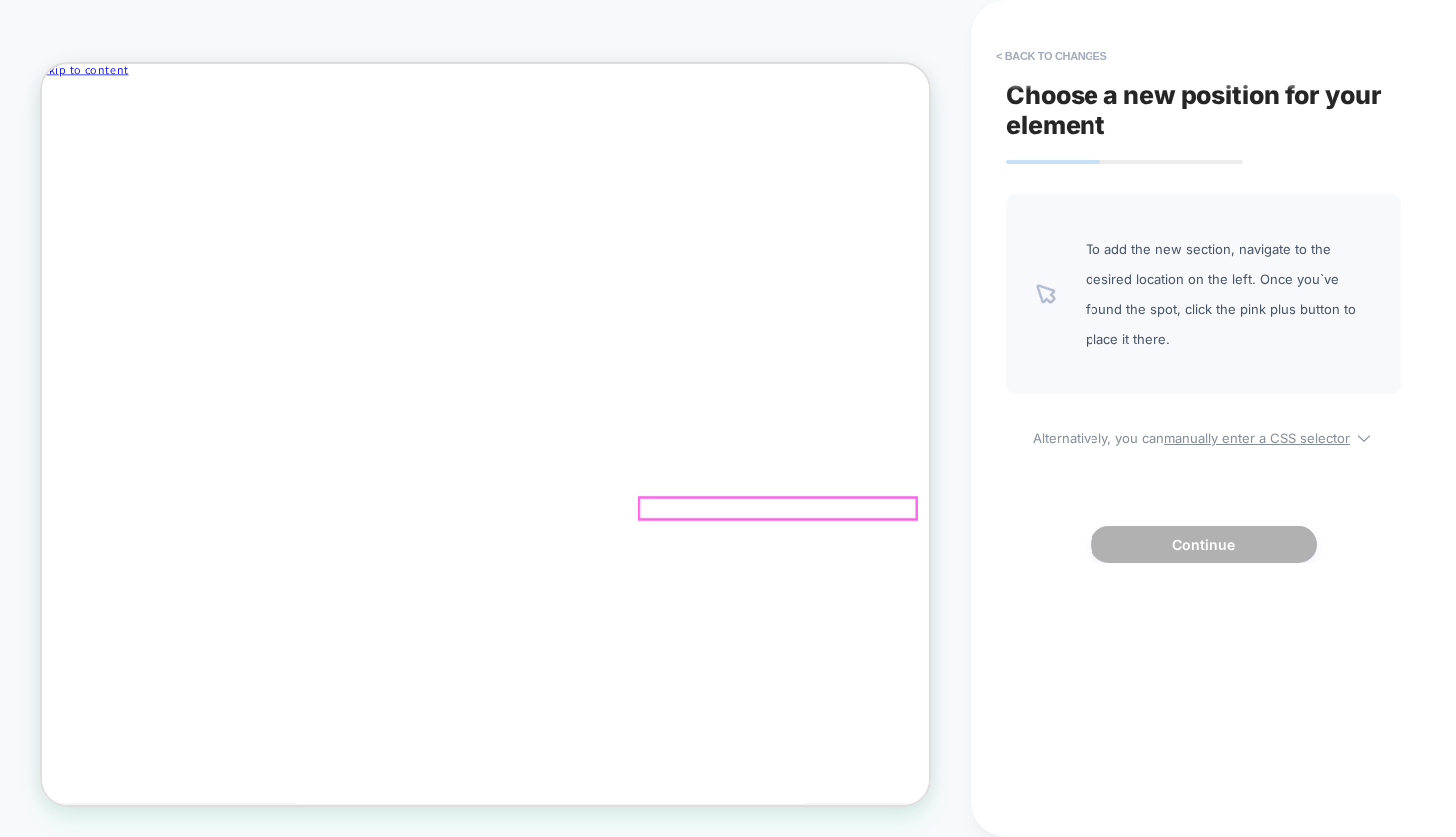 click on "4 interest-free installments, or from  $62.73 /mo with  Check your purchasing power Your purchasing power is  . See plans" at bounding box center (633, 95375) 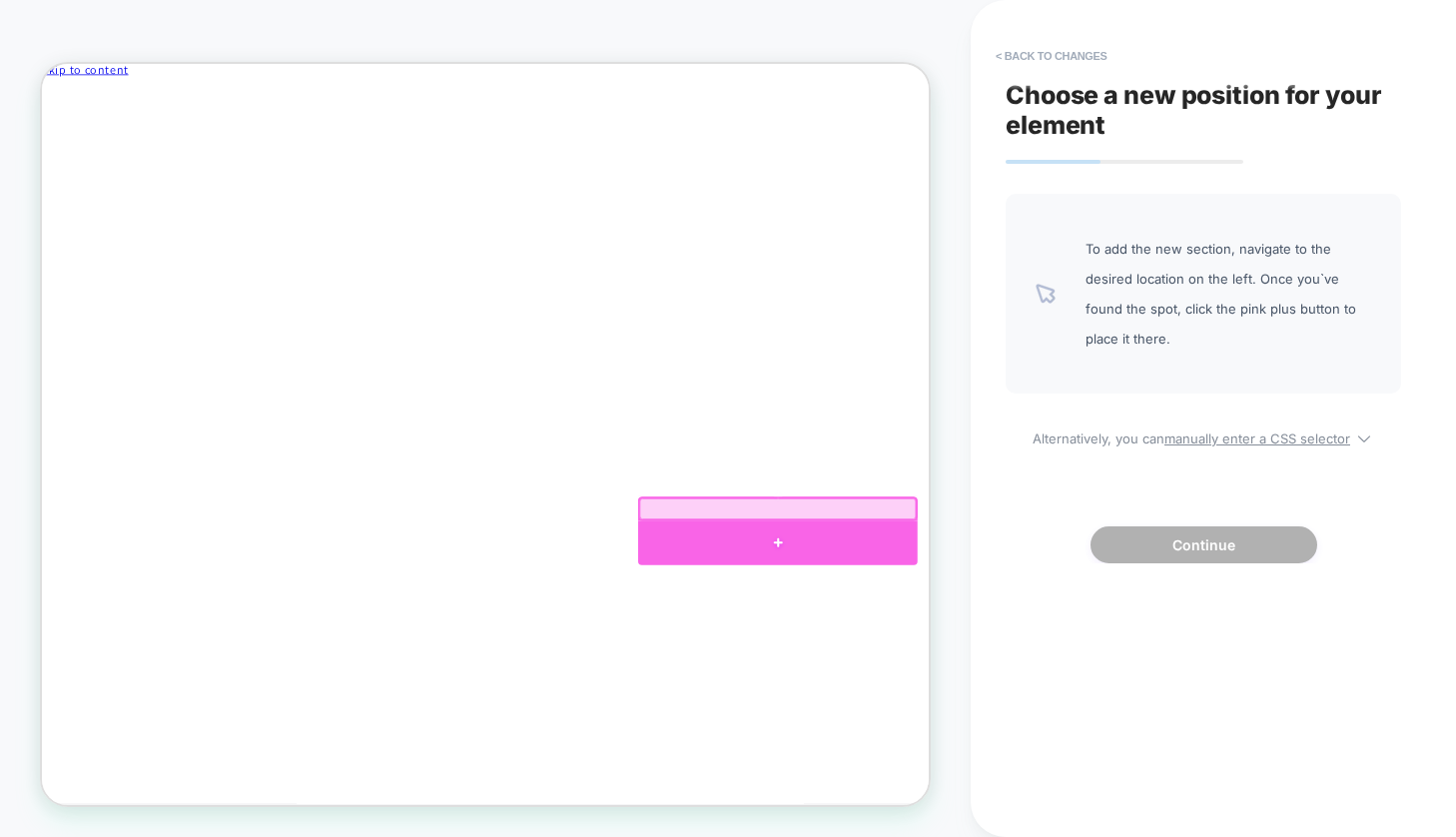 click at bounding box center [1023, 702] 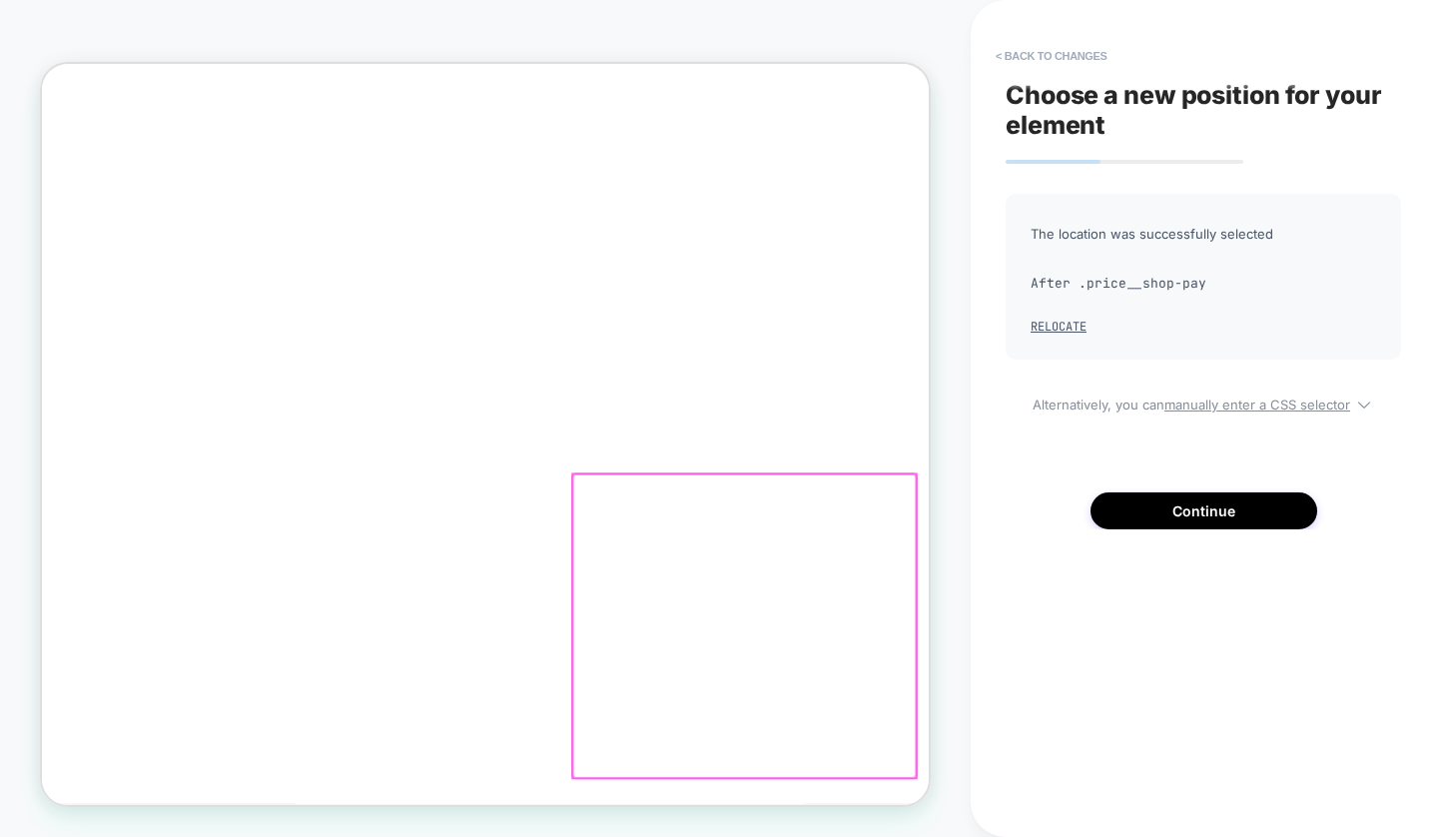 scroll, scrollTop: 75, scrollLeft: 0, axis: vertical 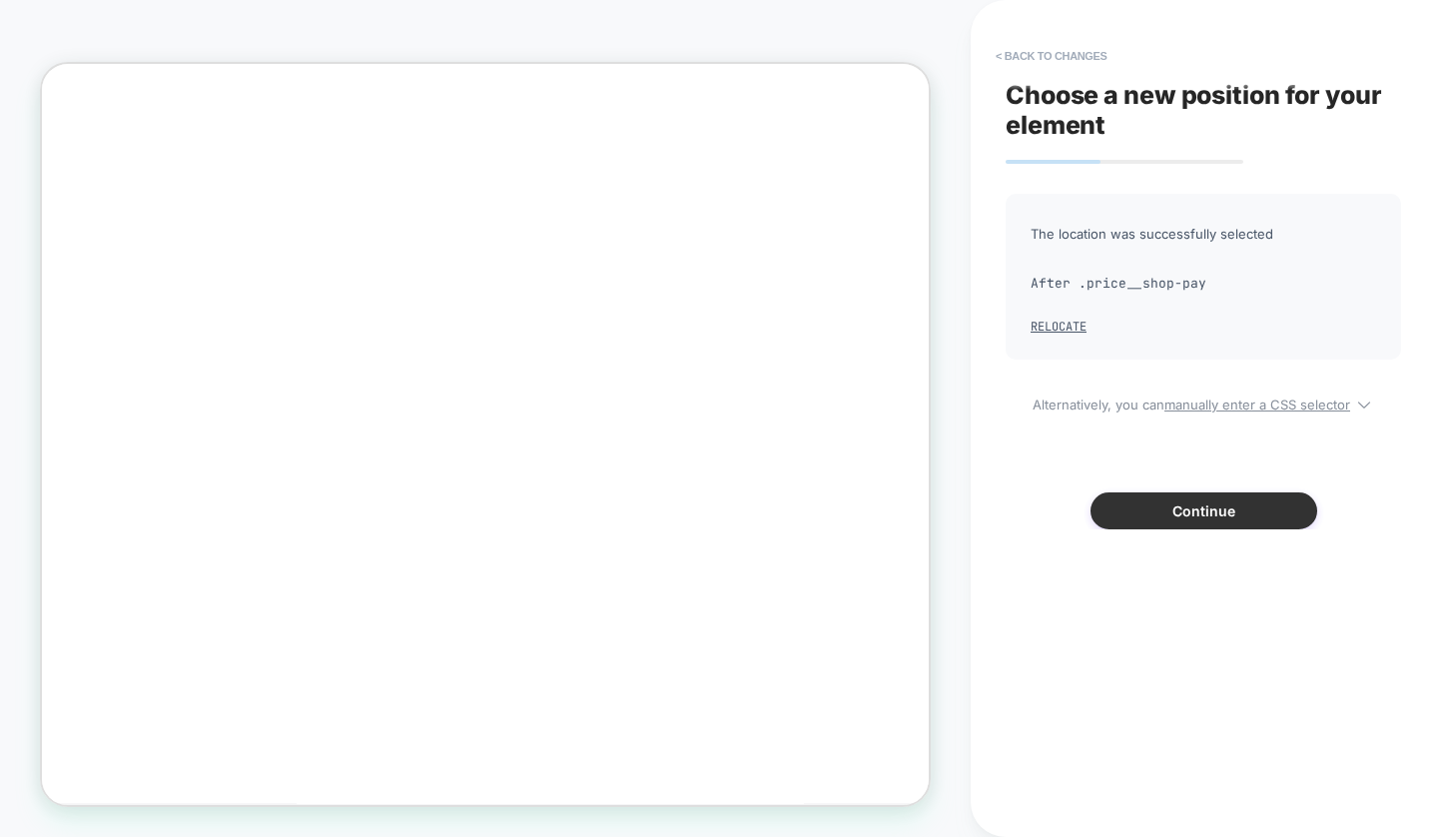 click on "Continue" at bounding box center [1203, 510] 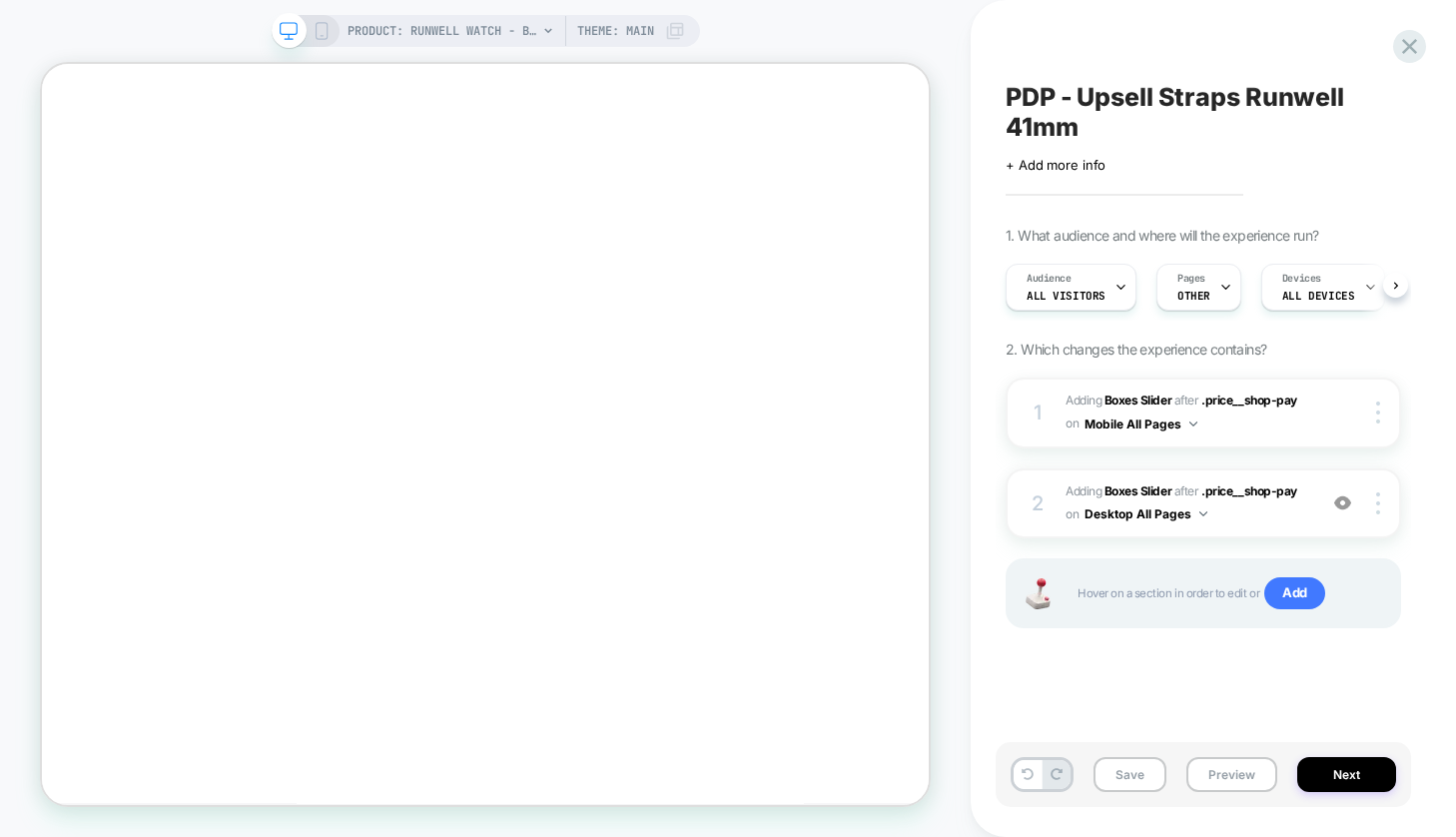scroll, scrollTop: 0, scrollLeft: 1, axis: horizontal 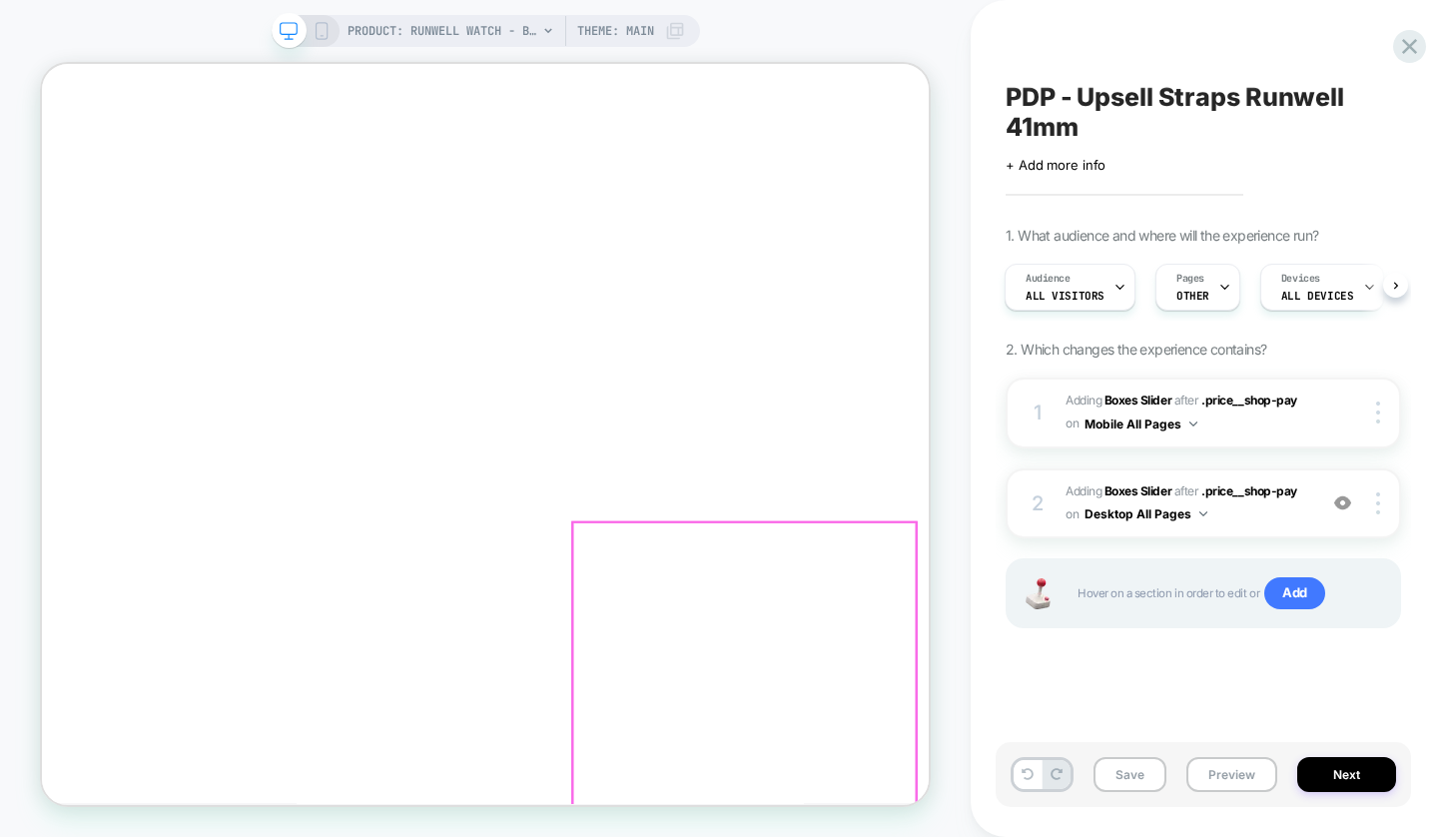 click at bounding box center (340, 95456) 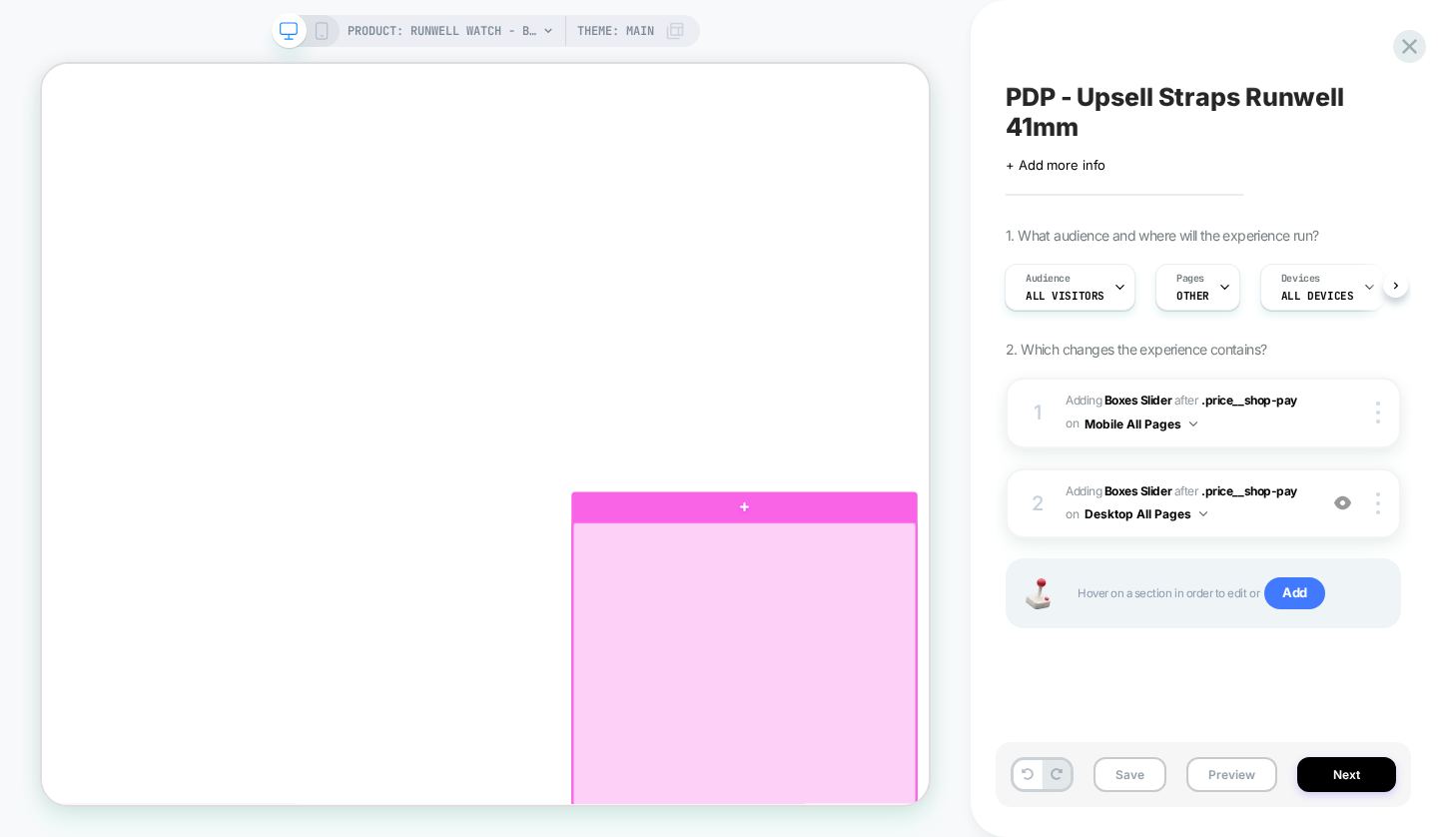 click at bounding box center [979, 877] 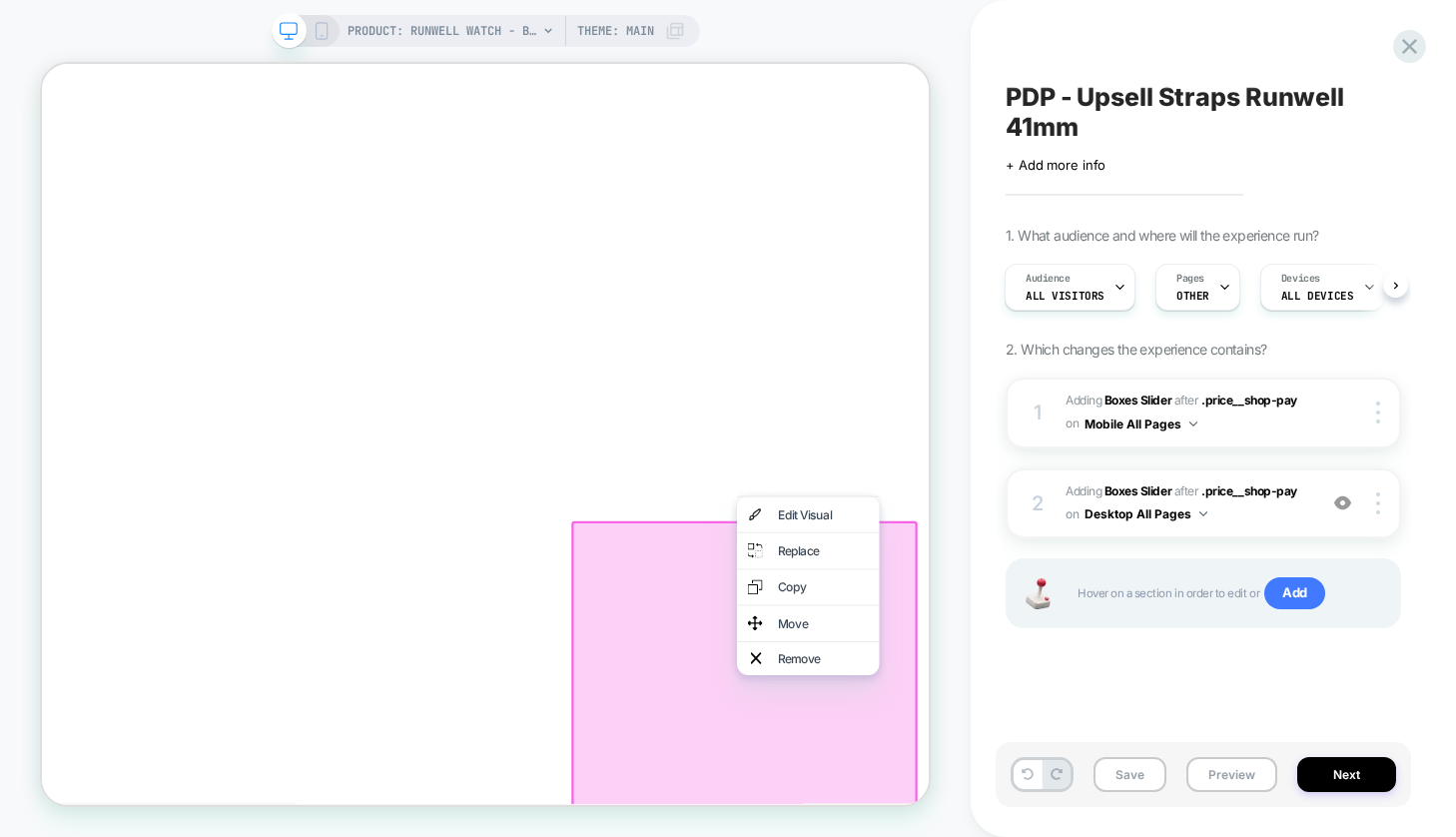 click on "Copy" at bounding box center [1064, 762] 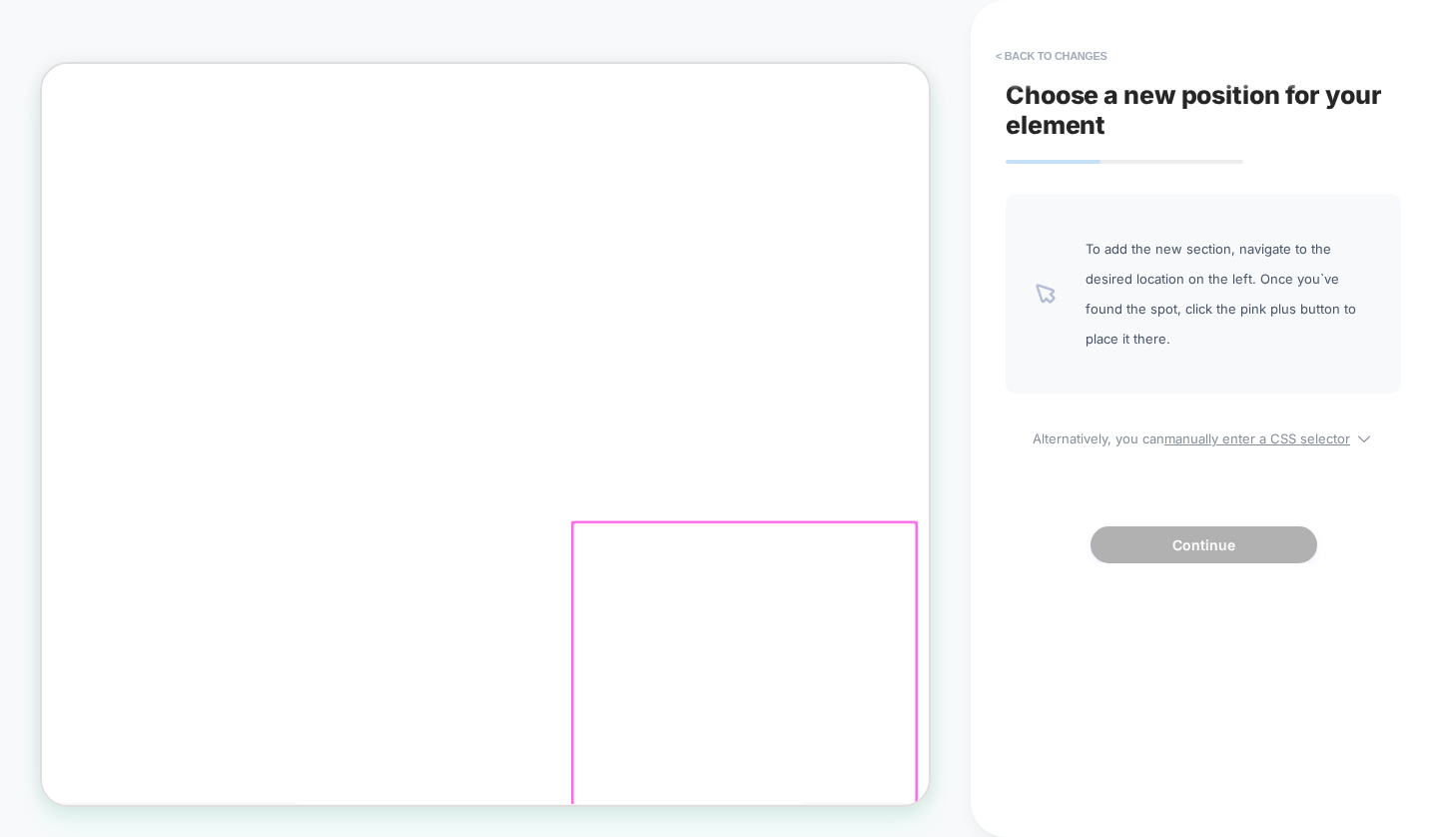 click at bounding box center [979, 877] 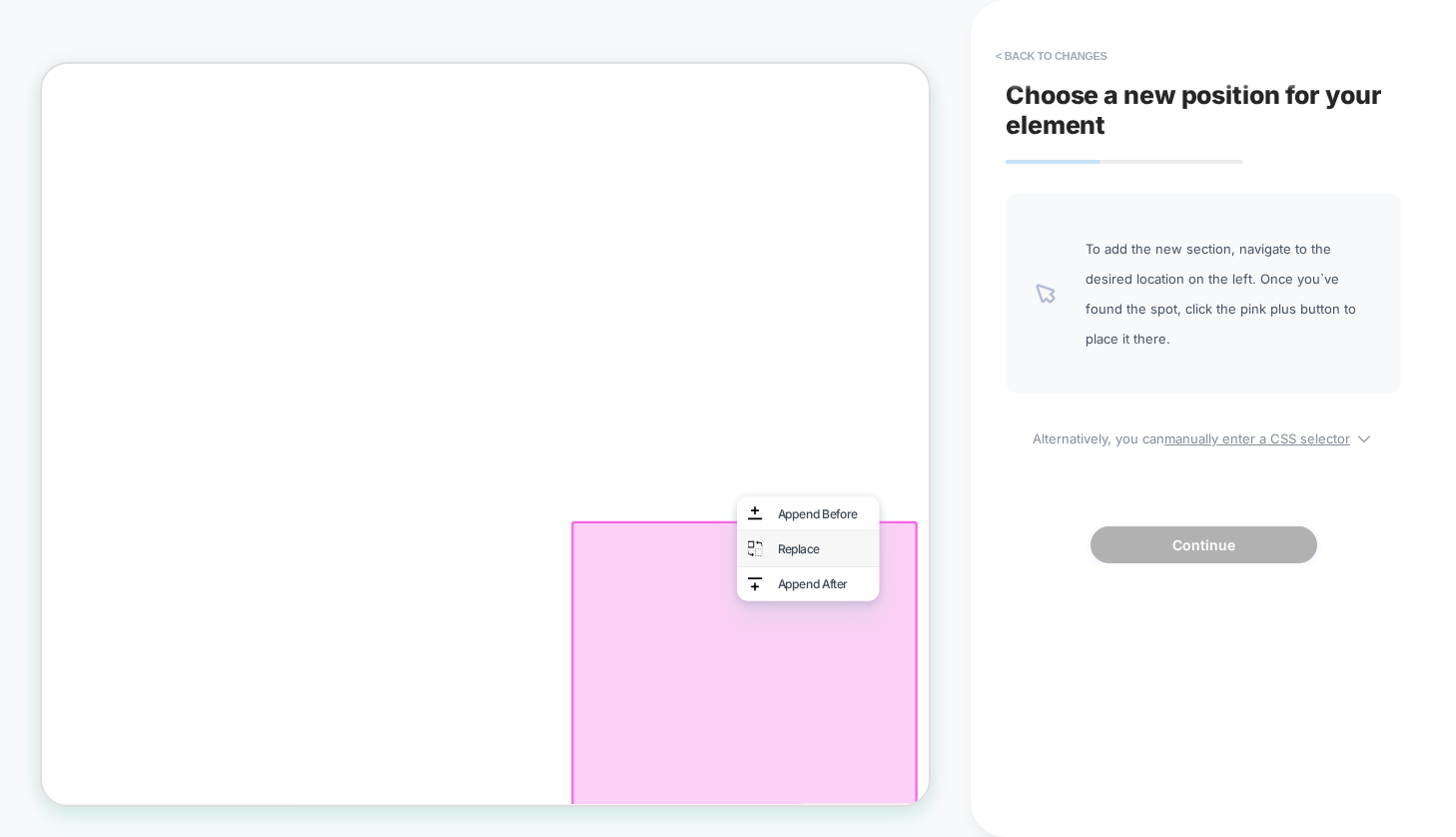 click on "Replace" at bounding box center [1084, 710] 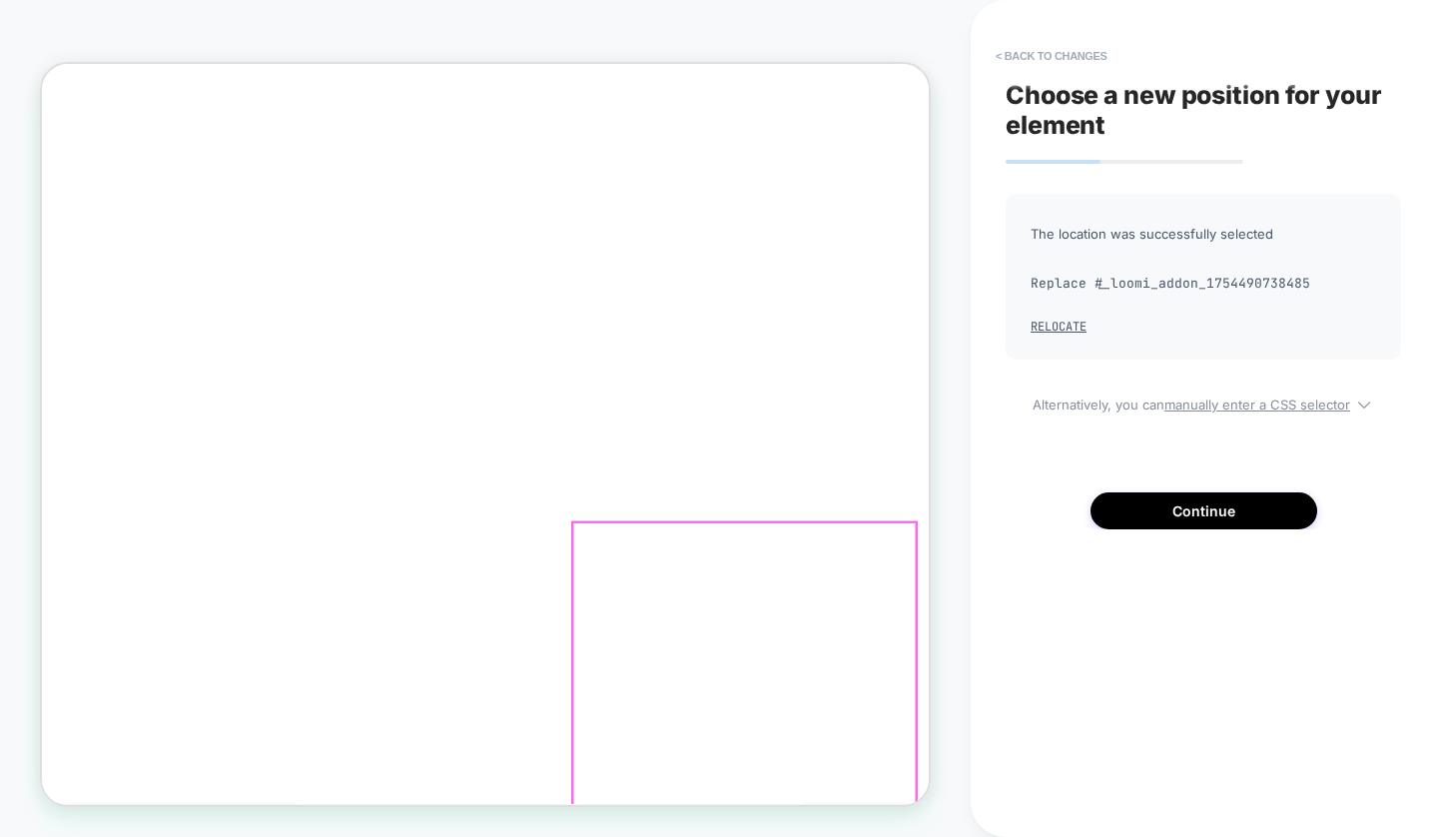 click at bounding box center (224, 95456) 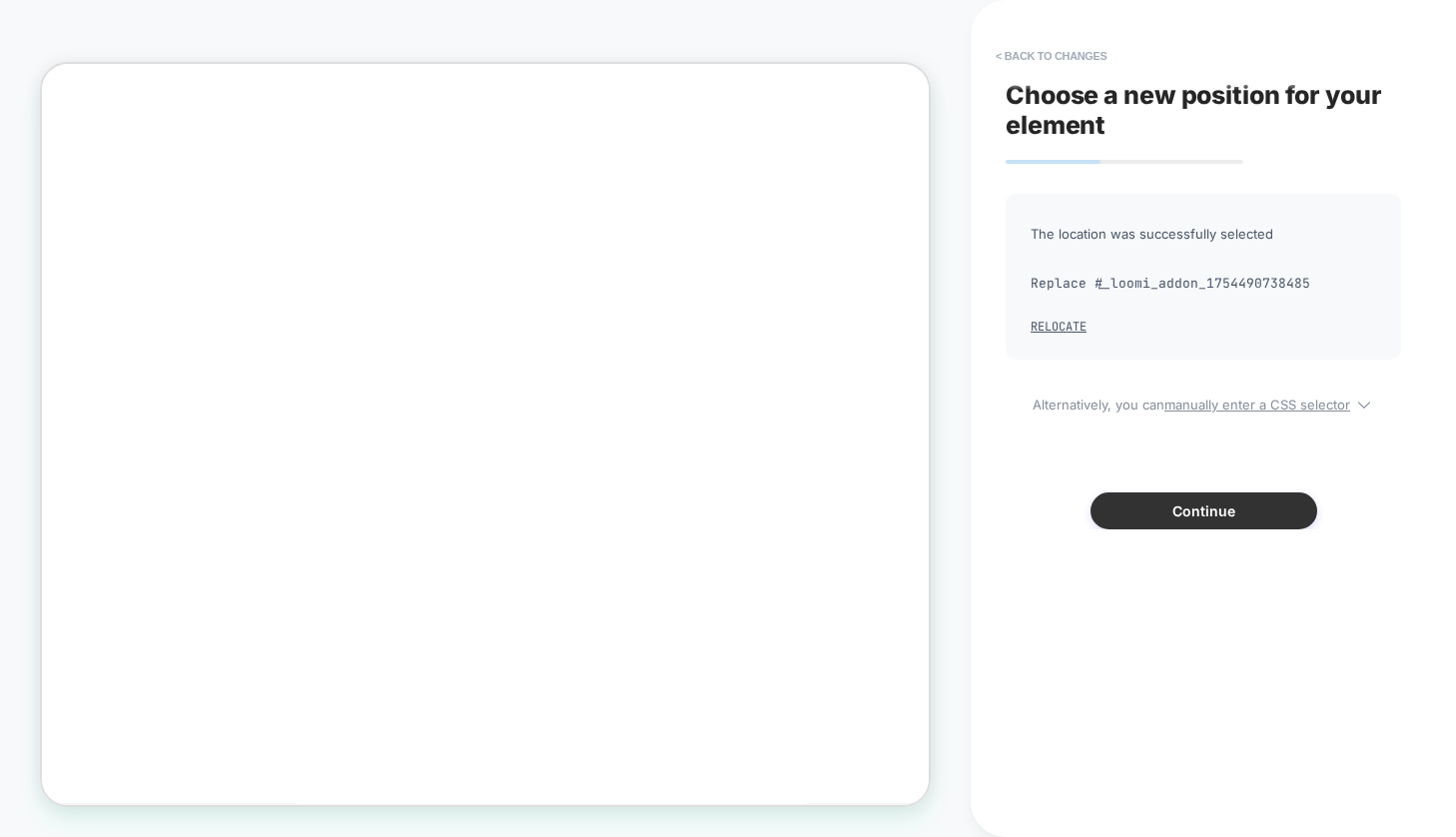 click on "Continue" at bounding box center [1203, 510] 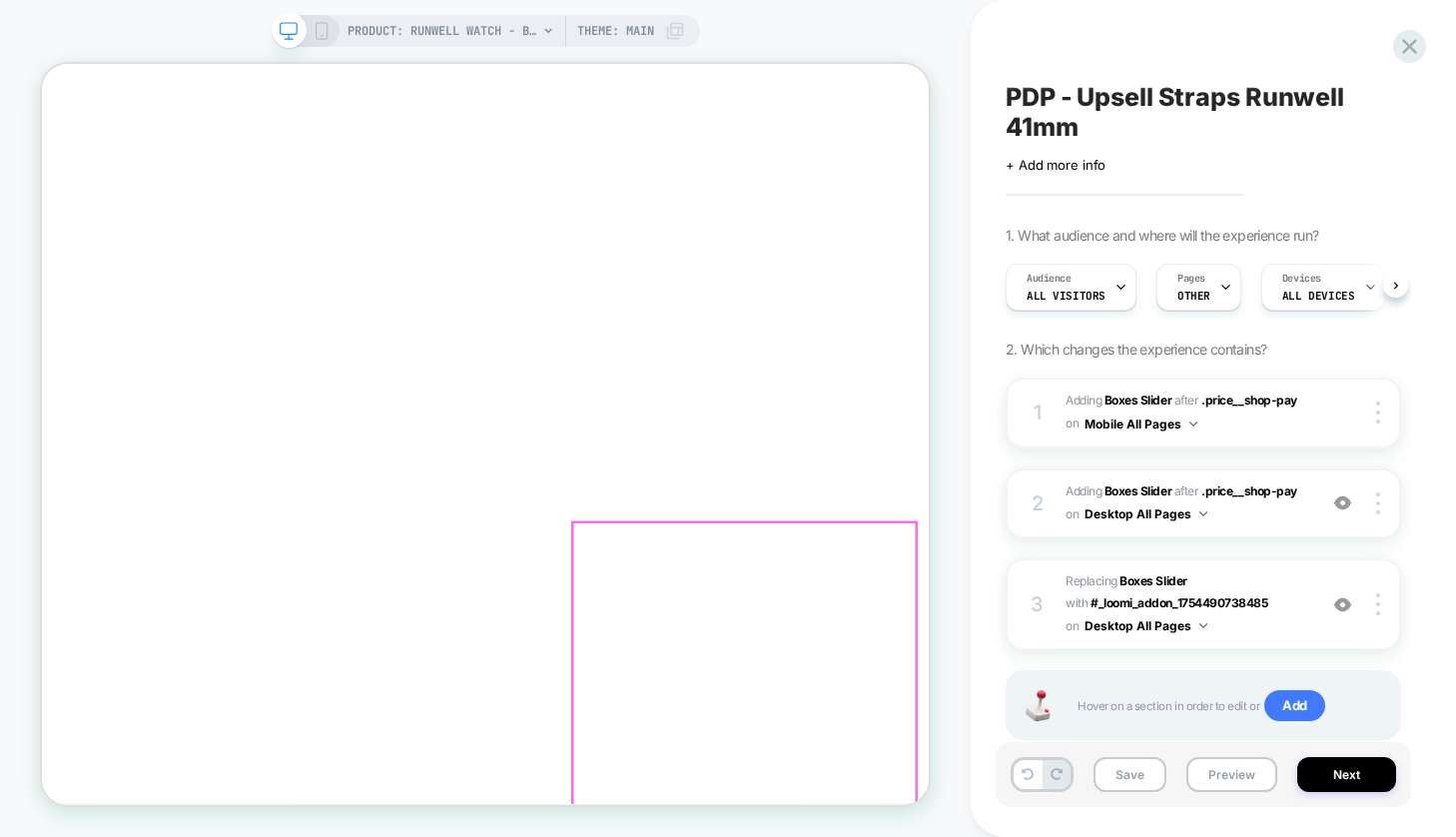 scroll, scrollTop: 0, scrollLeft: 1, axis: horizontal 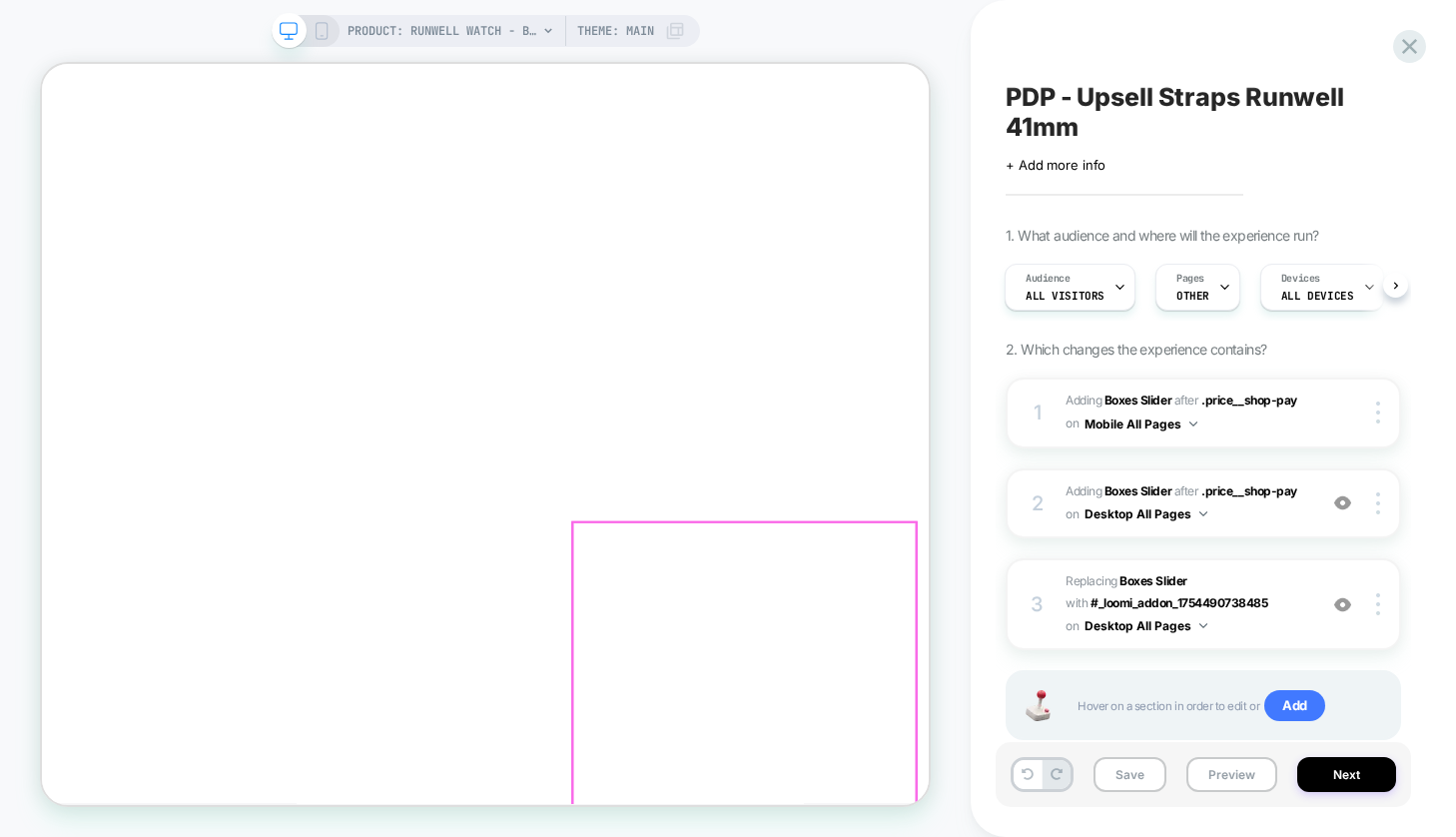 click on "Add 20mm Cattail Leather Watch Strap - Cattail $125 Add 20mm Dark Cognac Leather Watch Strap - Dark Cognac $125 Add 20mm Black Leather Watch Strap - Black $125 Add 20mm Navy Leather Watch Strap - Navy $125 Add 20mm British Tan Leather Watch Strap - British Tan $125 Add 20mm Khaki G10 Nylon Watch Strap - Khaki $75 Add 20mm Black Leather Watch Strap - Black $125 Add 20mm Natural Leather Watch Strap - Natural $125" at bounding box center (633, 95533) 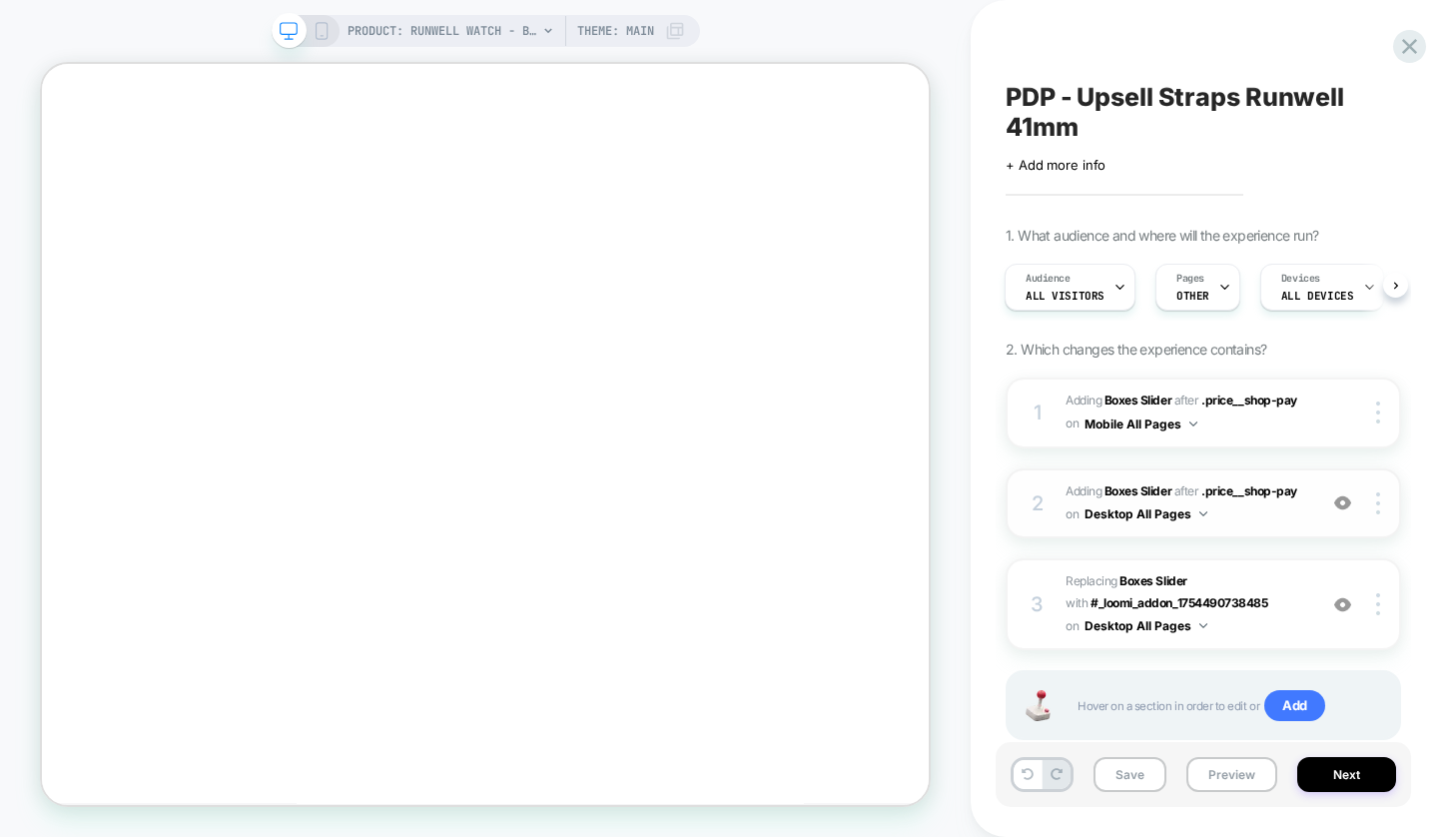 click at bounding box center [1342, 502] 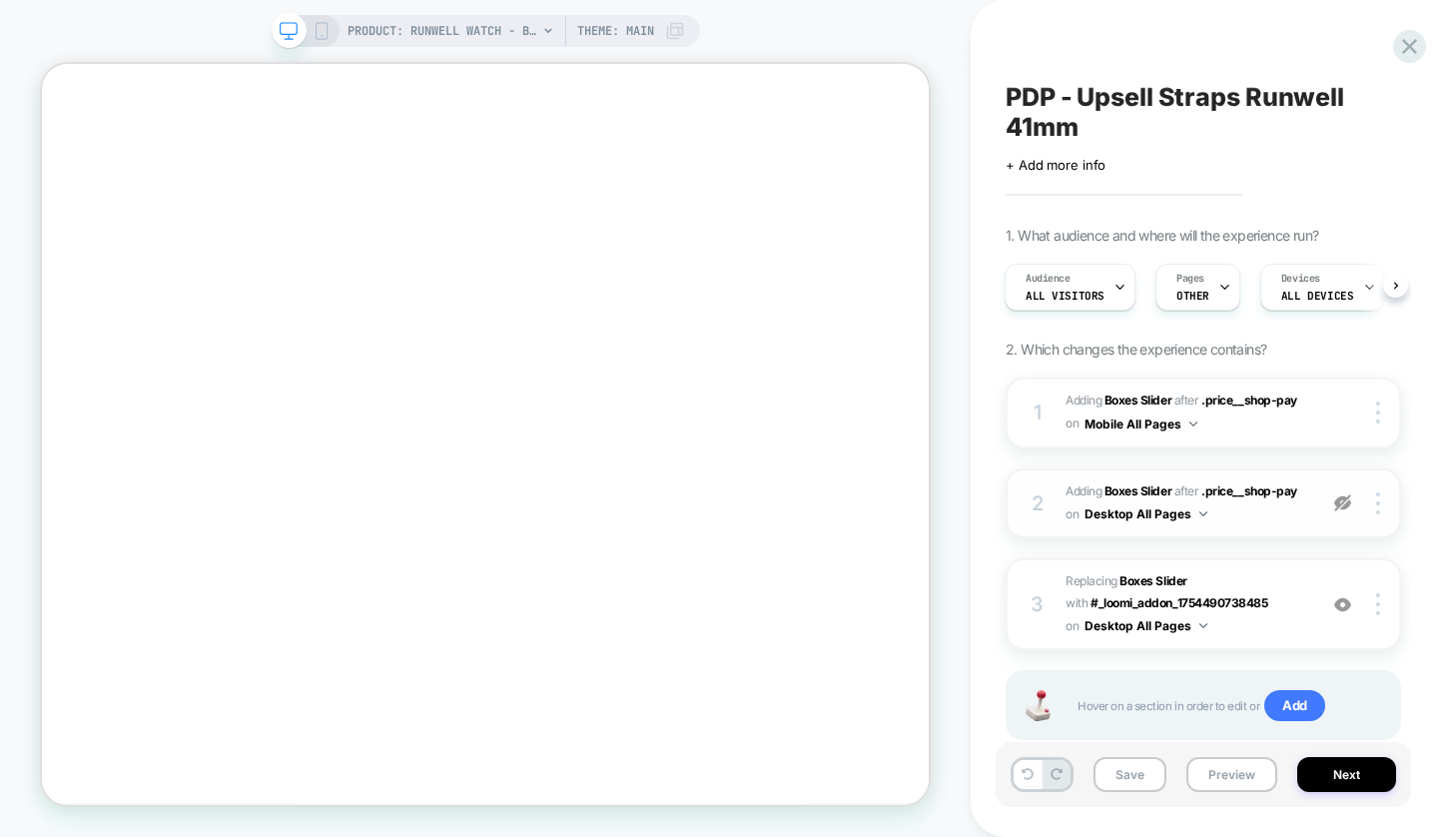 click at bounding box center (1342, 502) 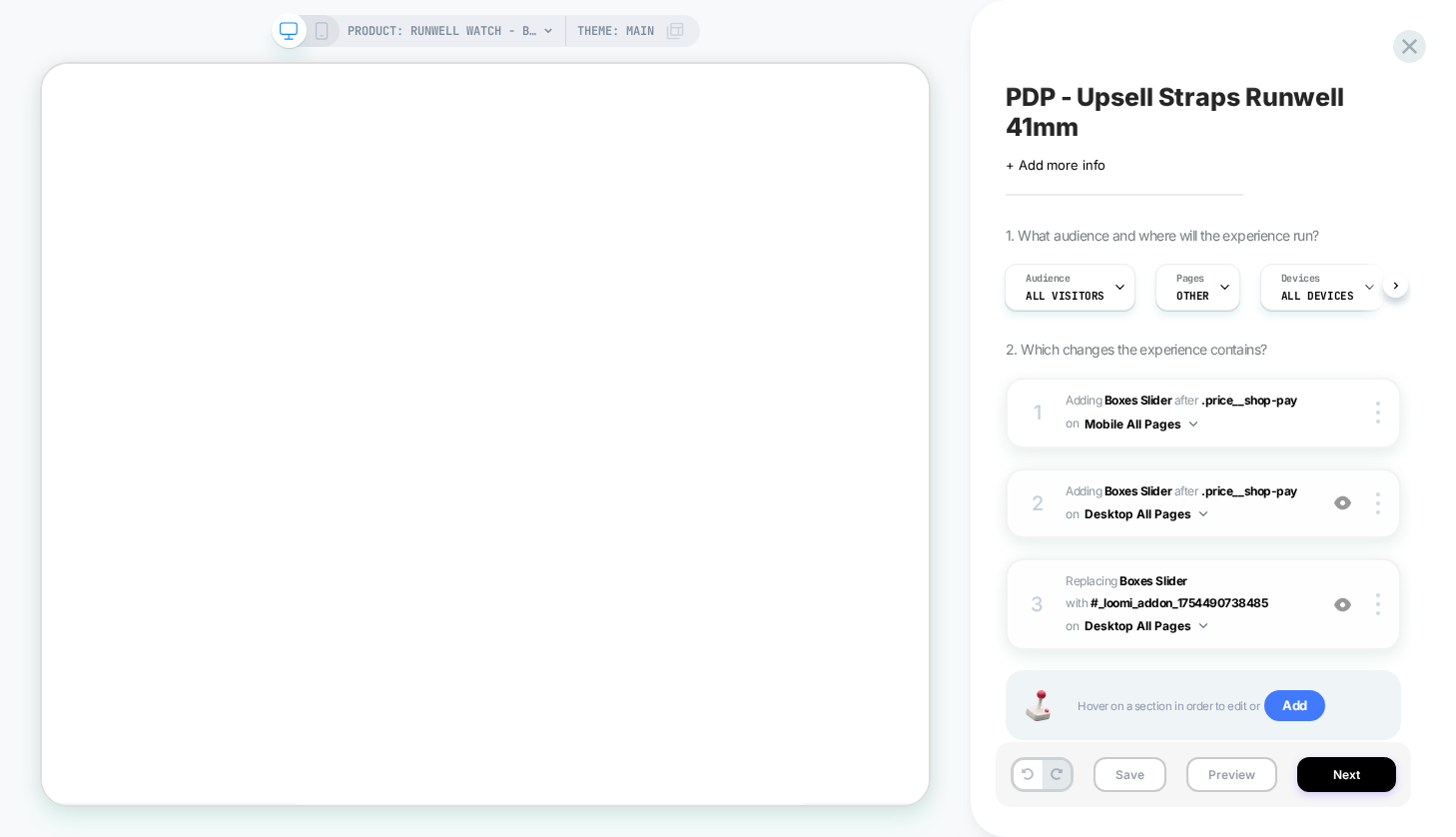 click at bounding box center [1342, 604] 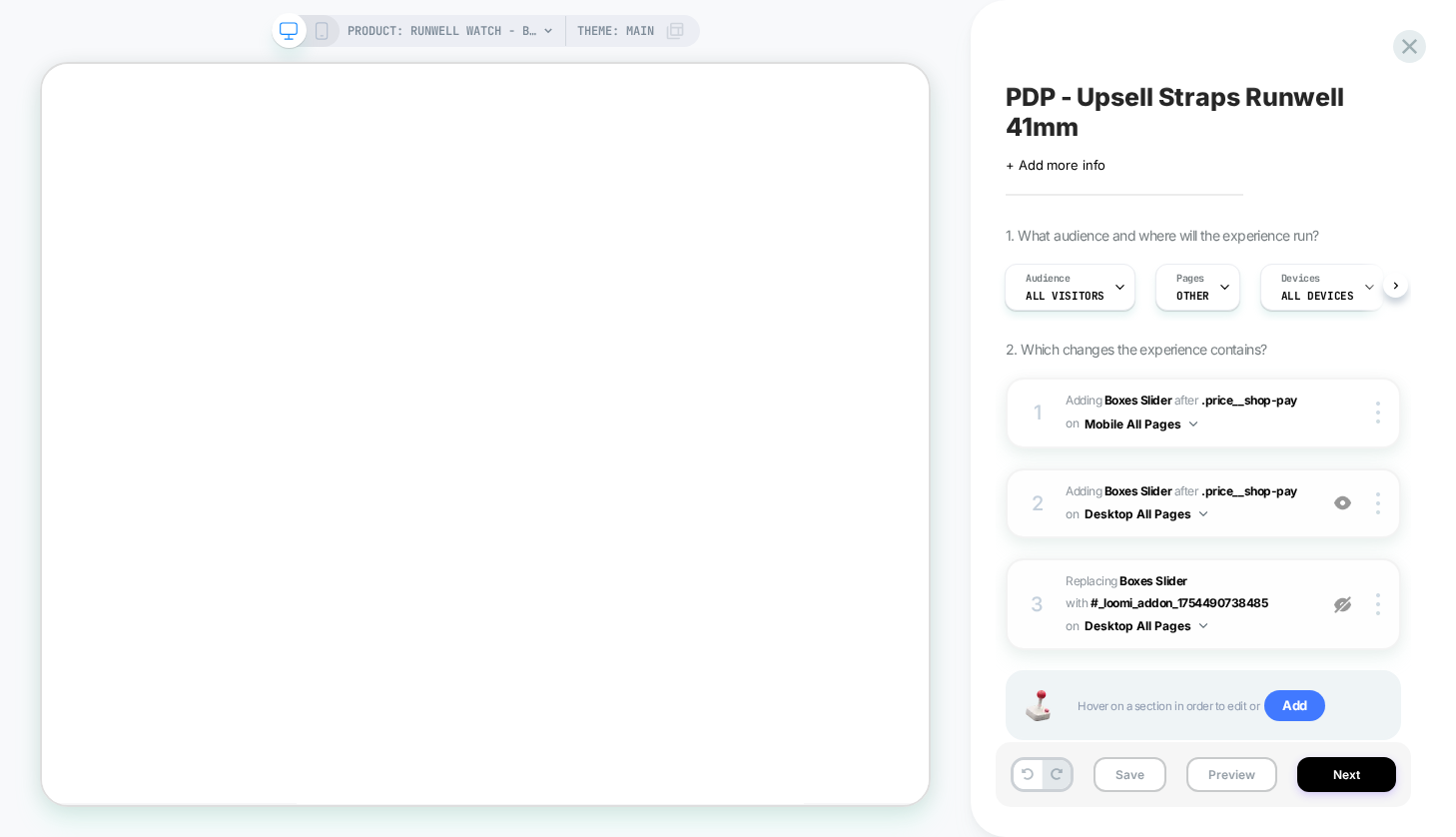 click at bounding box center (1342, 604) 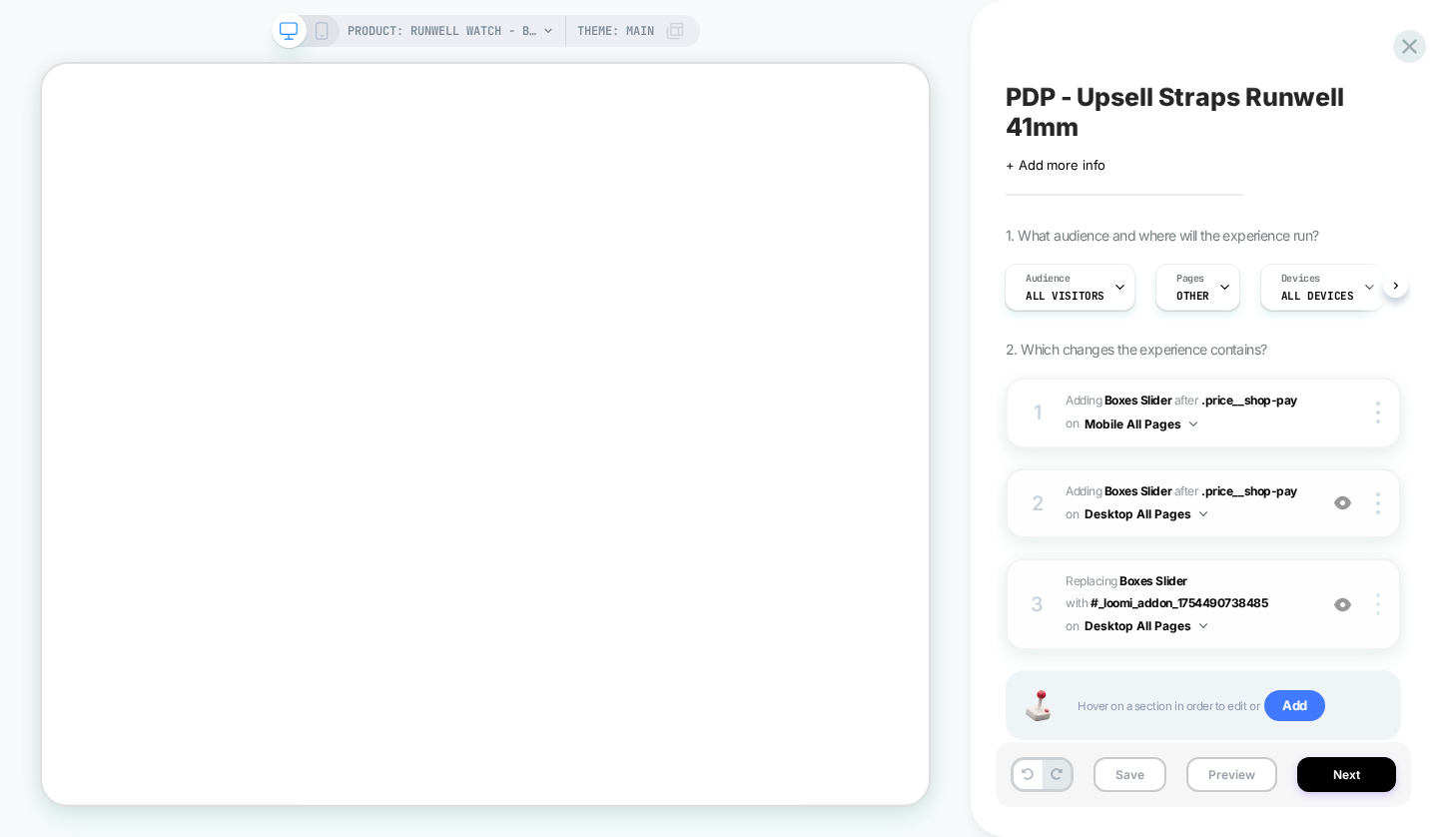 click at bounding box center [1381, 604] 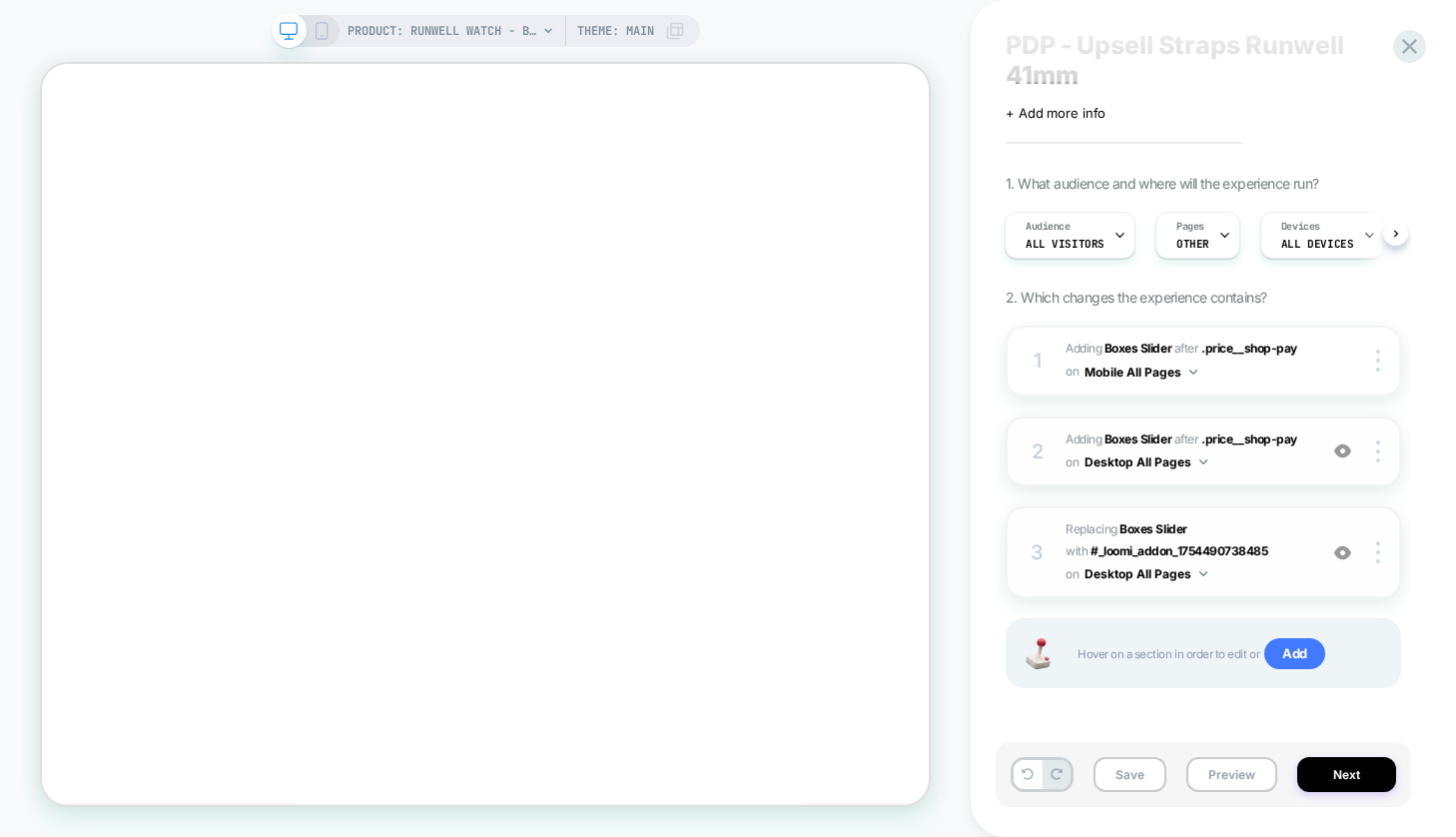 scroll, scrollTop: 51, scrollLeft: 0, axis: vertical 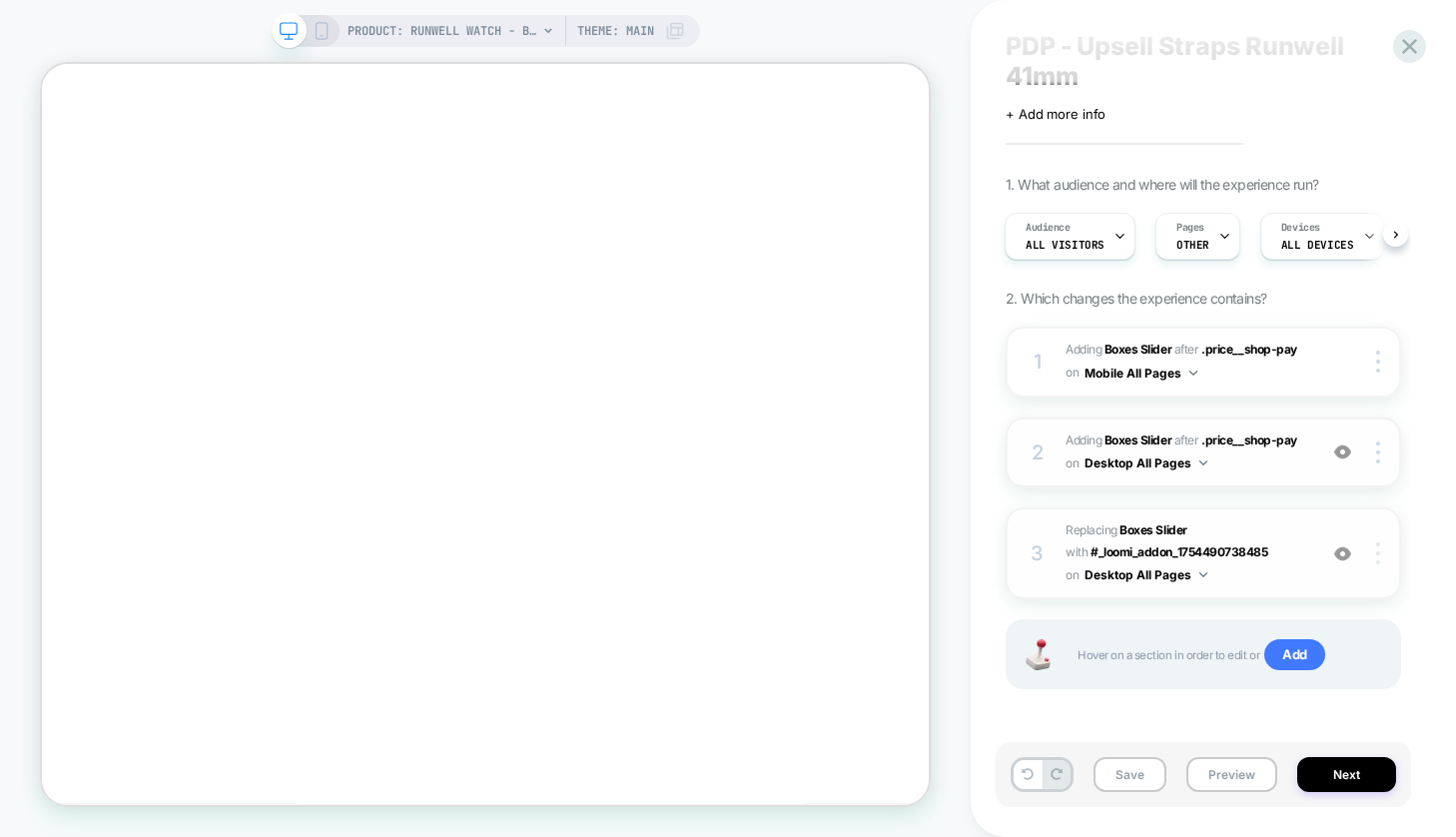 click at bounding box center (1381, 553) 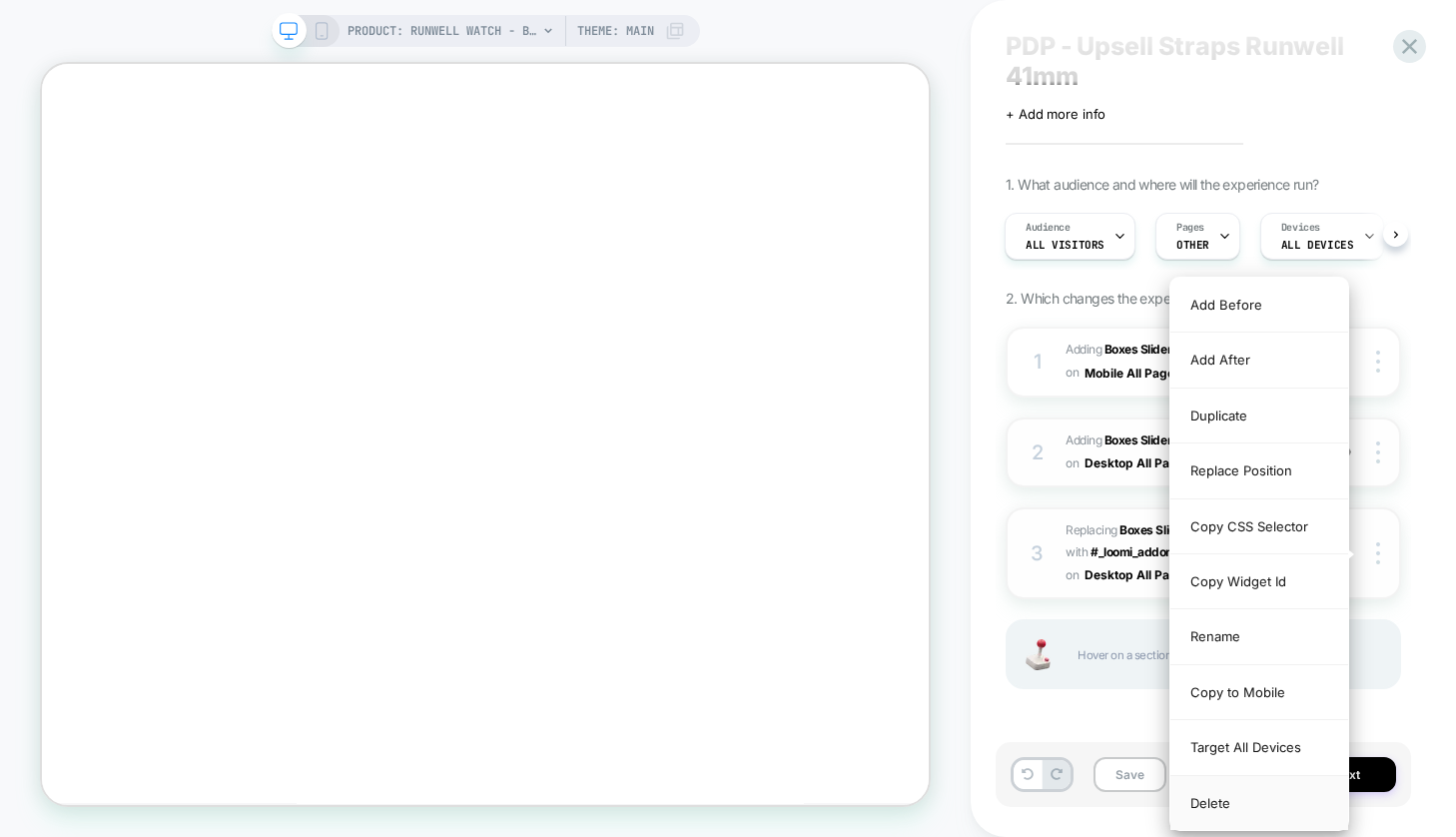 click on "Delete" at bounding box center [1259, 803] 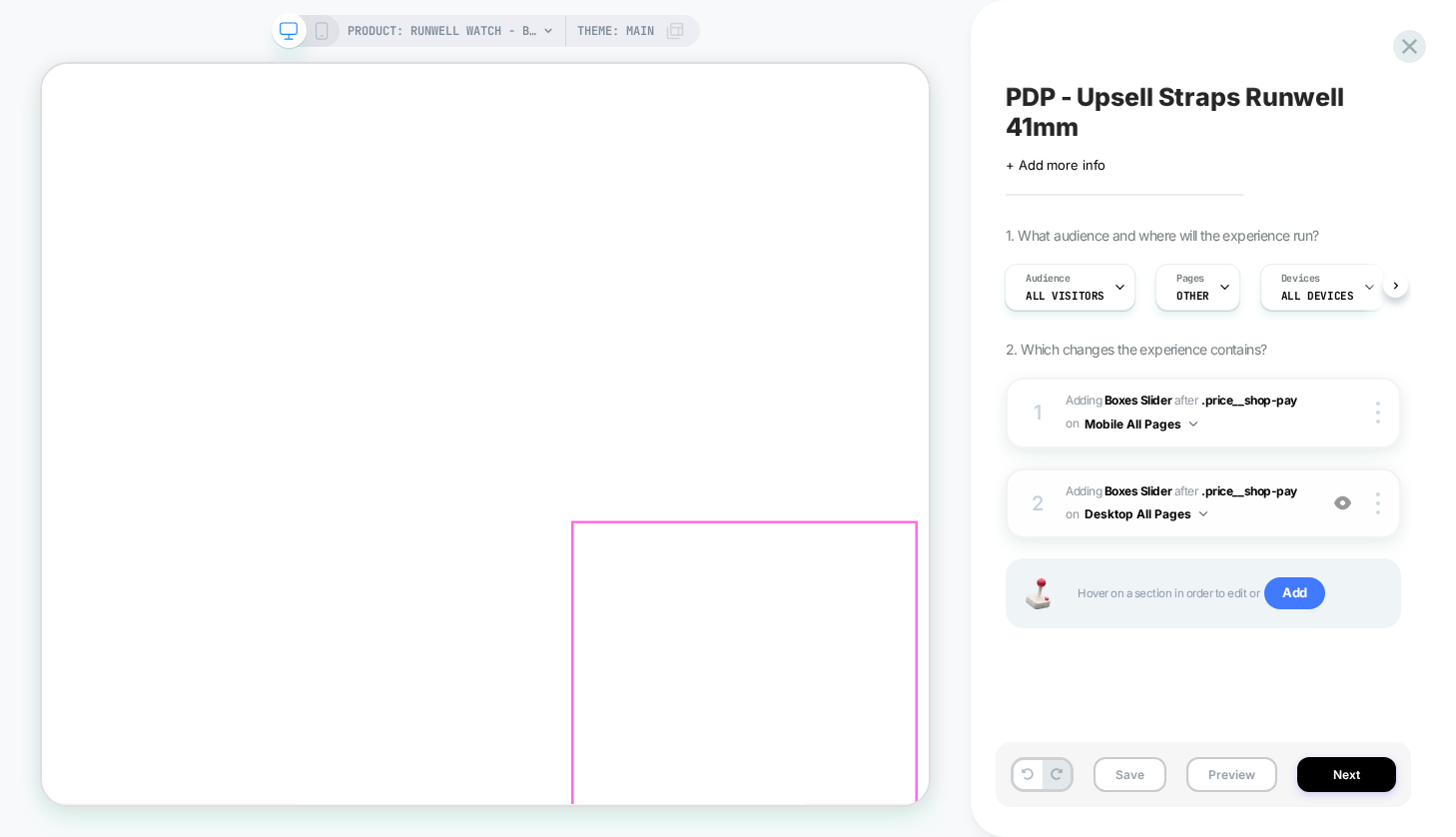click on "Add 20mm Cattail Leather Watch Strap - Cattail $125 Add 20mm Dark Cognac Leather Watch Strap - Dark Cognac $125 Add 20mm Black Leather Watch Strap - Black $125 Add 20mm Navy Leather Watch Strap - Navy $125 Add 20mm British Tan Leather Watch Strap - British Tan $125 Add 20mm Khaki G10 Nylon Watch Strap - Khaki $75 Add 20mm Black Leather Watch Strap - Black $125 Add 20mm Natural Leather Watch Strap - Natural $125" at bounding box center (633, 95533) 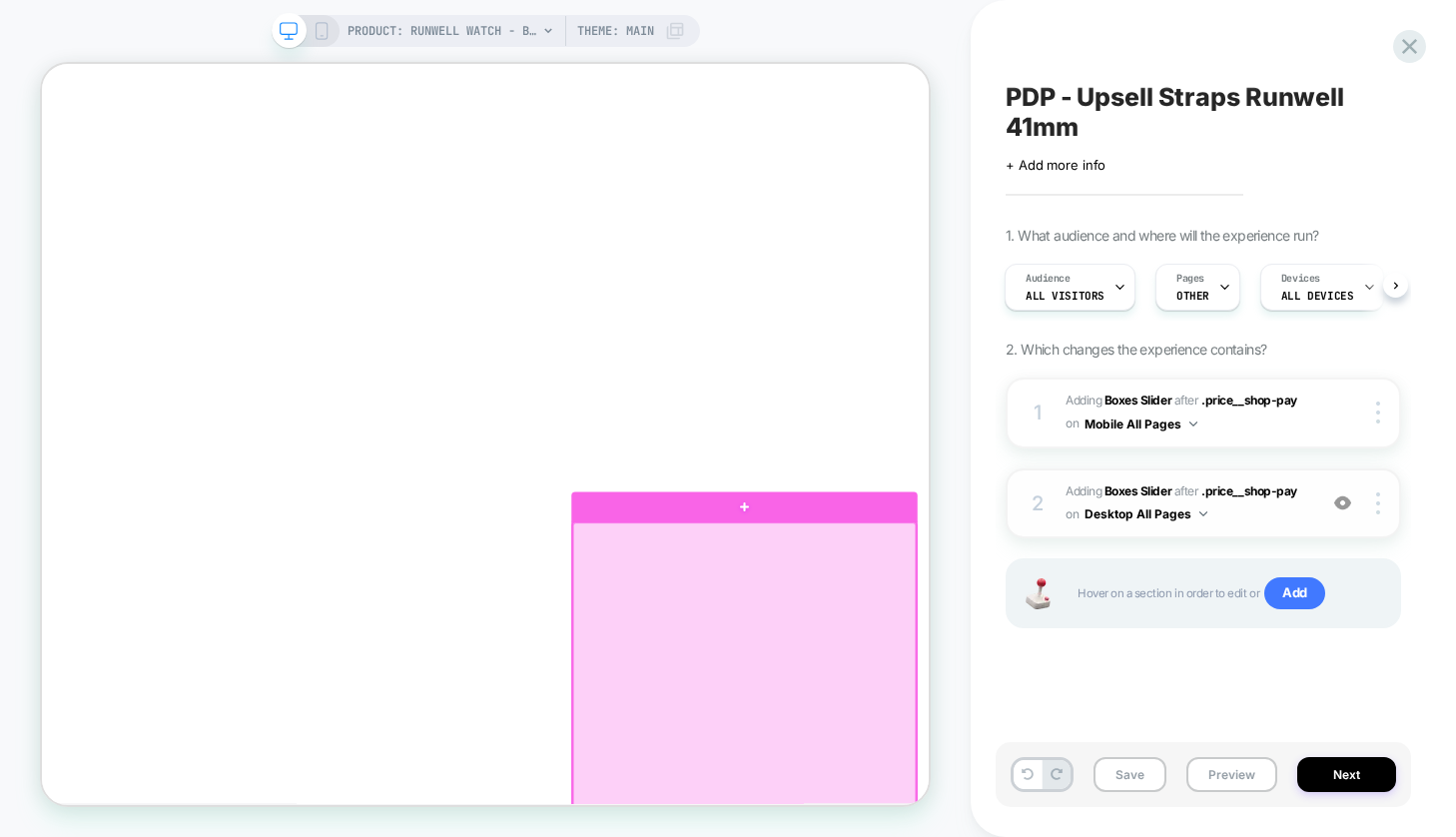 click at bounding box center [979, 877] 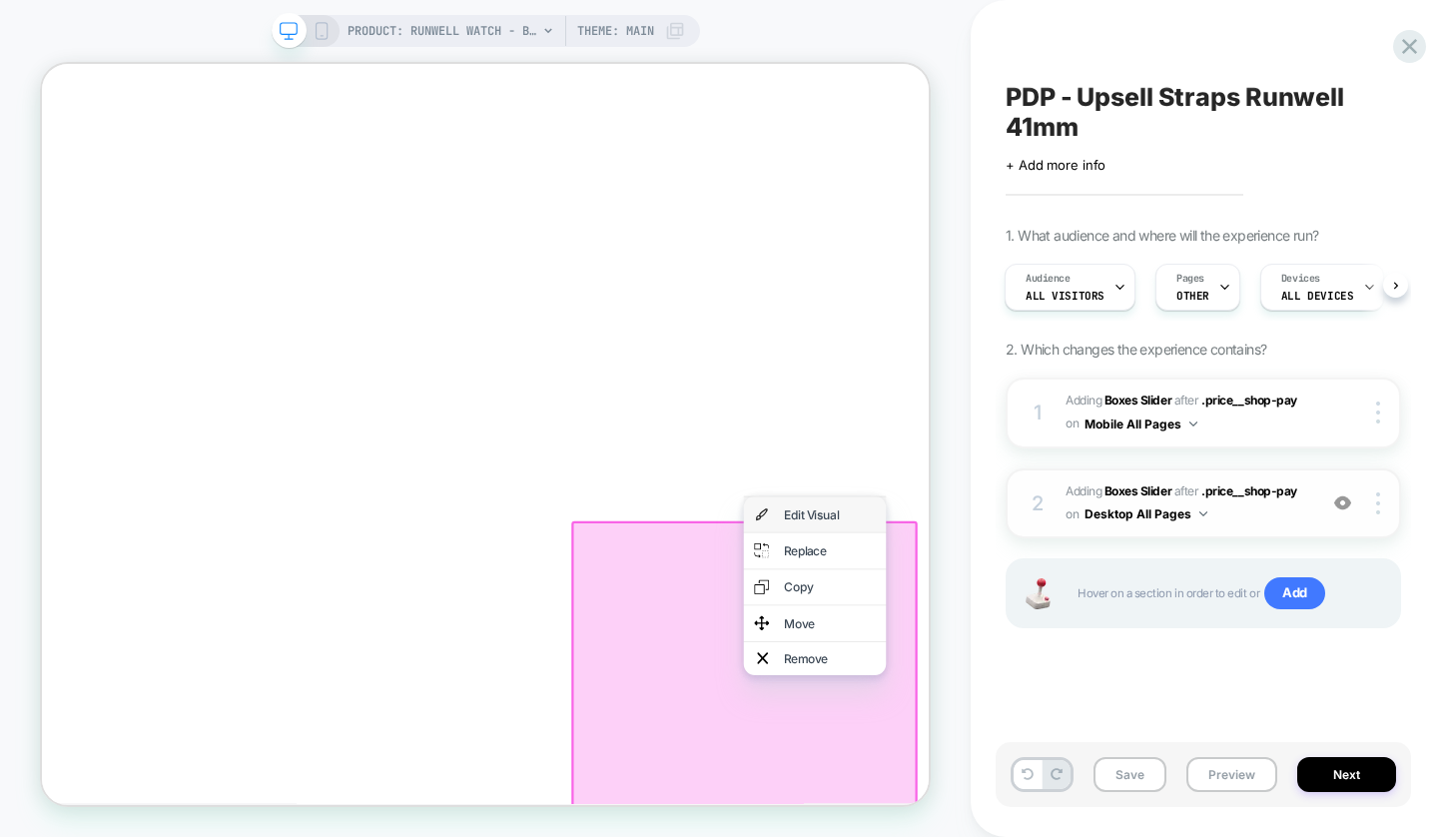 click on "Edit Visual" at bounding box center (1073, 664) 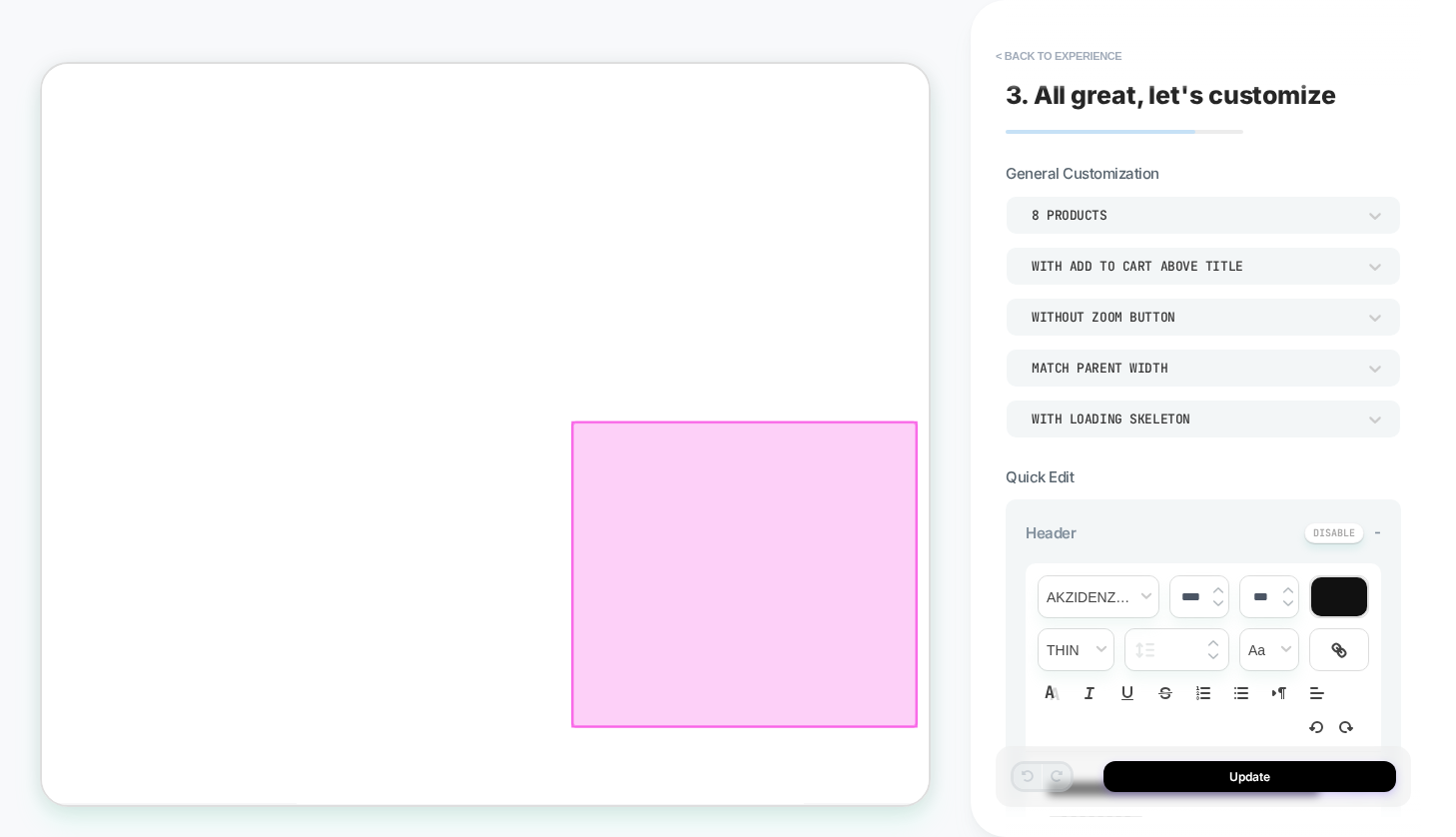 scroll, scrollTop: 345, scrollLeft: 4, axis: both 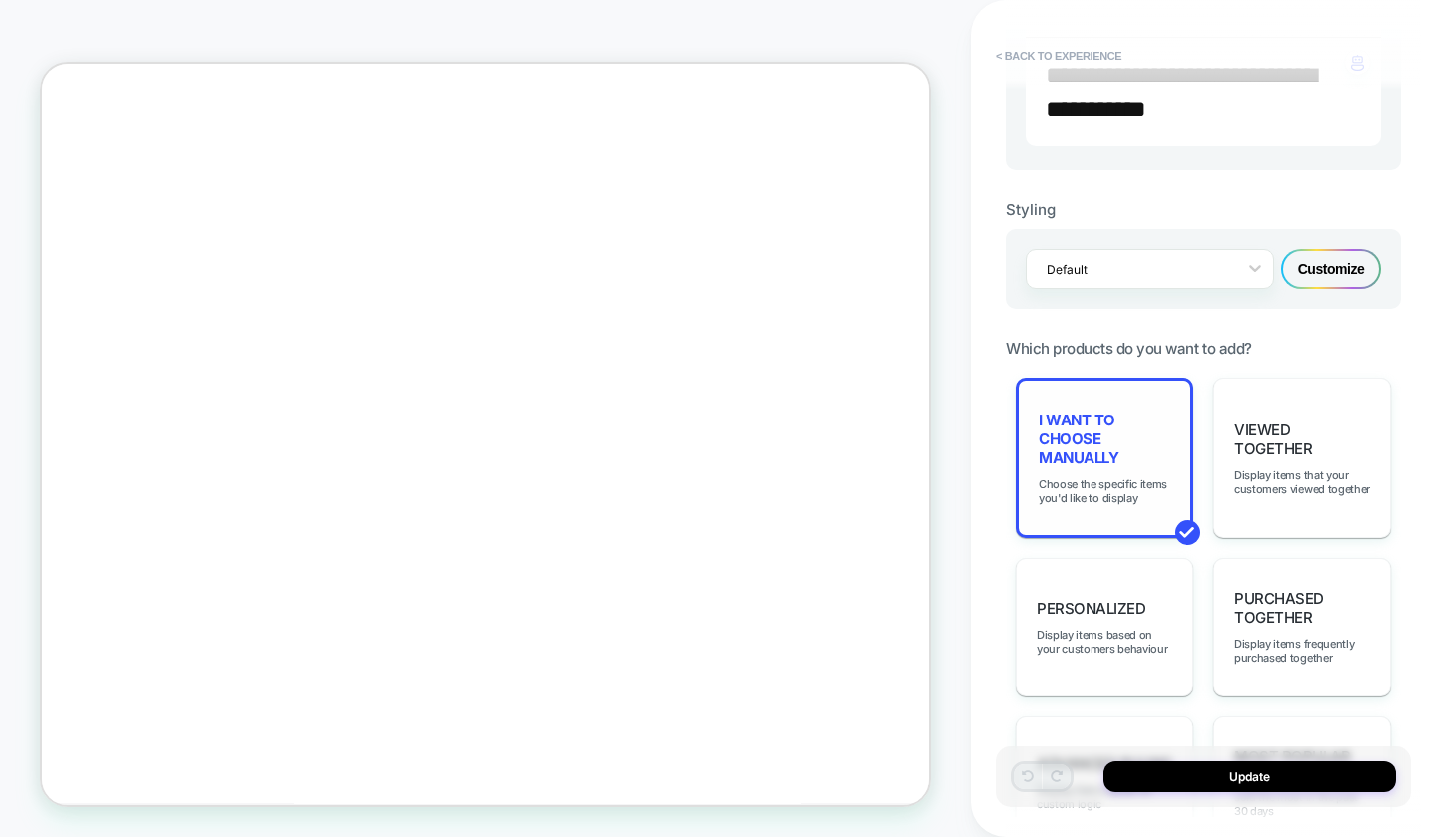 click on "I want to choose manually" at bounding box center [1104, 438] 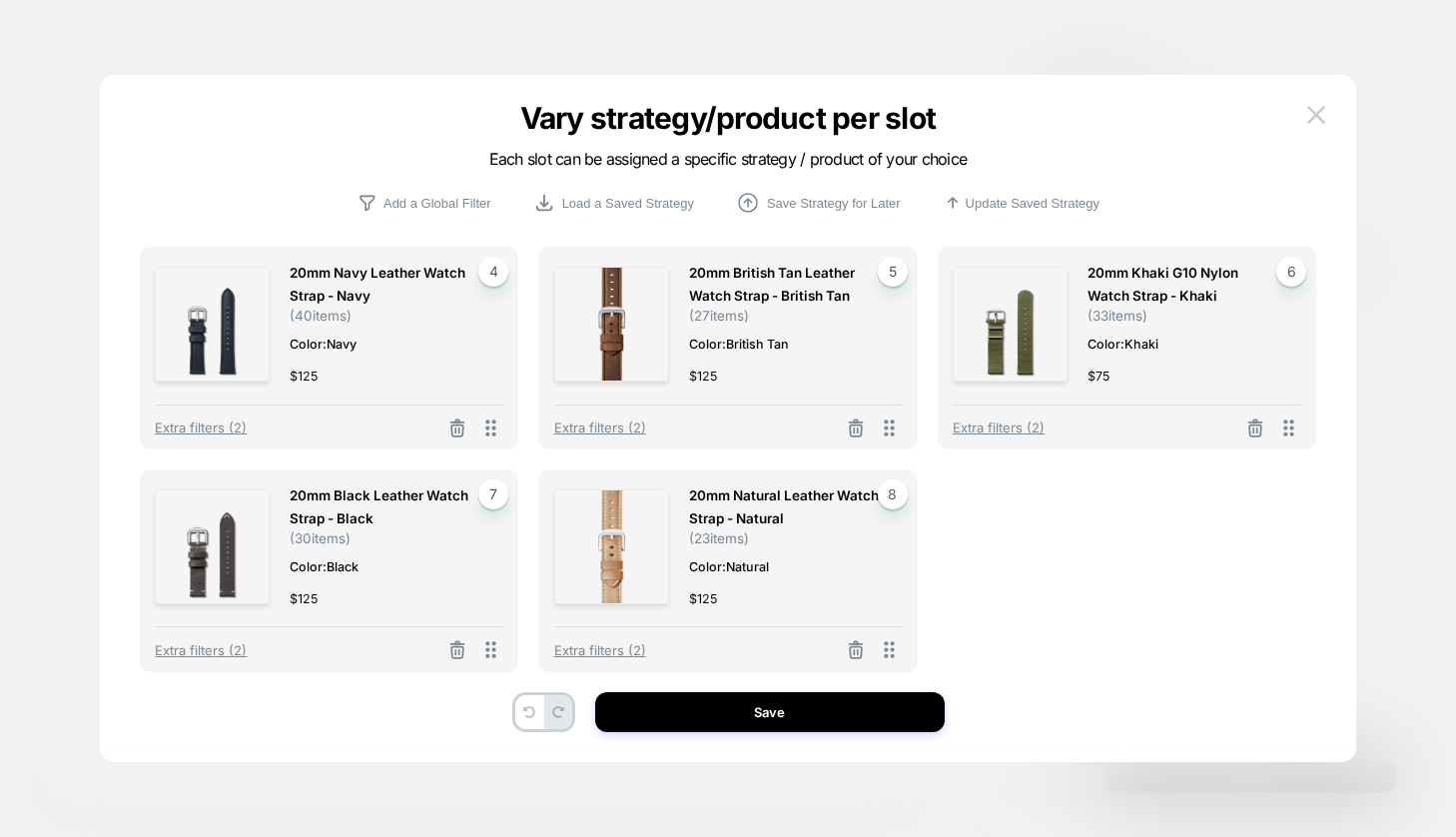 scroll, scrollTop: 219, scrollLeft: 0, axis: vertical 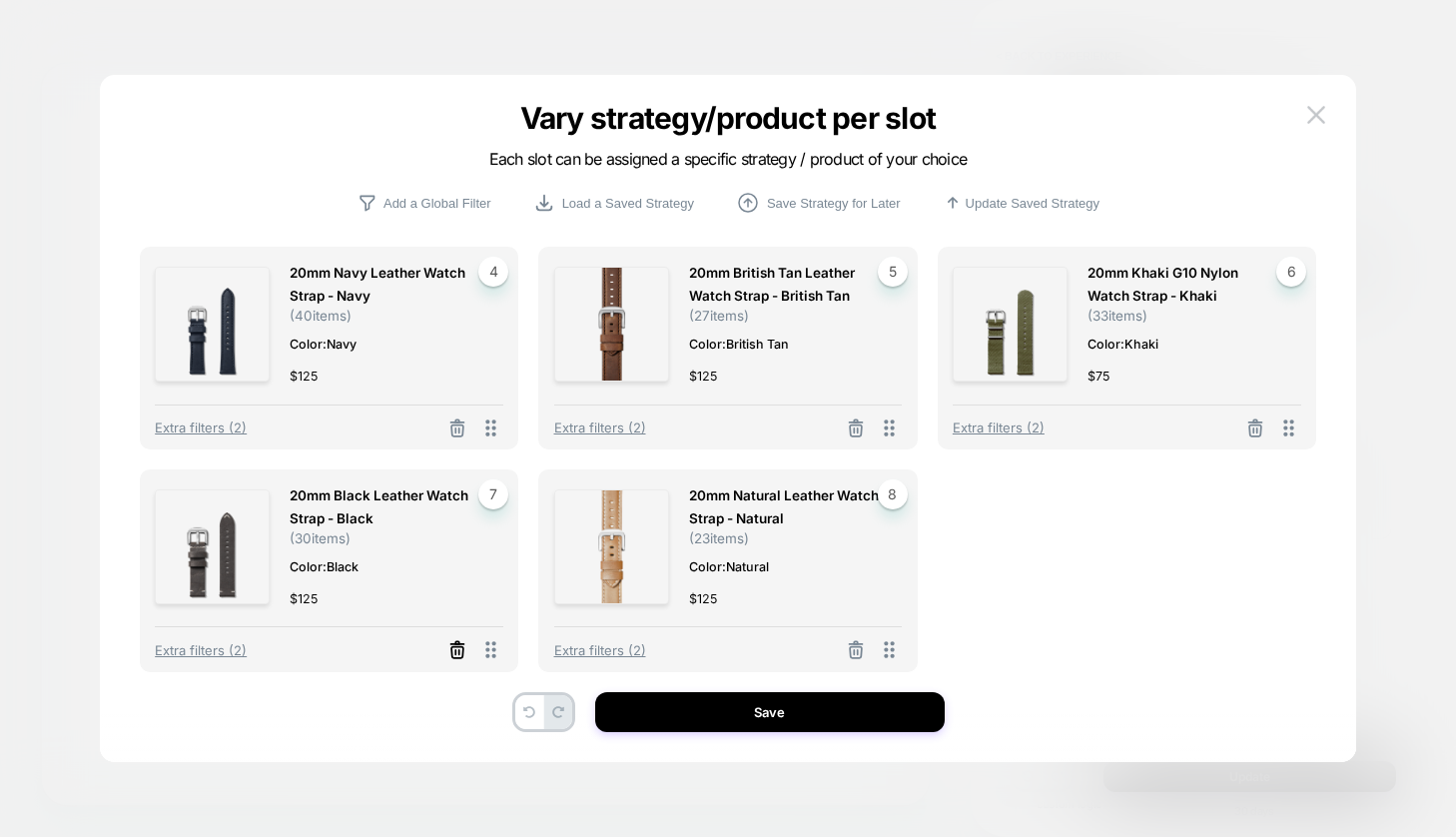 click 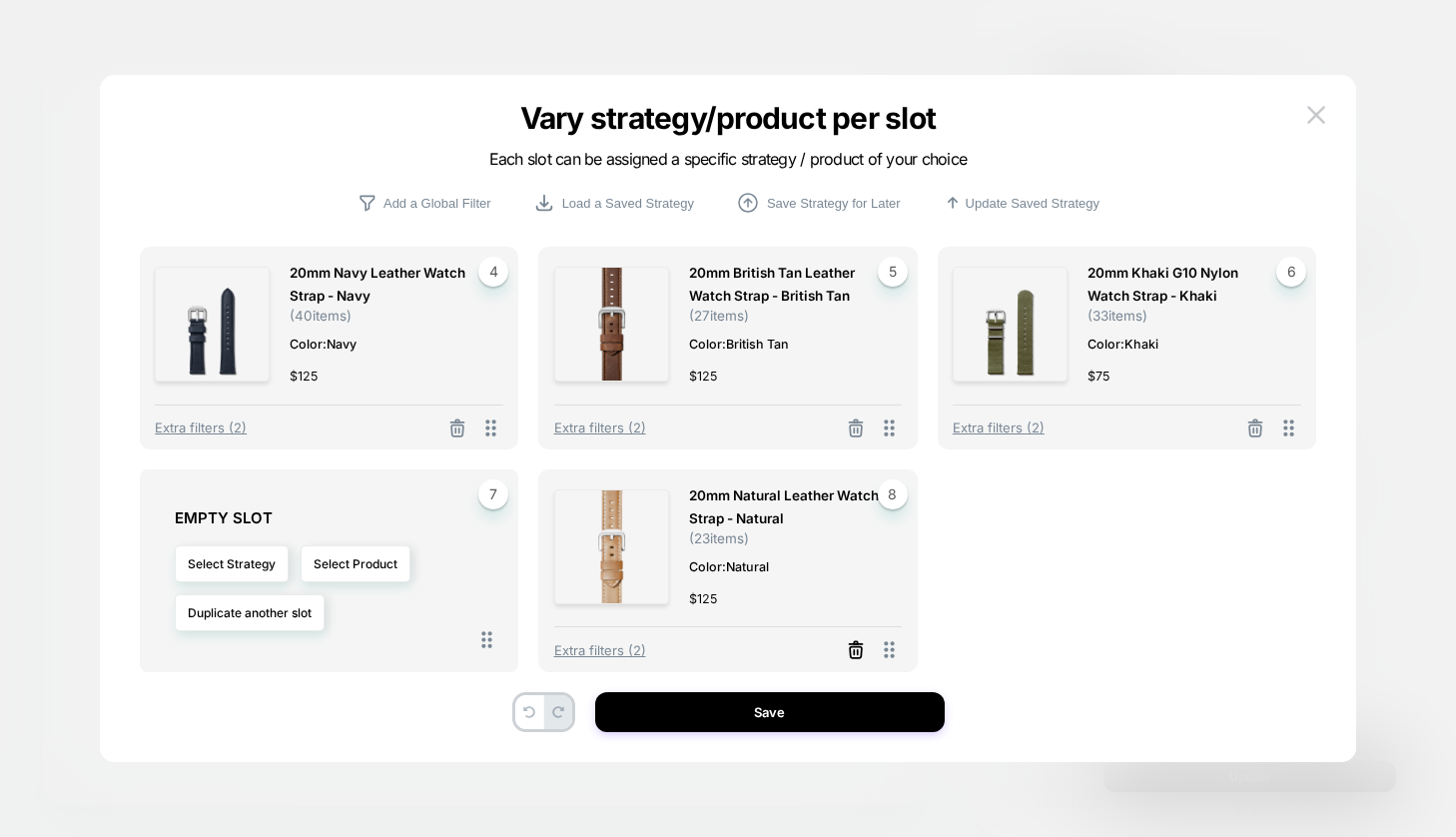 click 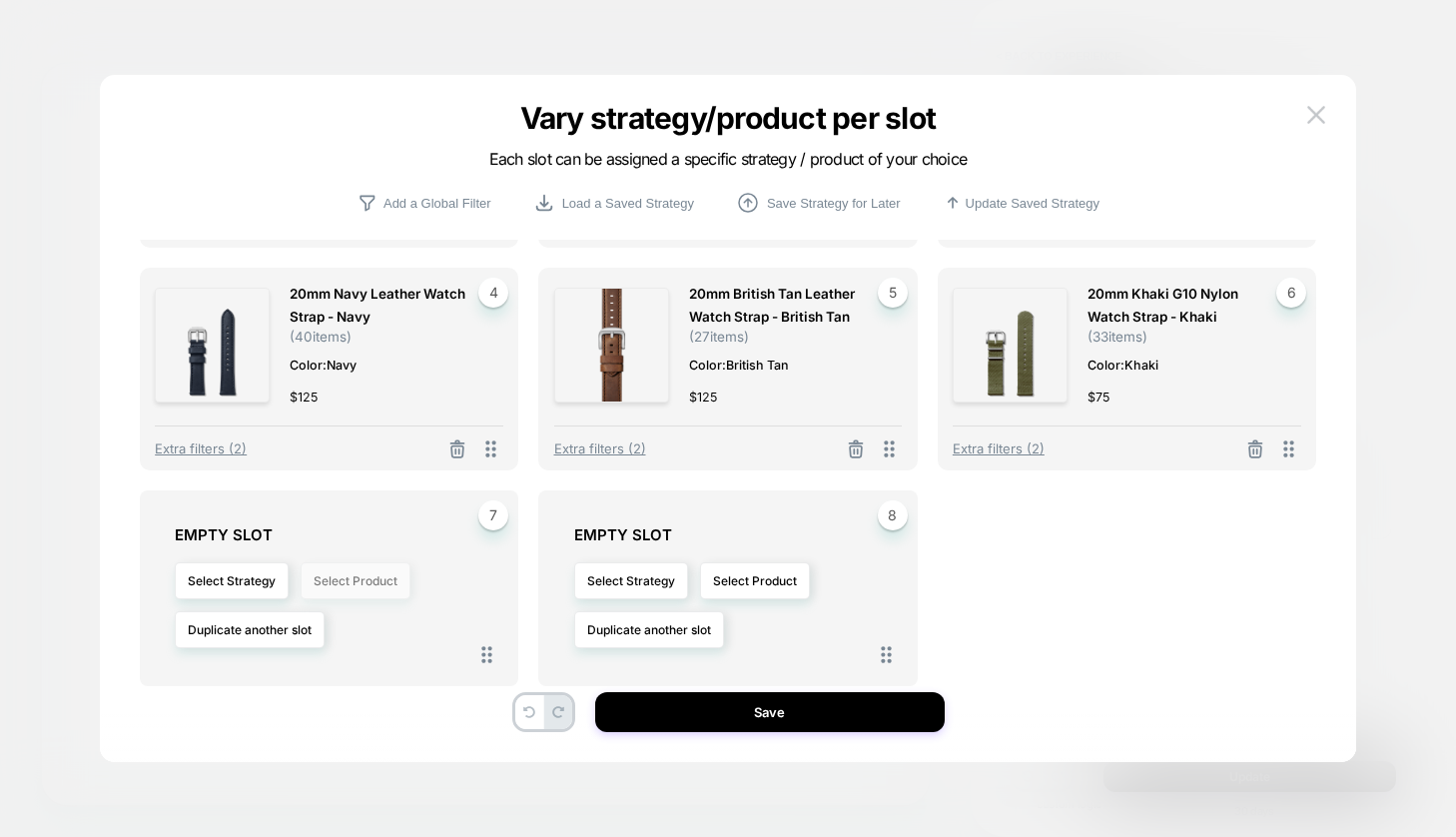 click on "Select Product" at bounding box center (356, 580) 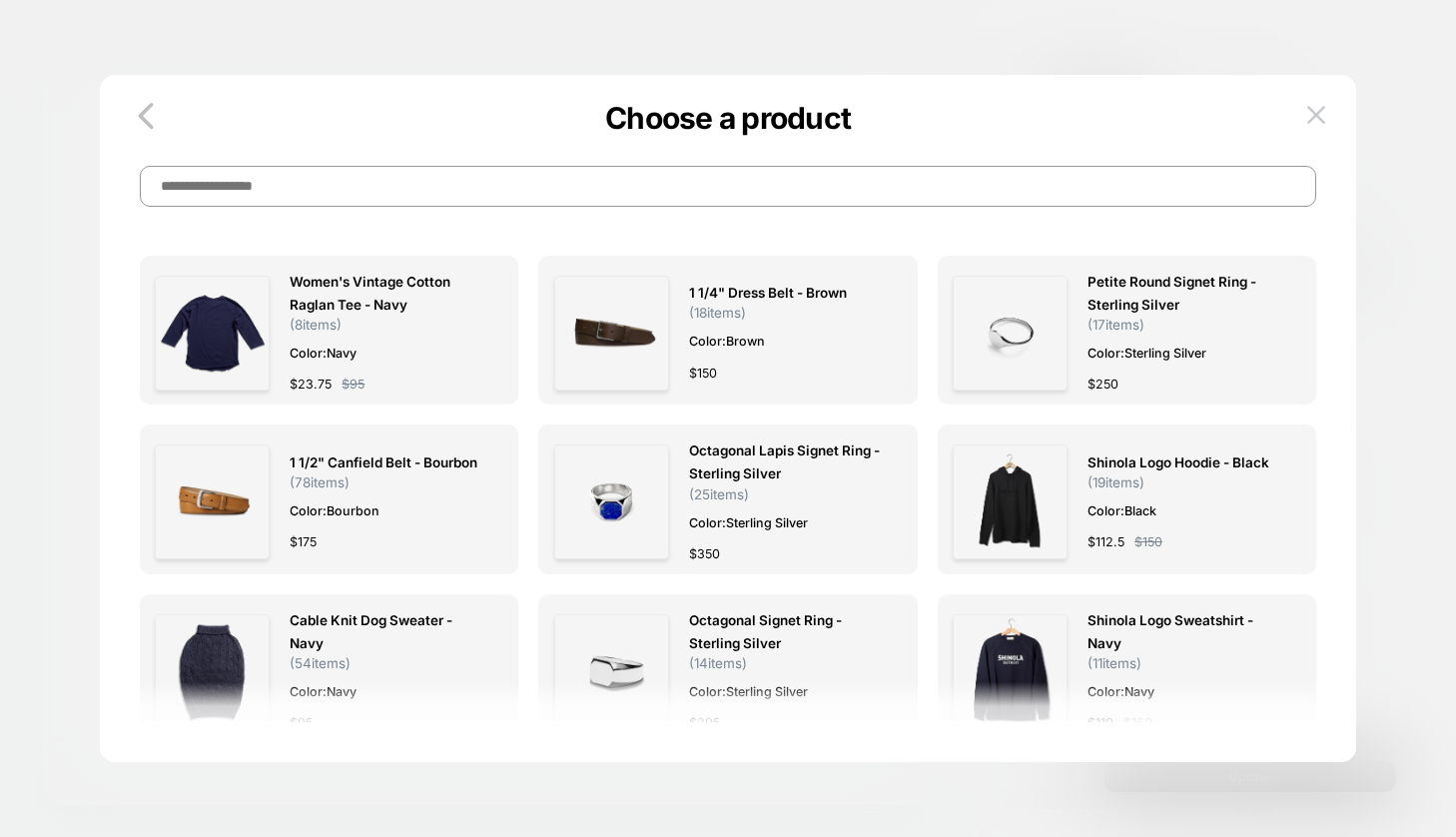 scroll, scrollTop: 9, scrollLeft: 0, axis: vertical 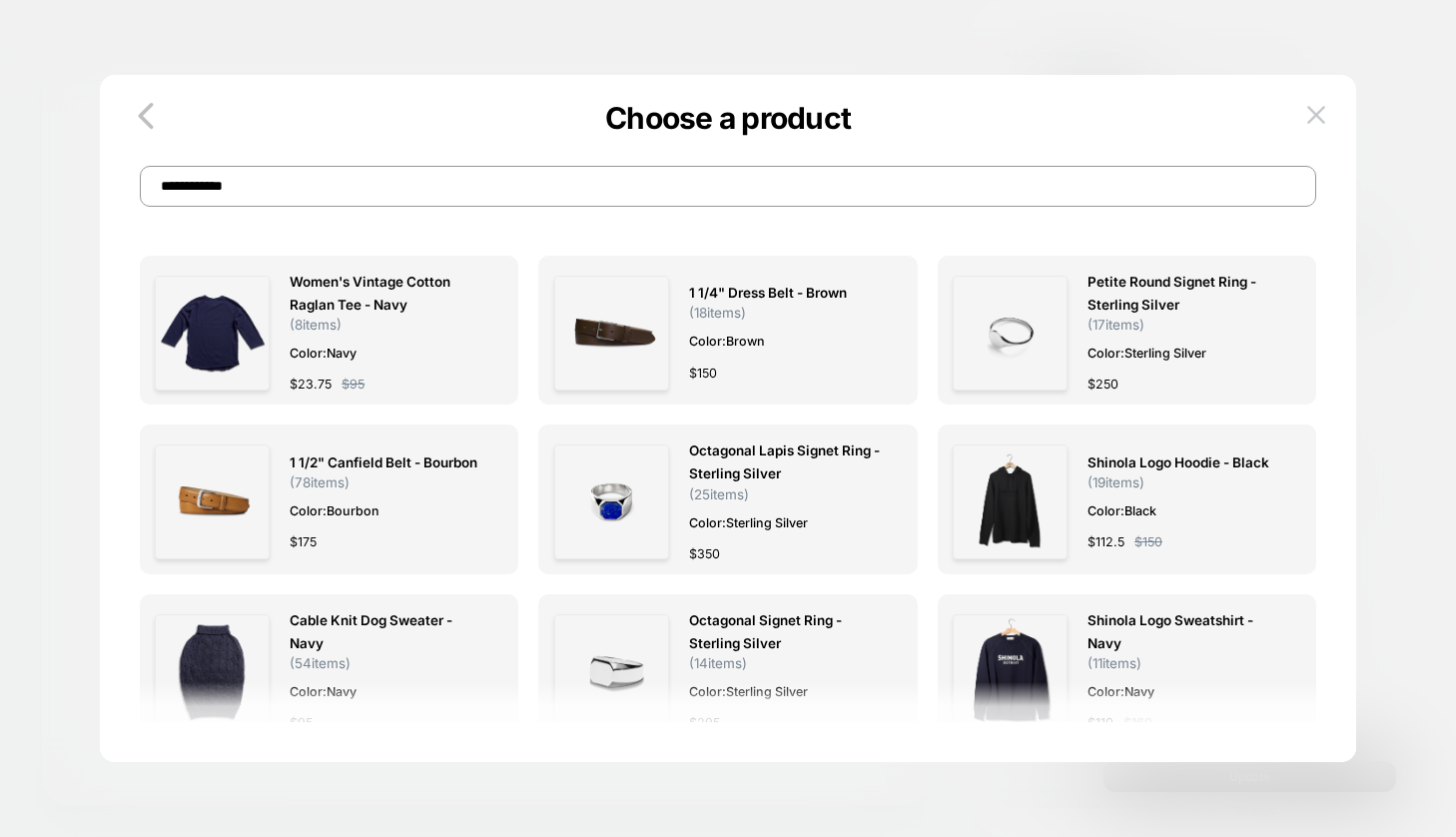 type on "**********" 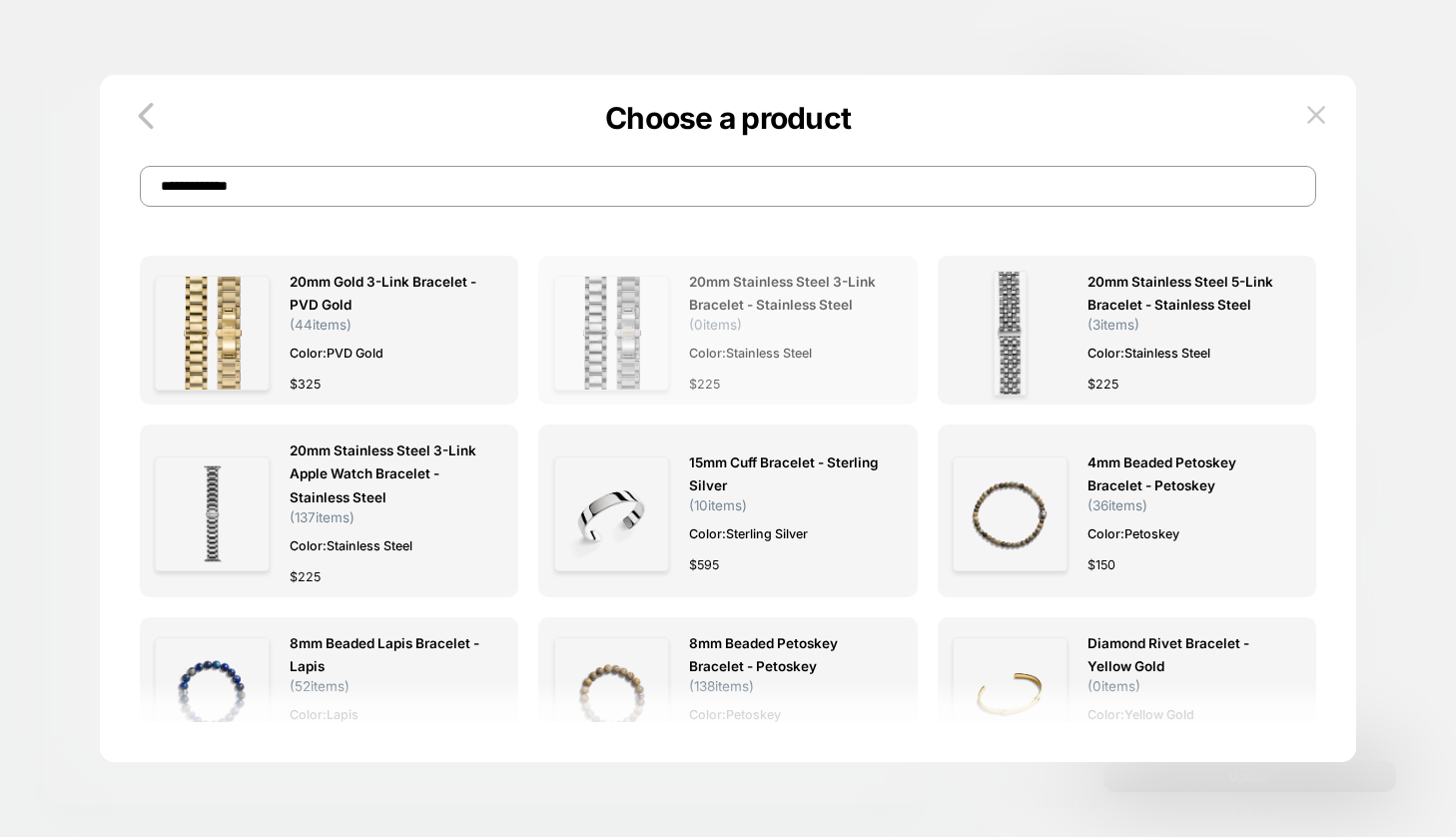 scroll, scrollTop: 0, scrollLeft: 0, axis: both 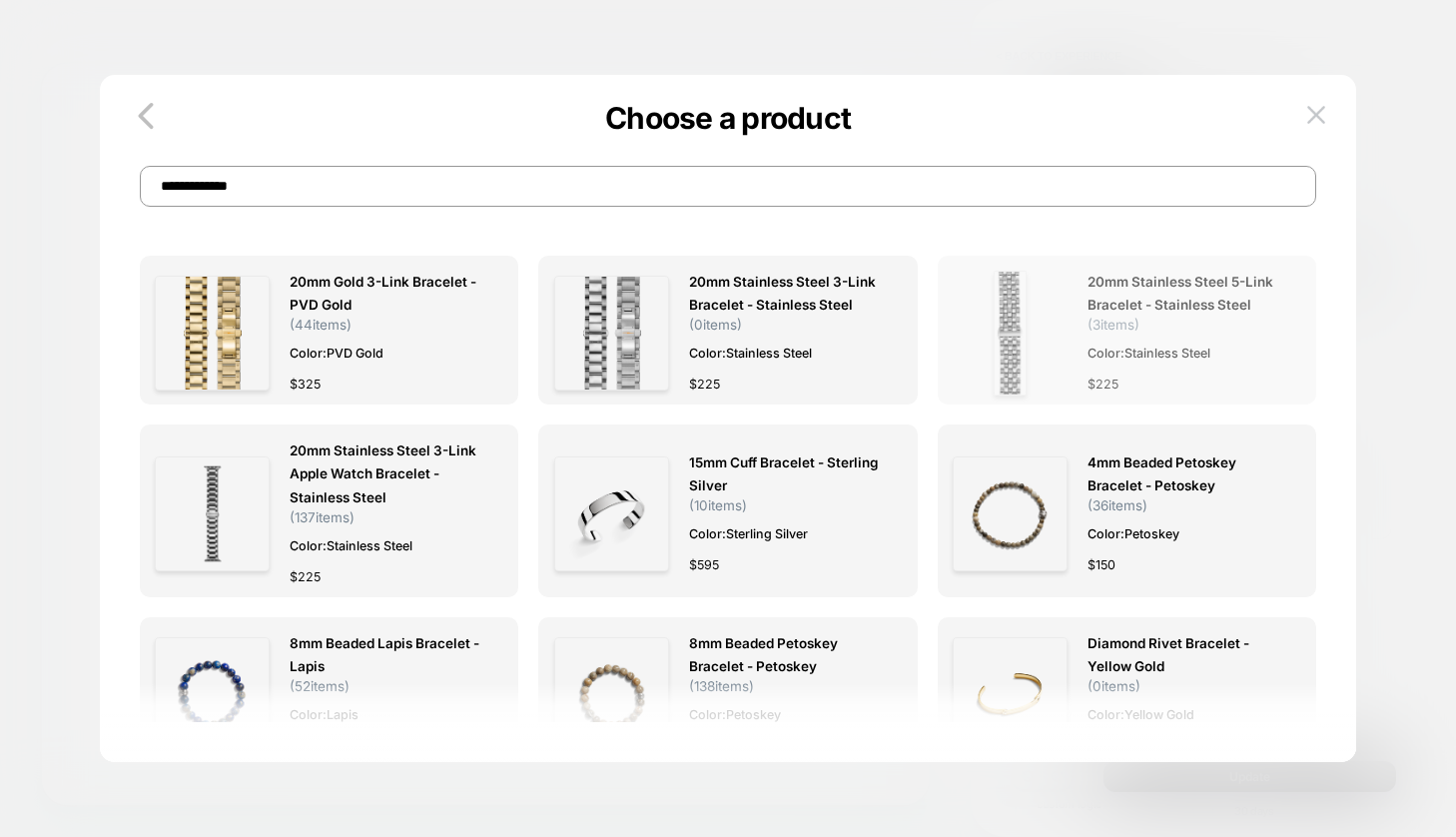 click on "20mm Stainless Steel 5-Link Bracelet - Stainless Steel" at bounding box center (1184, 294) 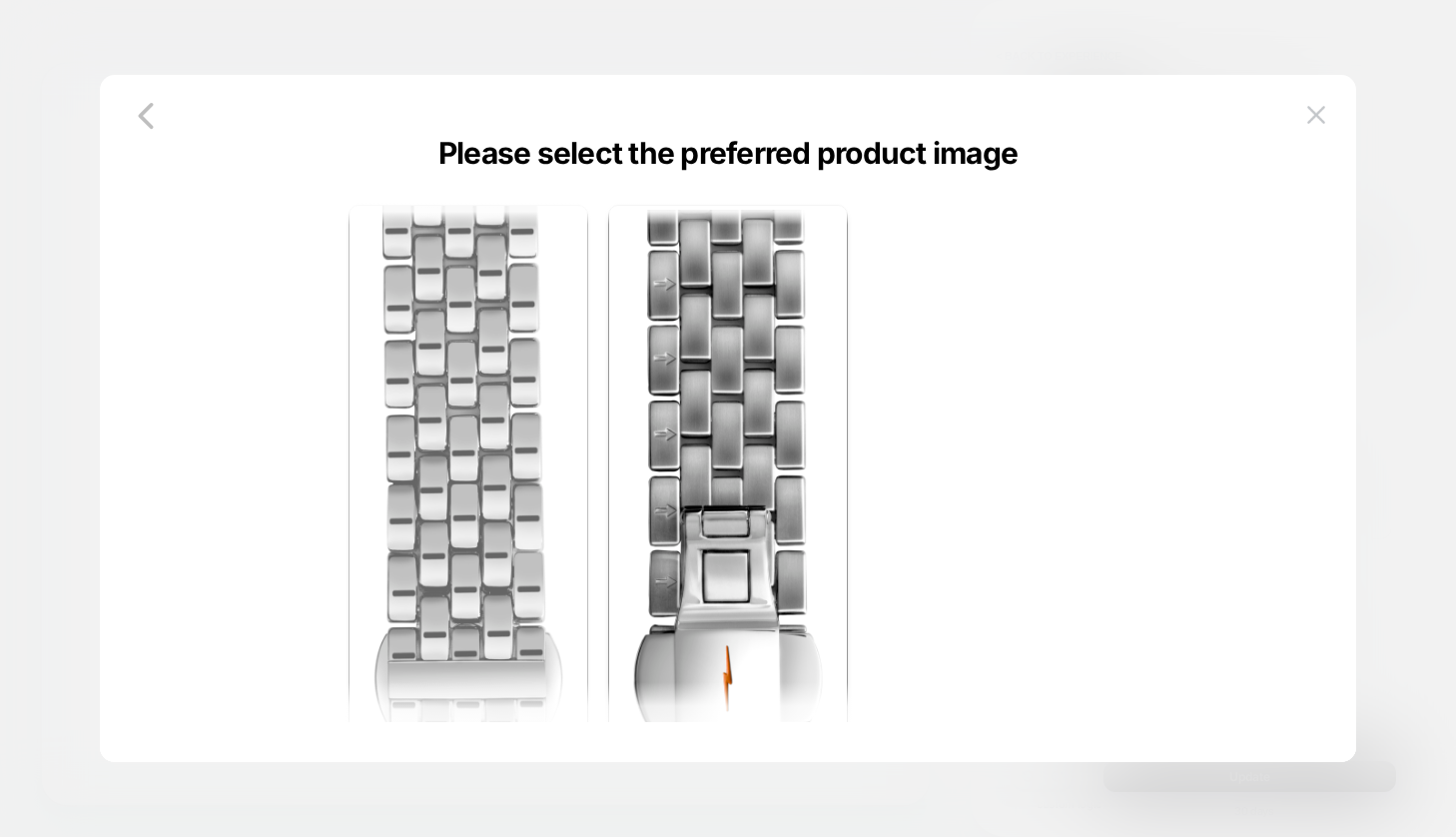 click at bounding box center [468, 675] 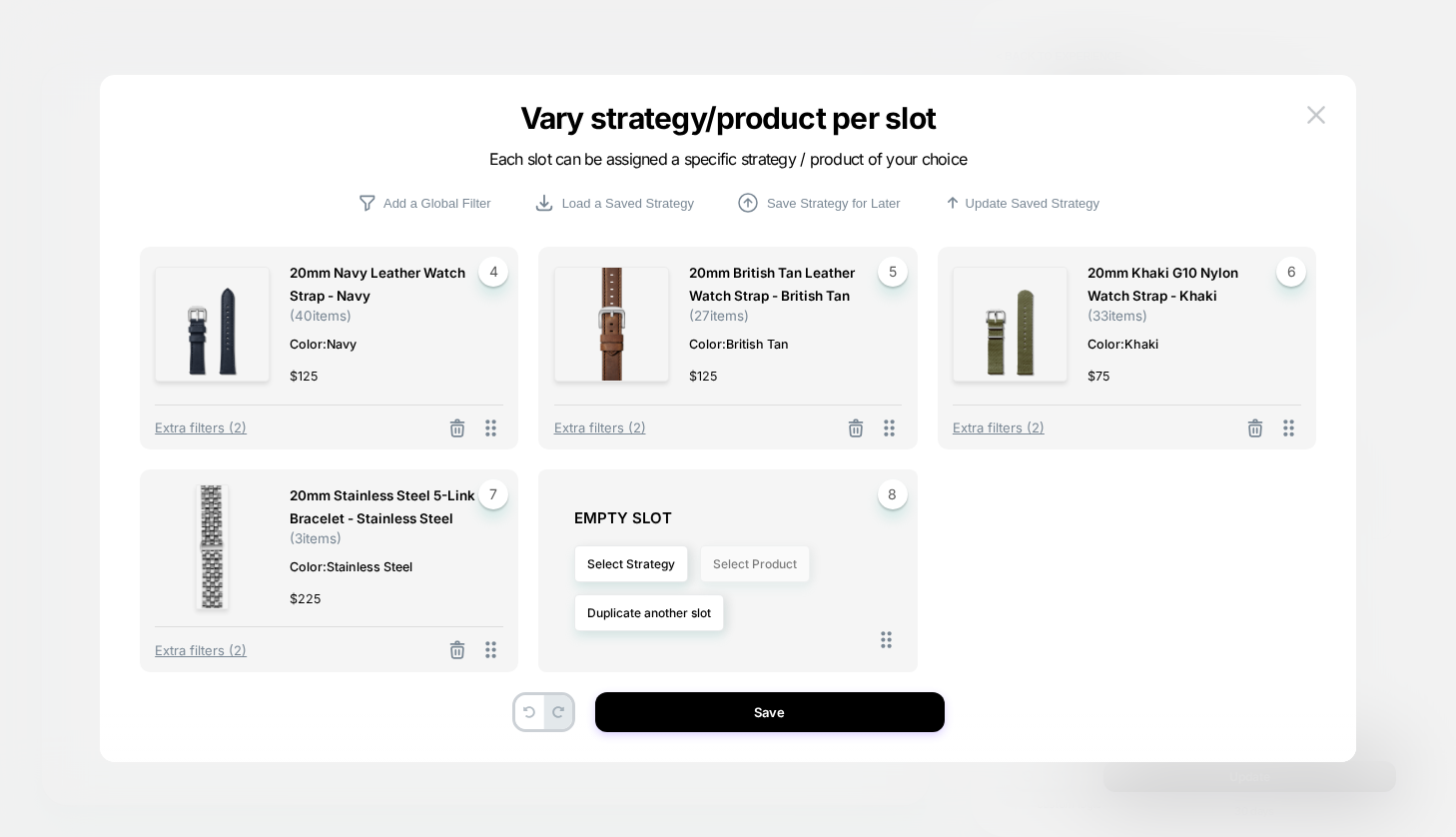 click on "Select Product" at bounding box center [755, 563] 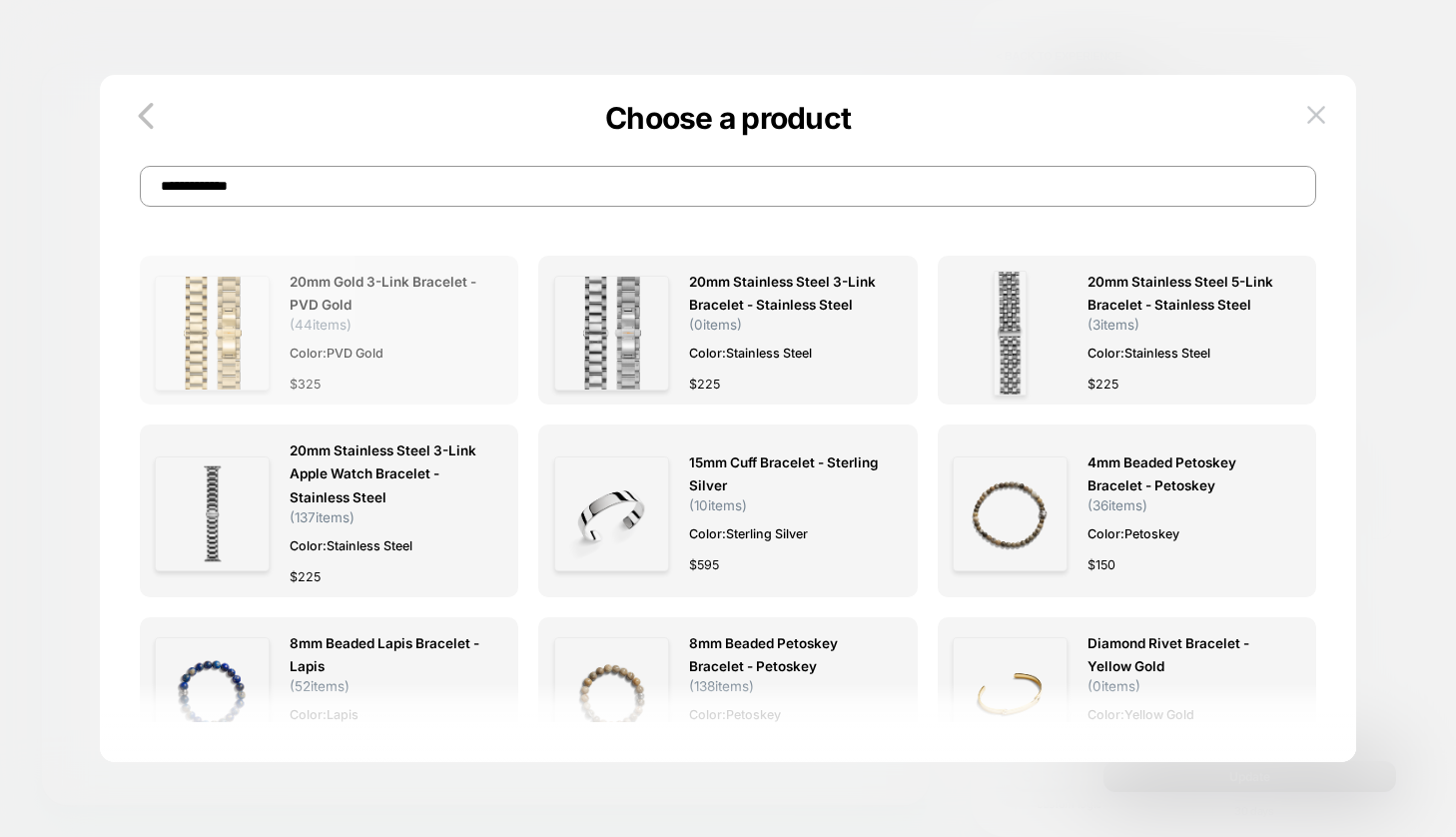 click on "20mm Gold 3-Link Bracelet - PVD Gold" at bounding box center (386, 294) 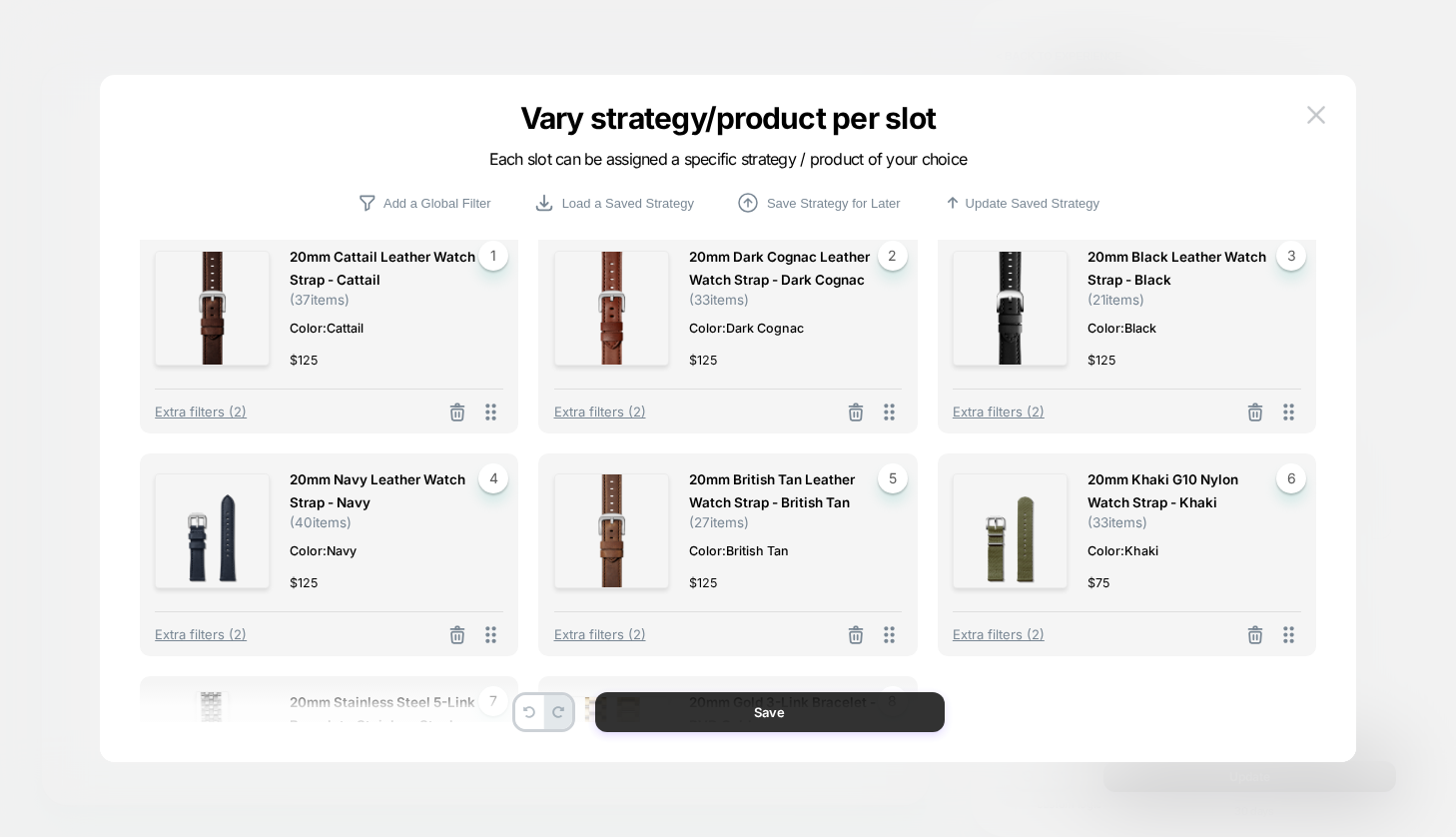 click on "Save" at bounding box center (770, 712) 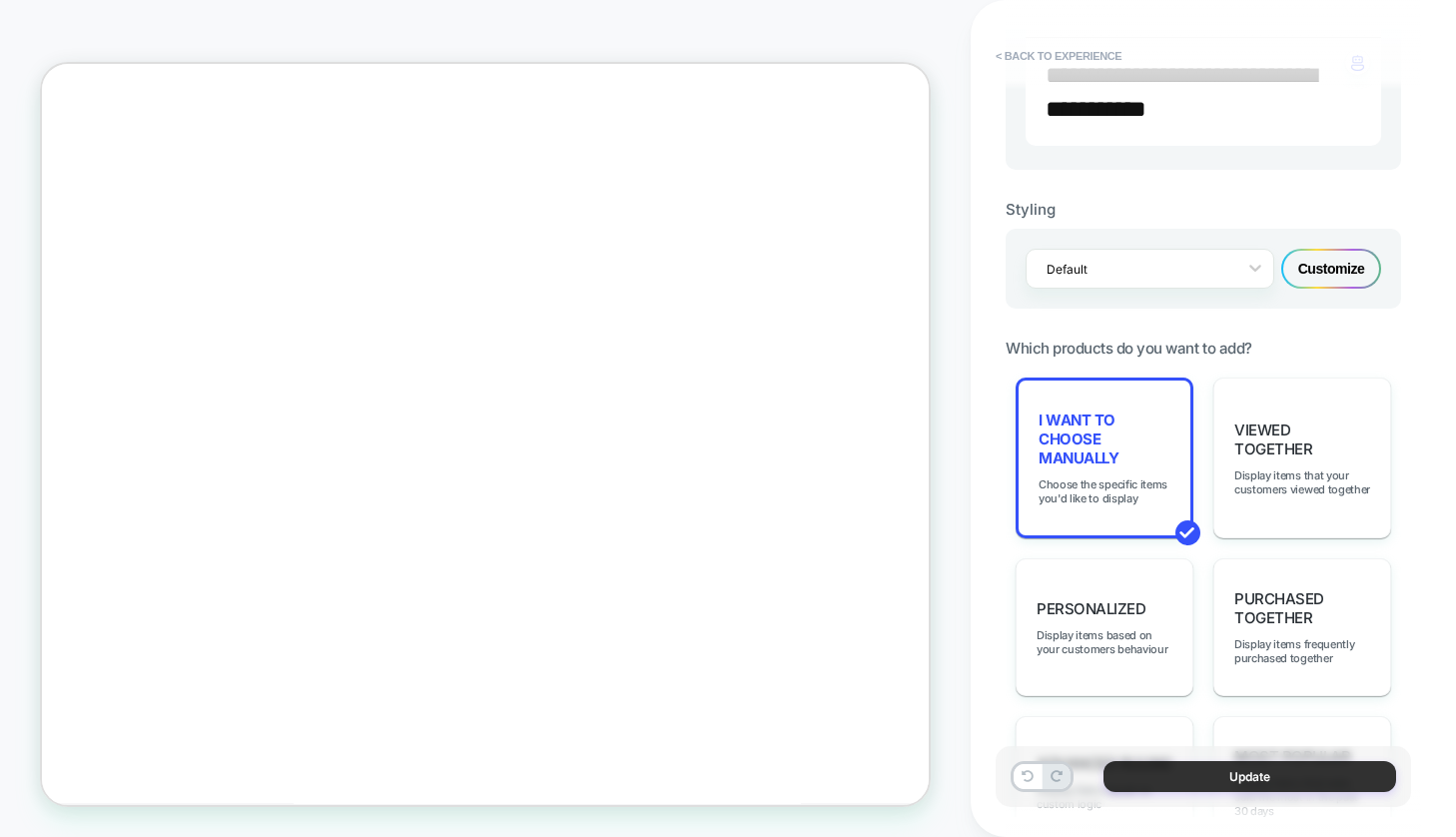 click on "Update" at bounding box center (1249, 776) 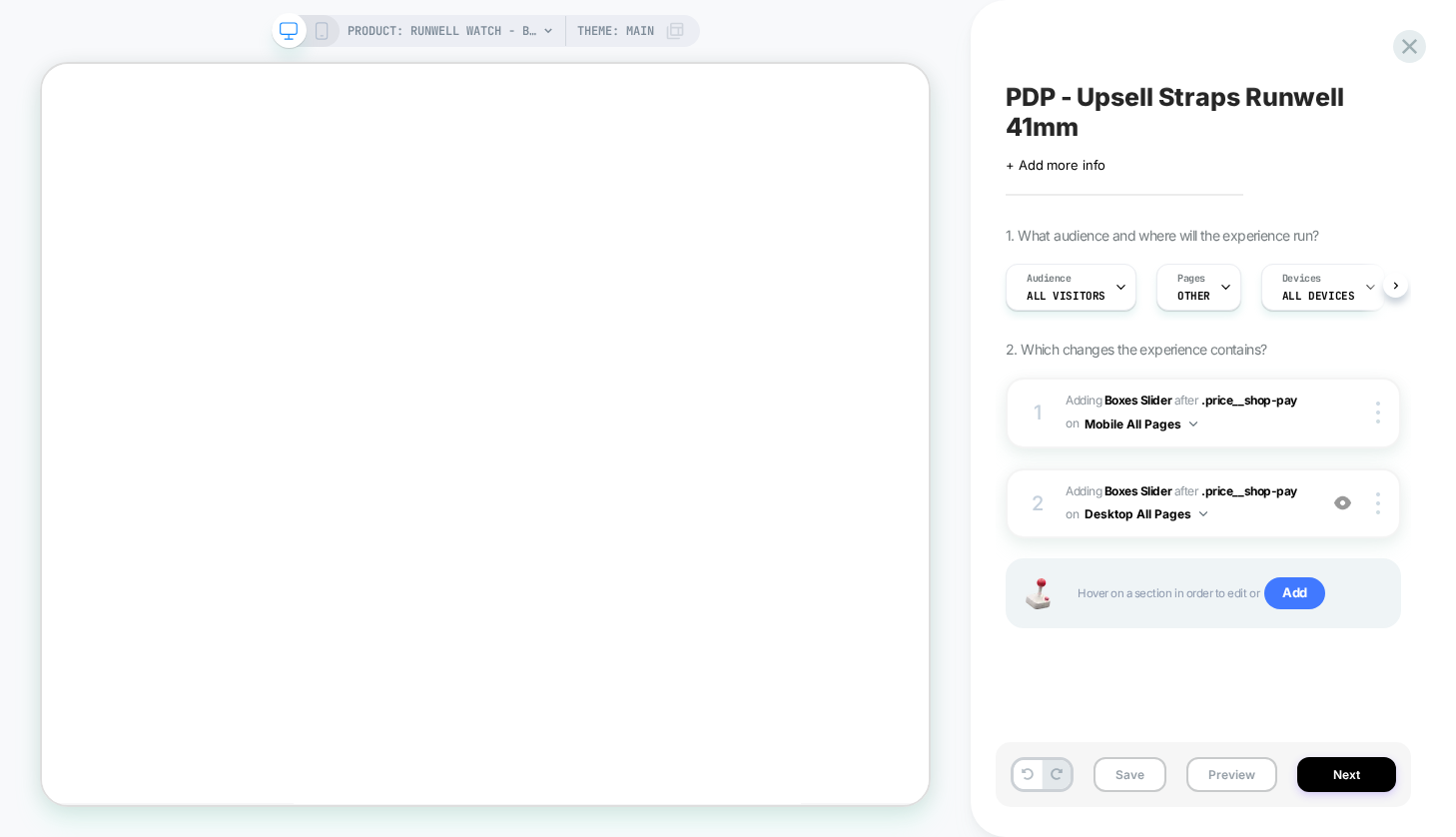 scroll, scrollTop: 0, scrollLeft: 1, axis: horizontal 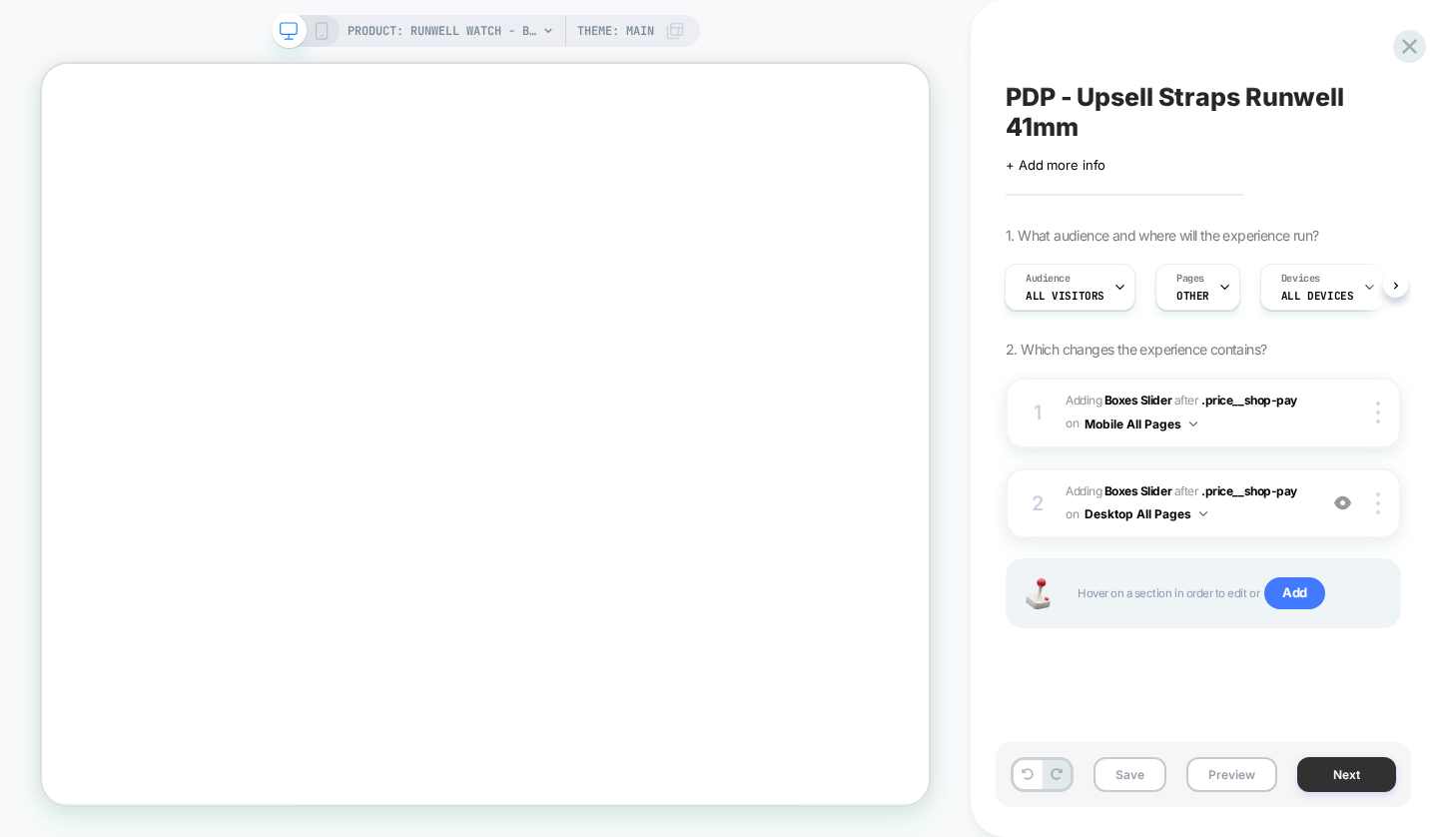 click on "Next" at bounding box center [1346, 774] 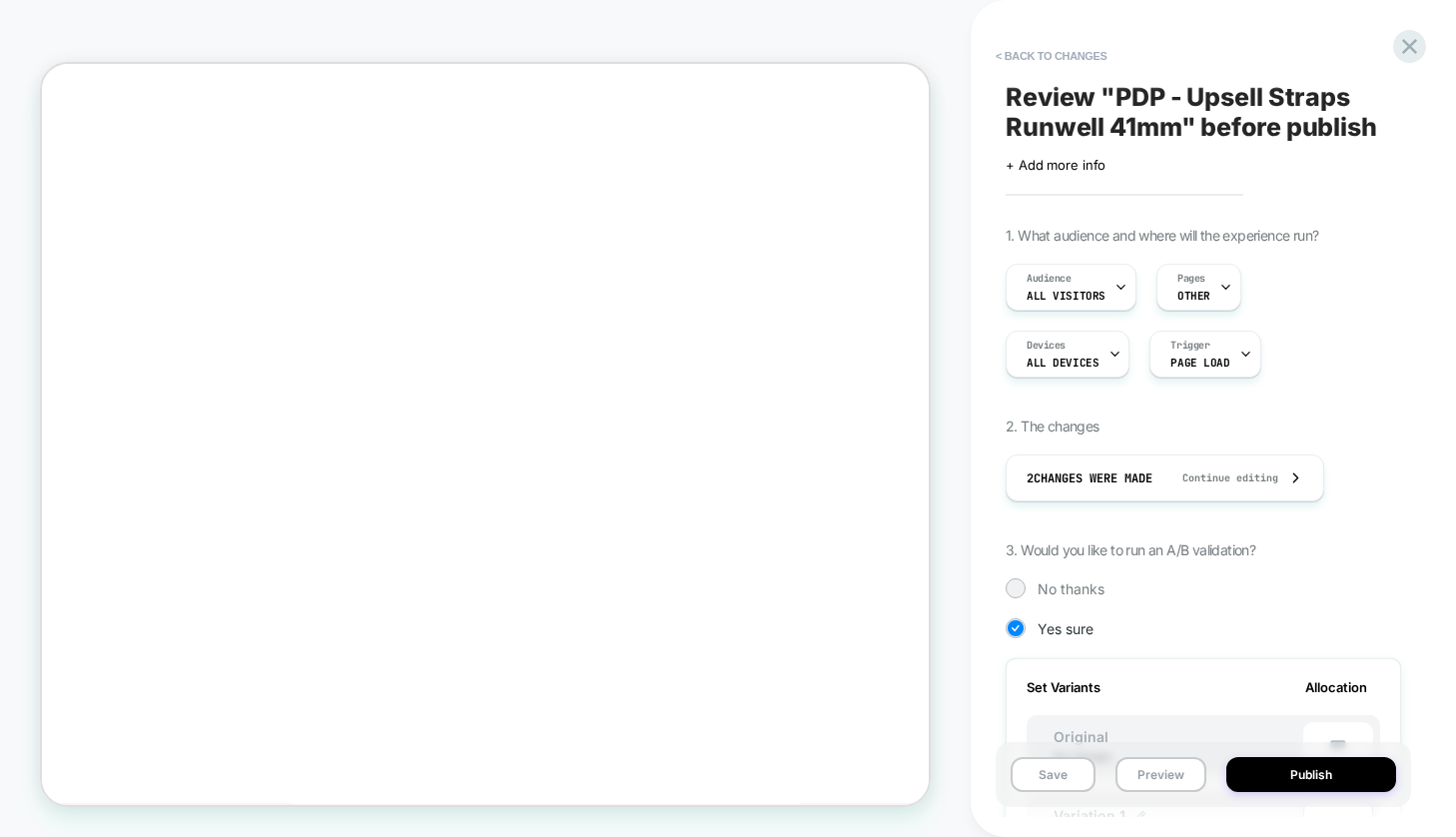 scroll, scrollTop: 0, scrollLeft: 2, axis: horizontal 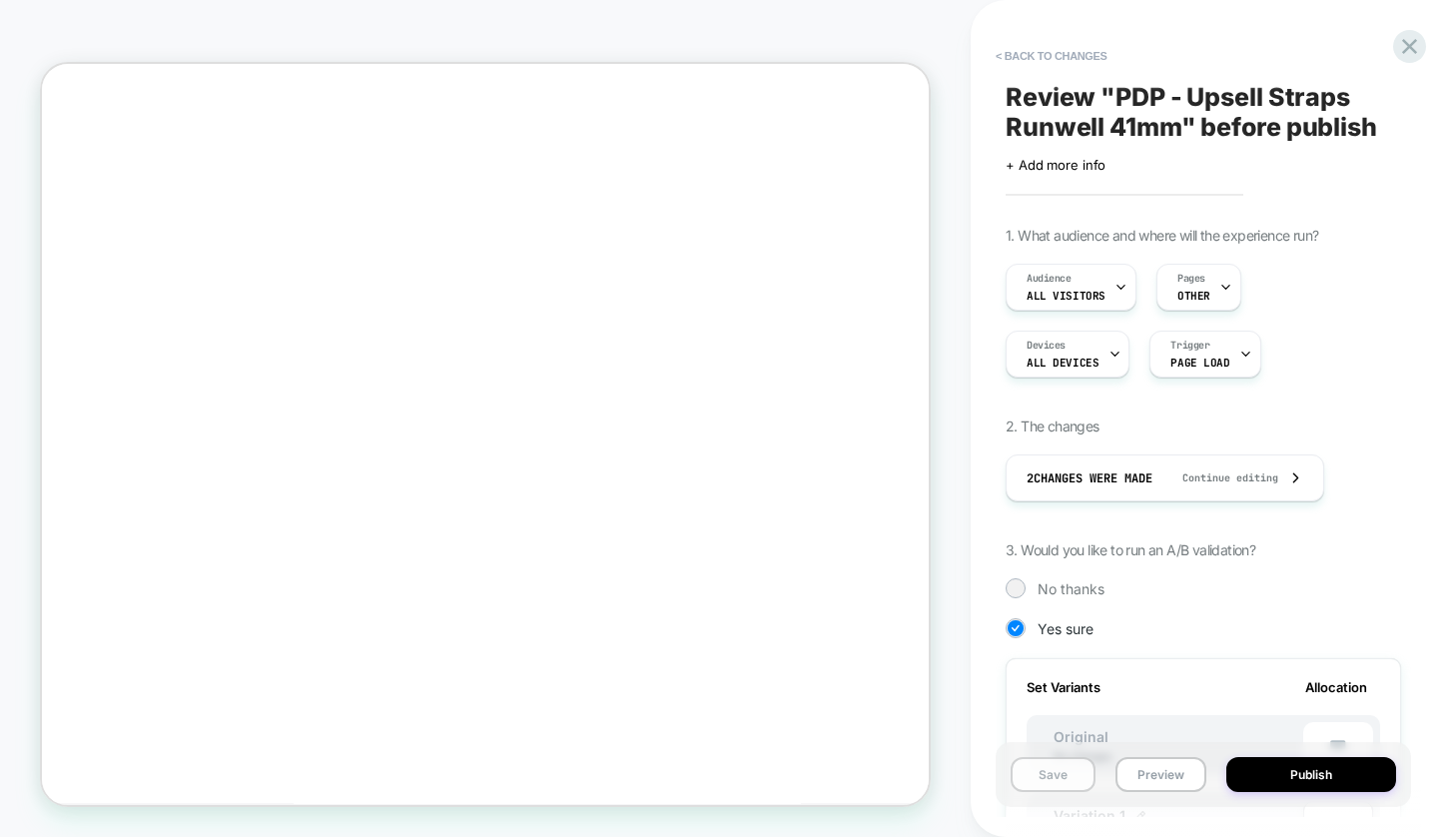 click on "Save" at bounding box center (1053, 774) 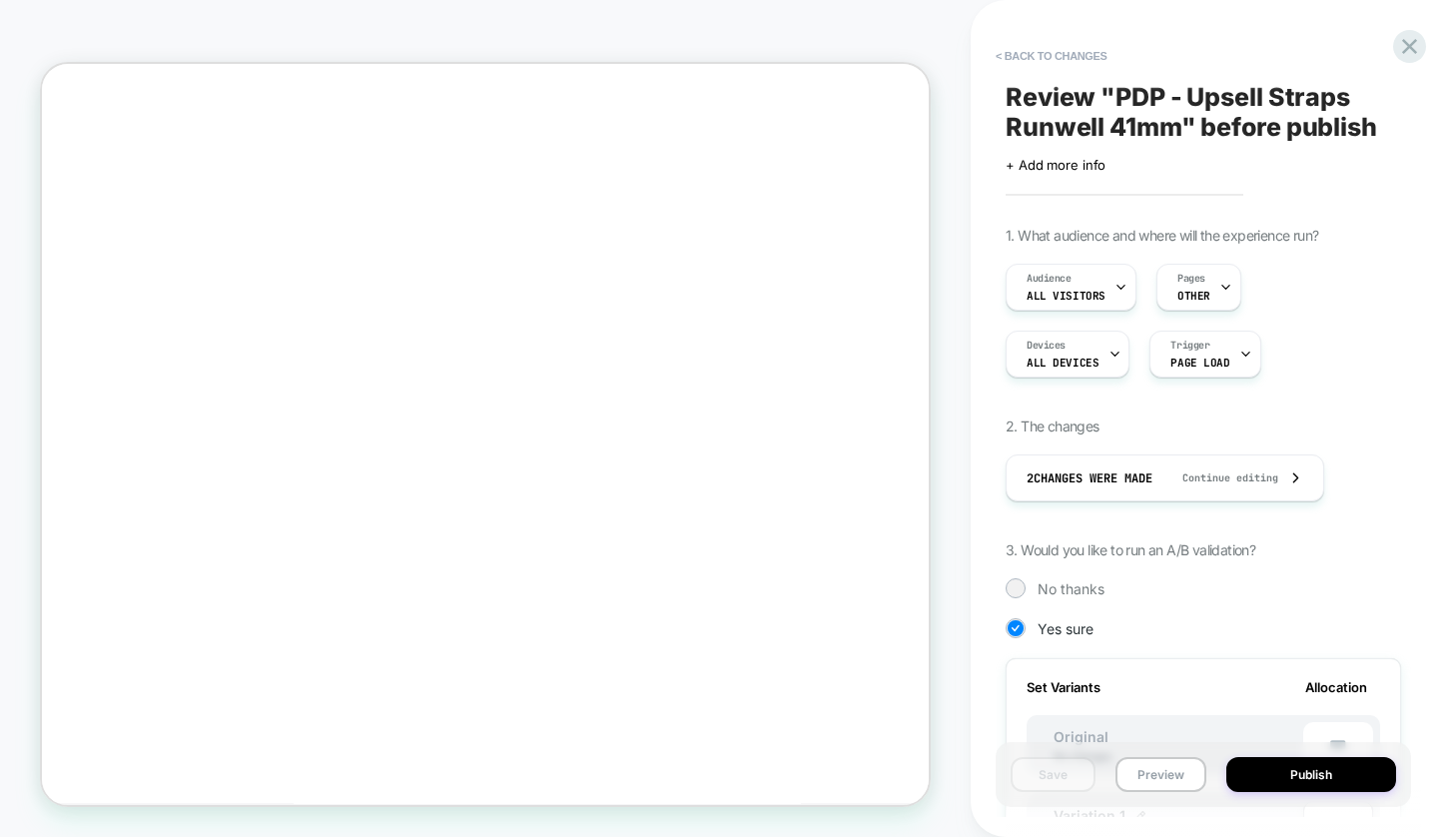 scroll, scrollTop: 0, scrollLeft: 0, axis: both 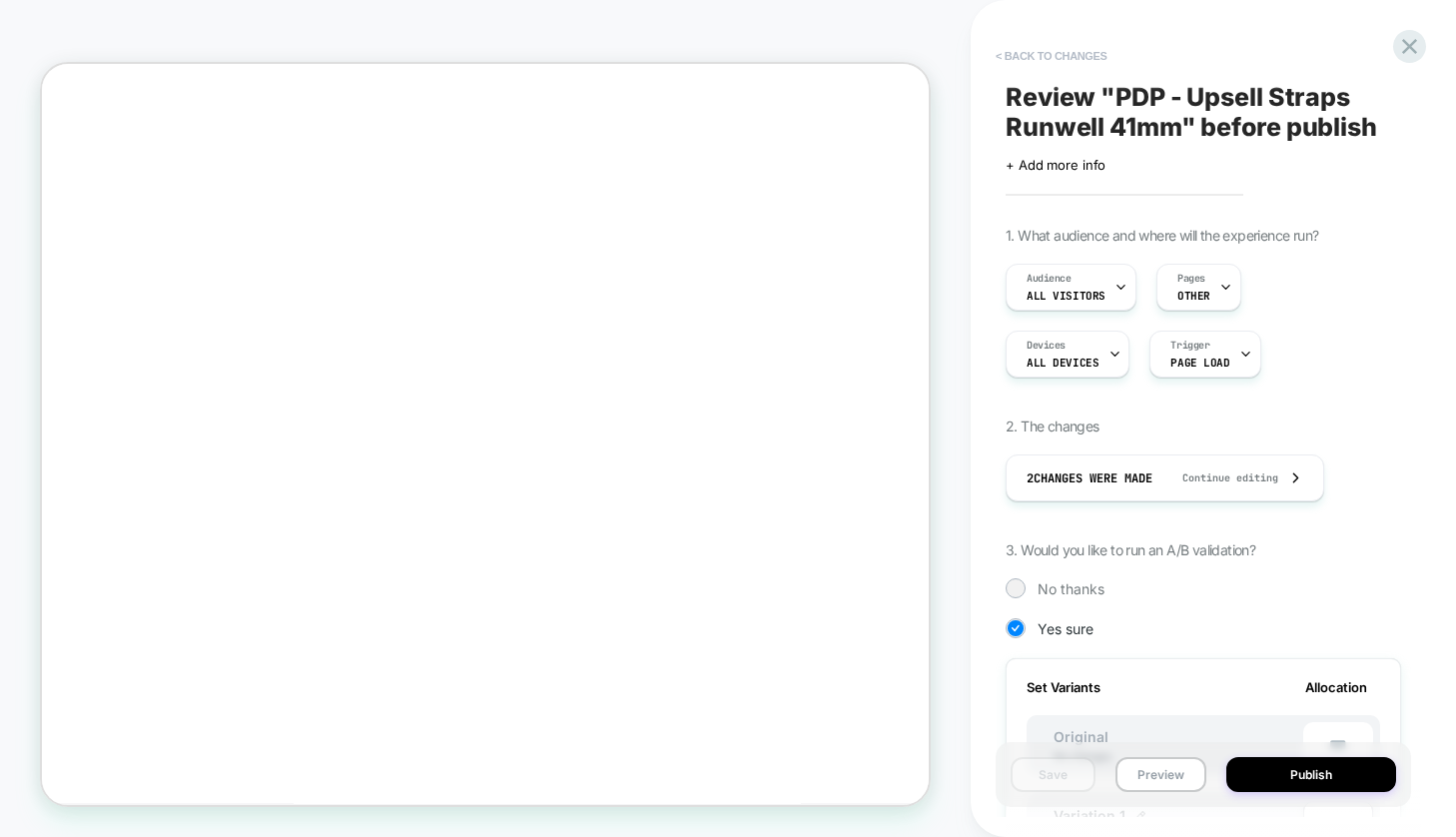 click on "< Back to changes" at bounding box center (1052, 56) 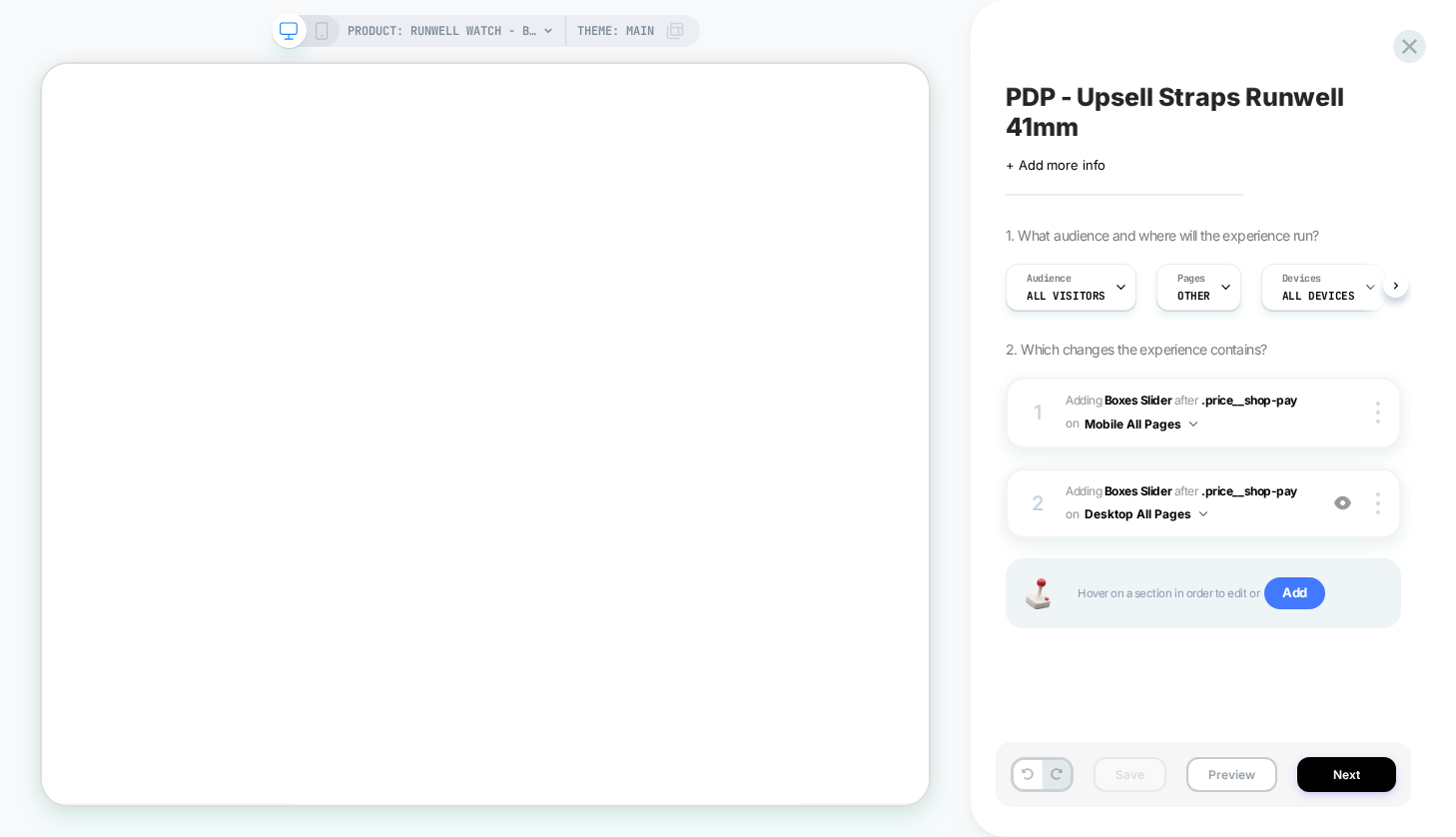 scroll, scrollTop: 0, scrollLeft: 1, axis: horizontal 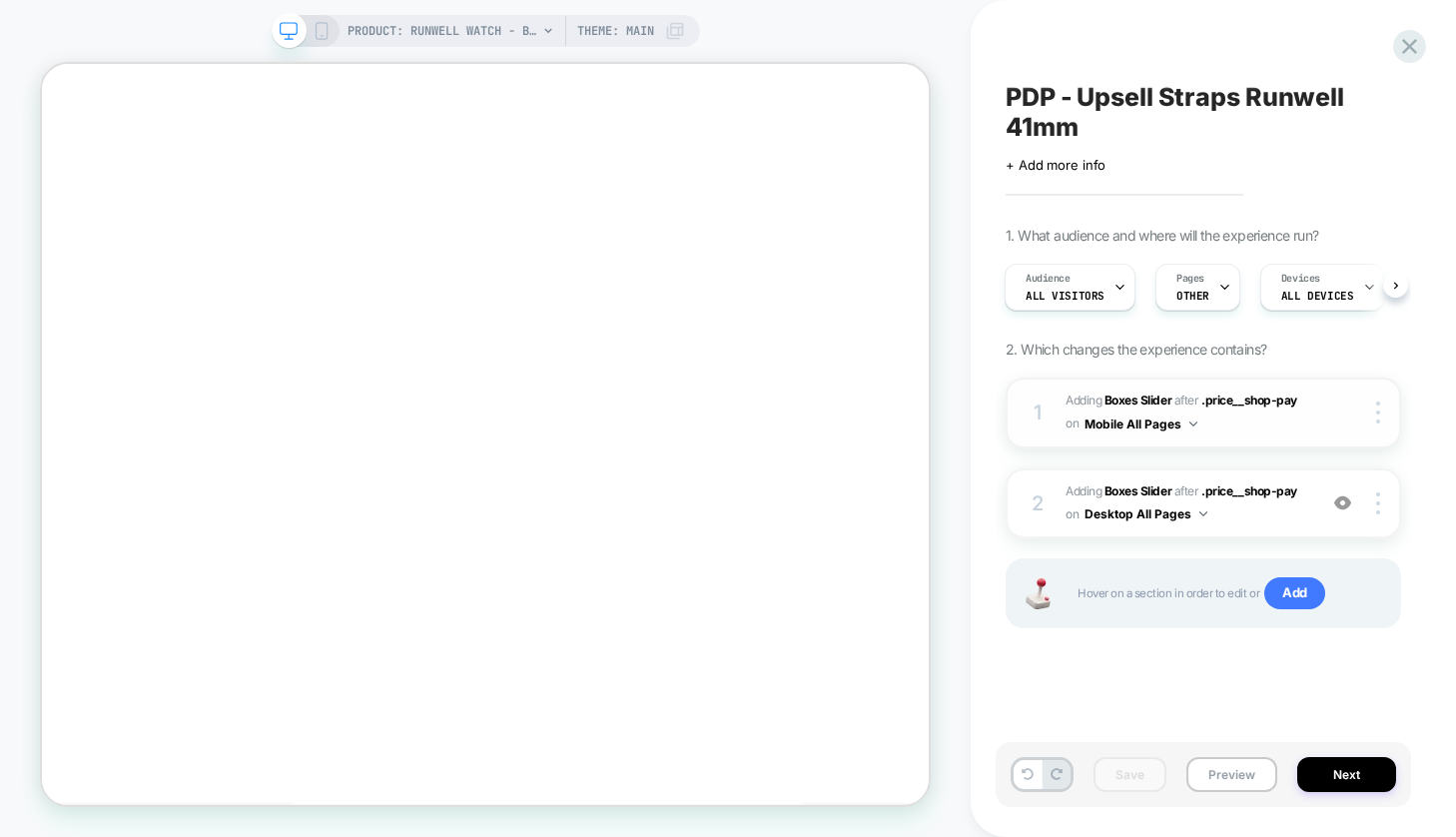 click on "#_loomi_addon_1754488257219 Adding   Boxes Slider   AFTER .price__shop-pay .price__shop-pay   on Mobile All Pages" at bounding box center [1185, 413] 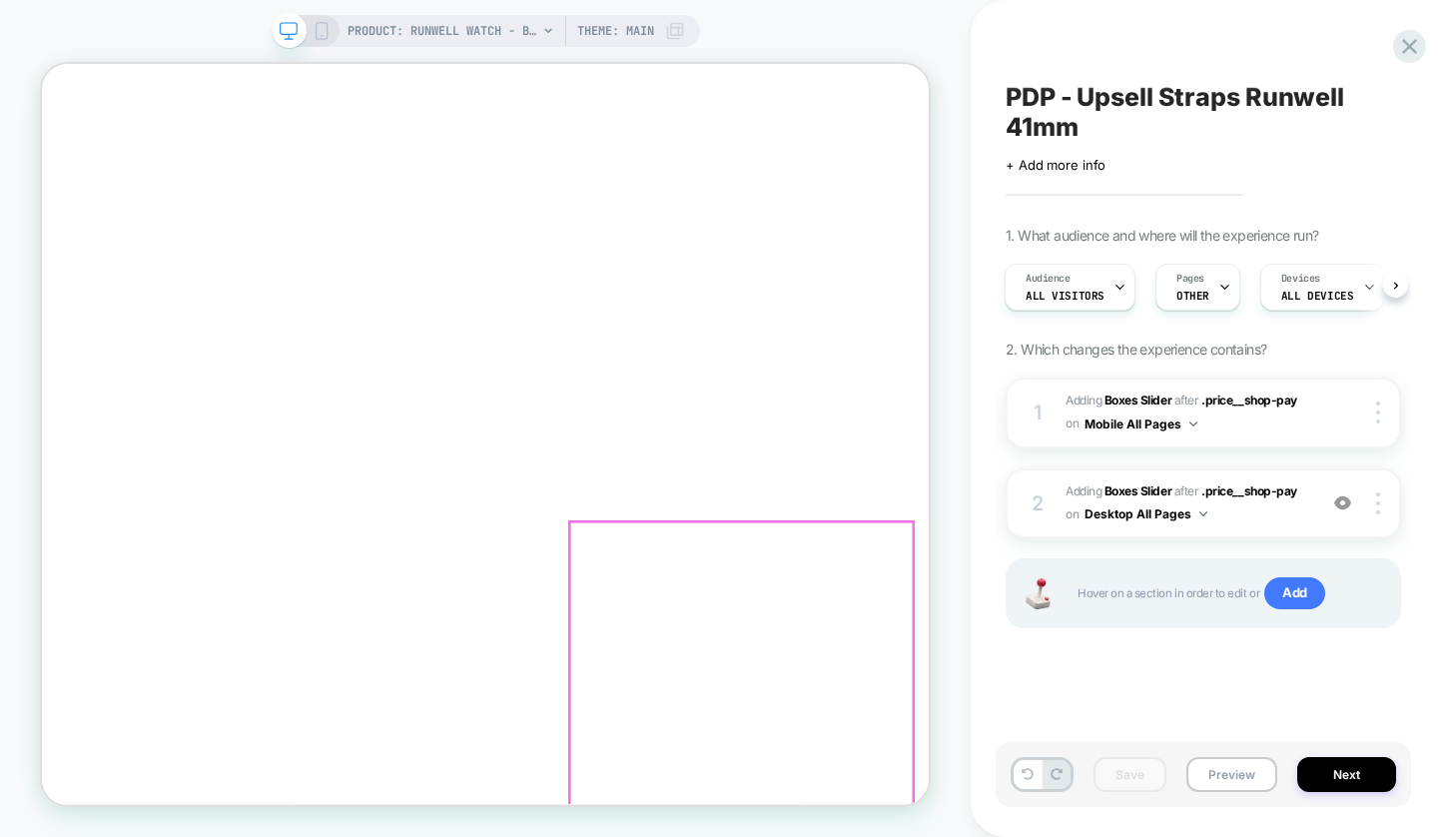 click on "Add 20mm Cattail Leather Watch Strap - Cattail $125 Add 20mm Dark Cognac Leather Watch Strap - Dark Cognac $125 Add 20mm Black Leather Watch Strap - Black $125 Add 20mm Navy Leather Watch Strap - Navy $125 Add 20mm British Tan Leather Watch Strap - British Tan $125 Add 20mm Khaki G10 Nylon Watch Strap - Khaki $75 Add 20mm Stainless Steel 5-Link Bracelet - Stainless Steel $225 Add 20mm Gold 3-Link Bracelet - PVD Gold $325" at bounding box center (629, 95263) 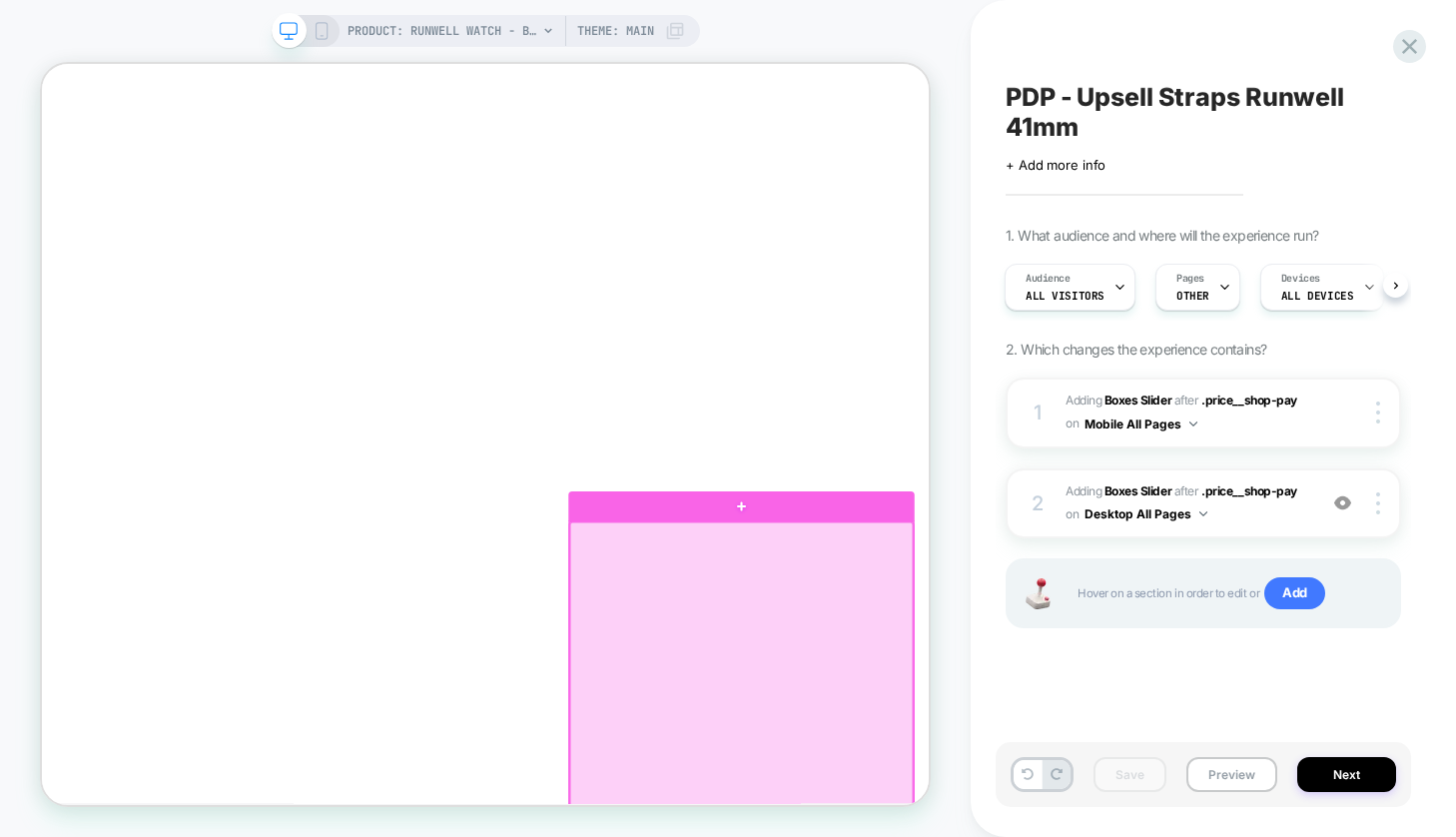 click at bounding box center (975, 877) 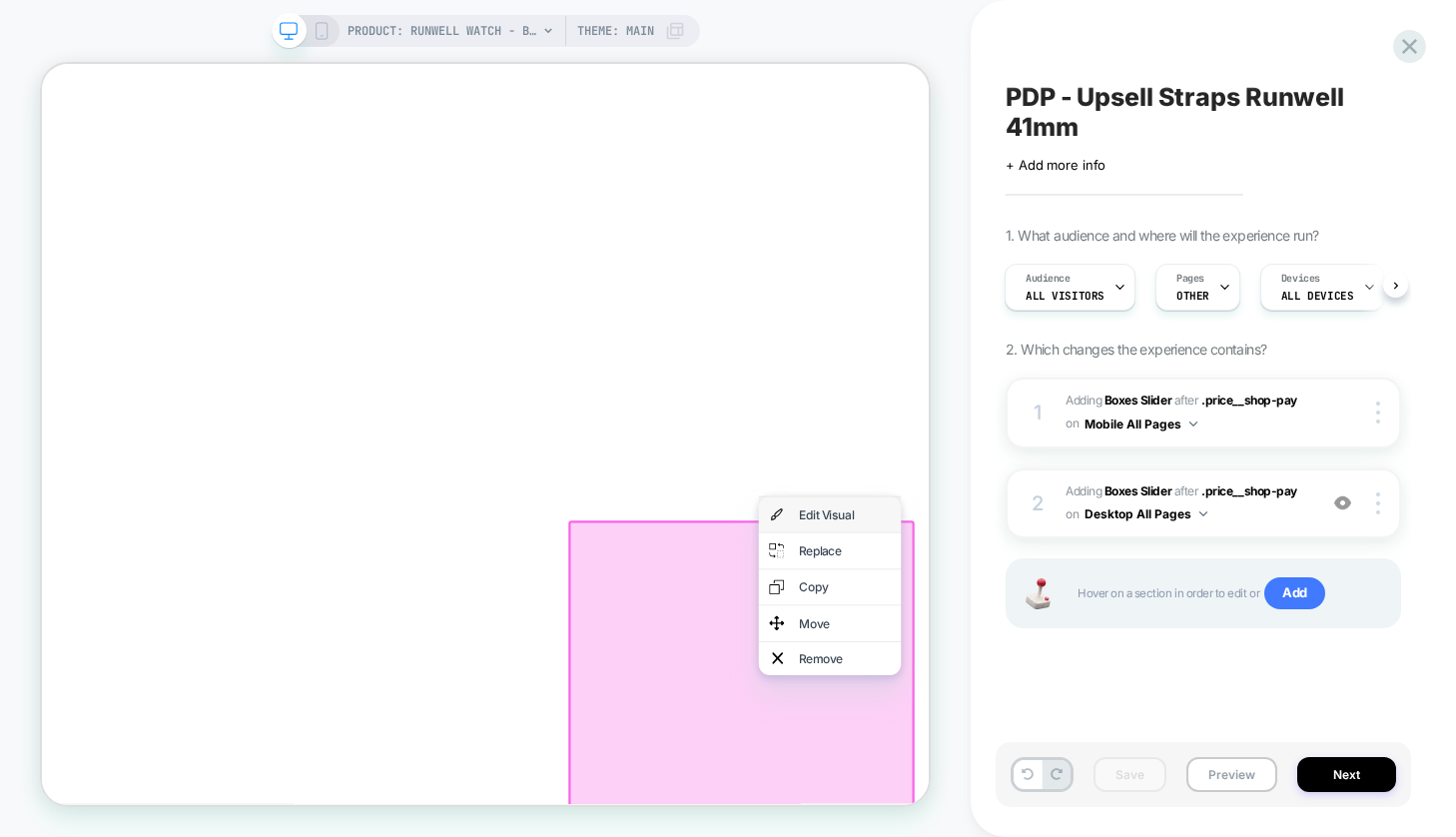 click on "Edit Visual" at bounding box center [1092, 664] 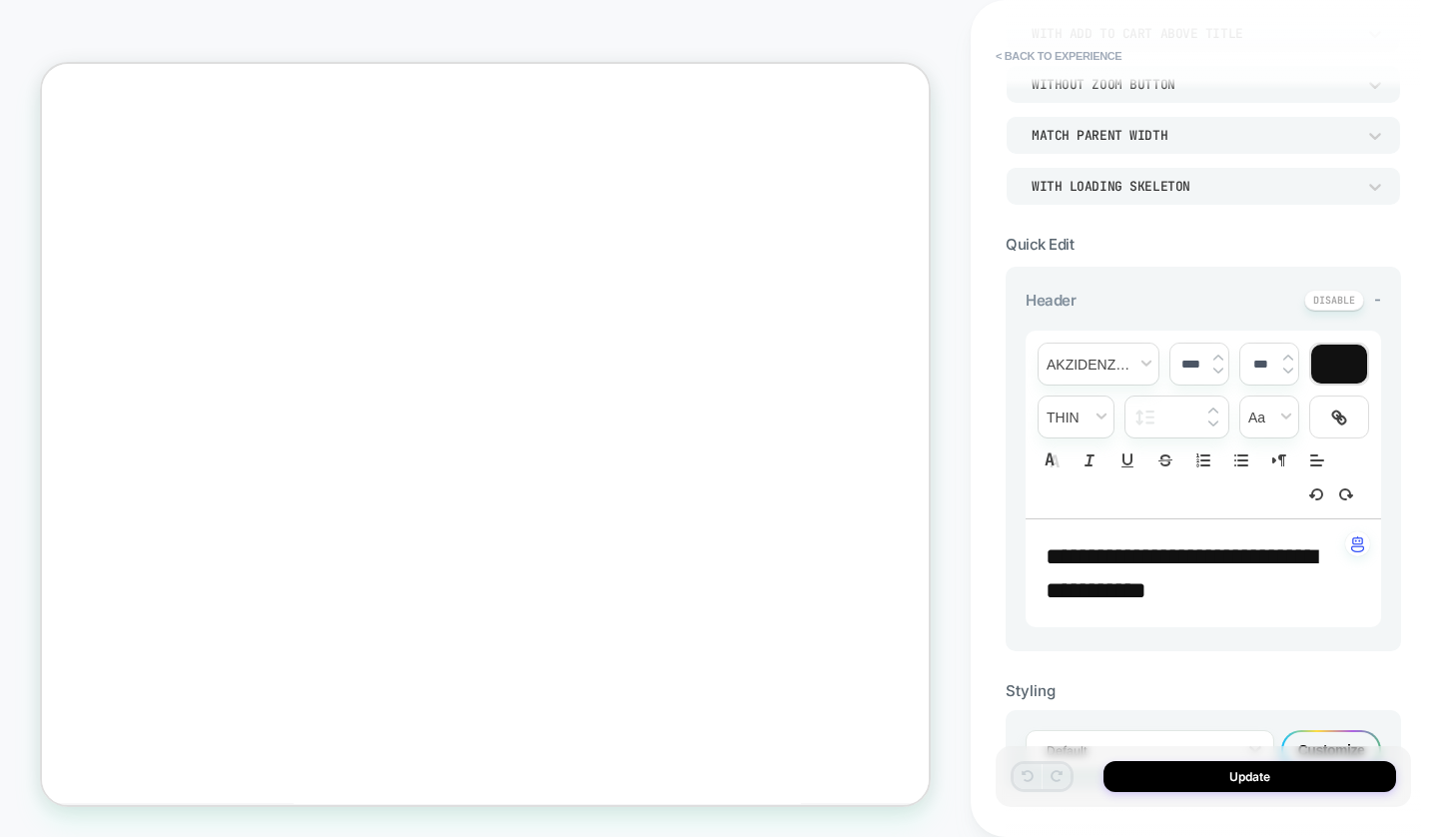 scroll, scrollTop: 237, scrollLeft: 0, axis: vertical 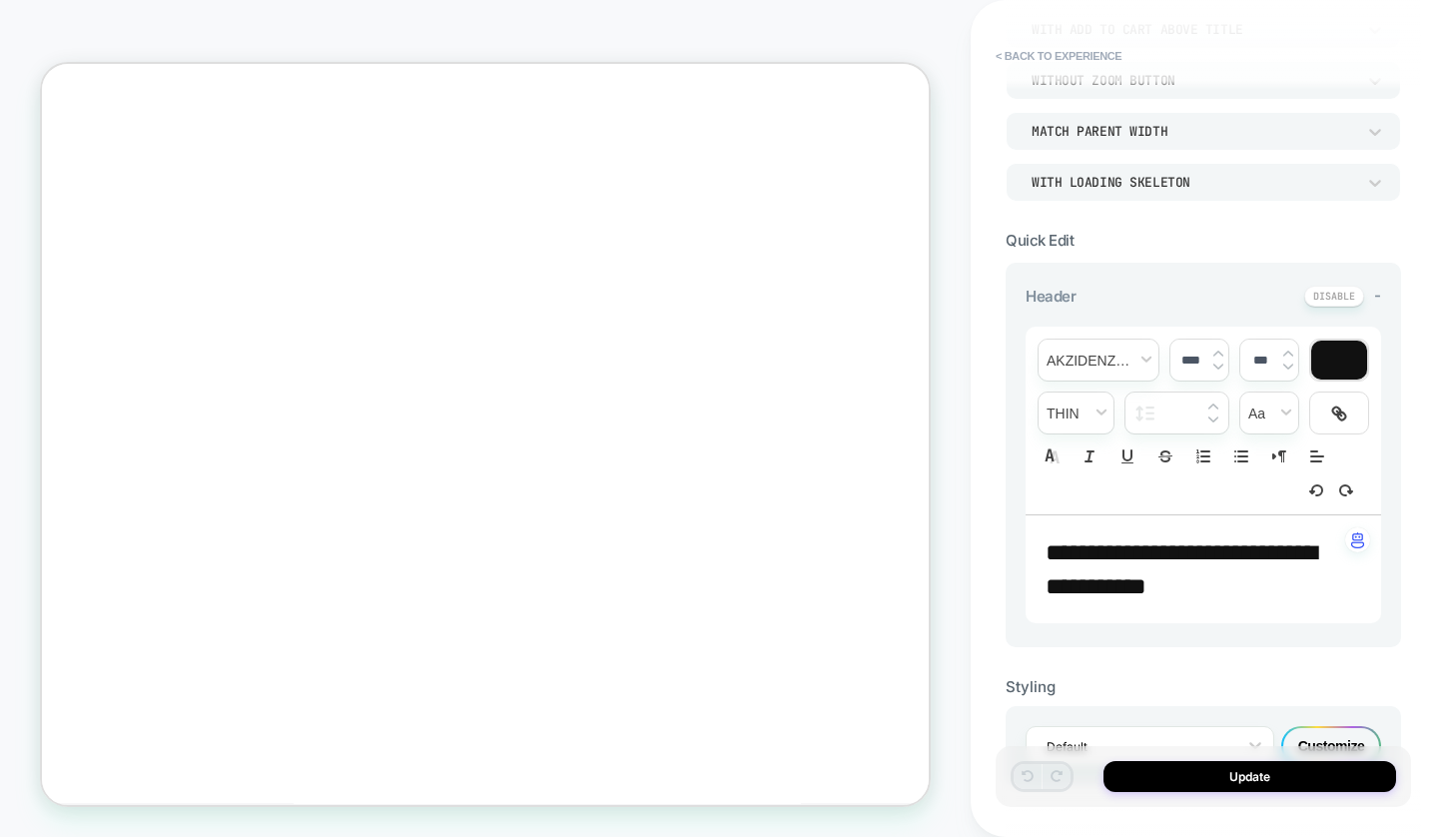 click on "**********" at bounding box center [1195, 569] 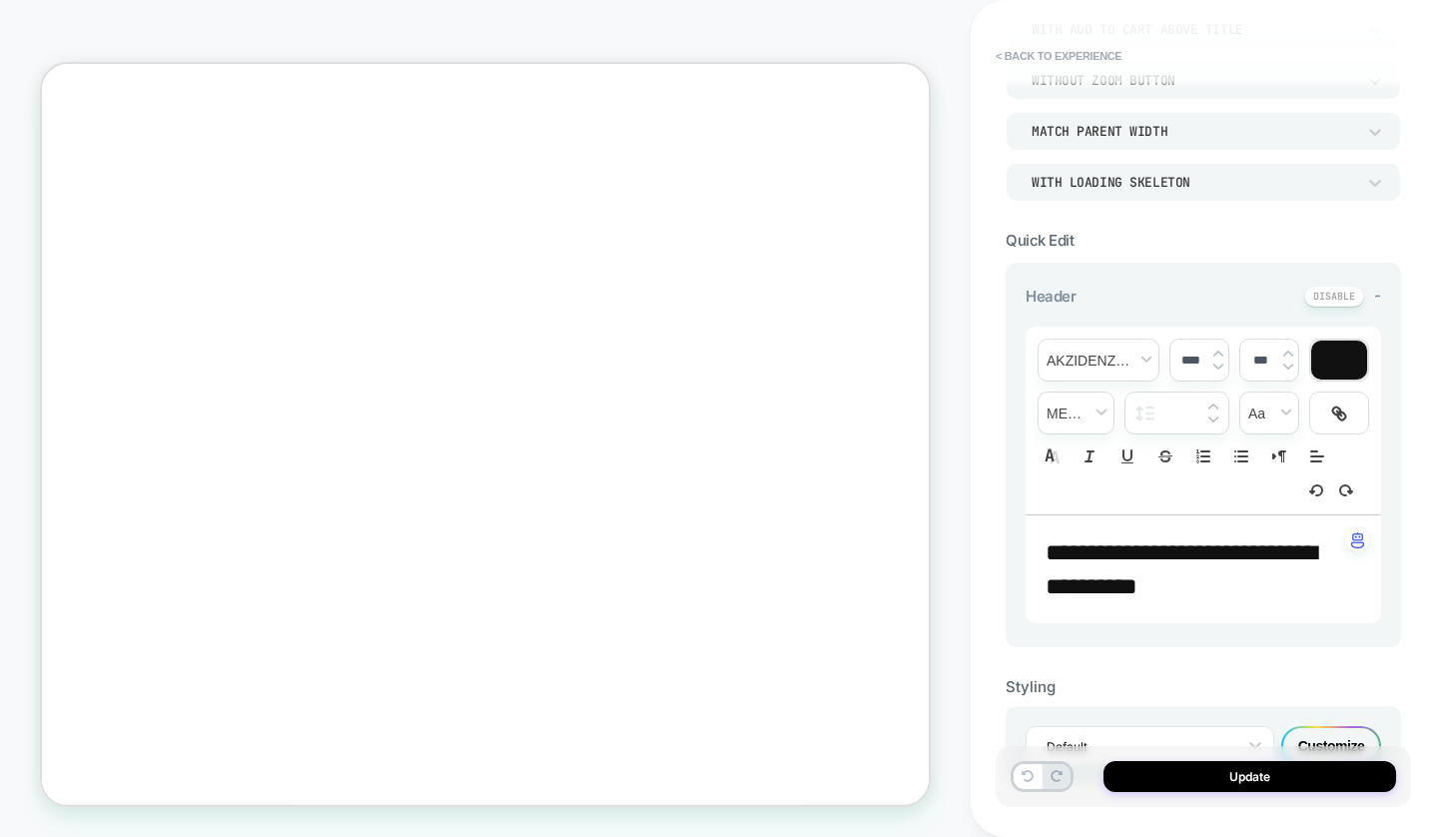 type 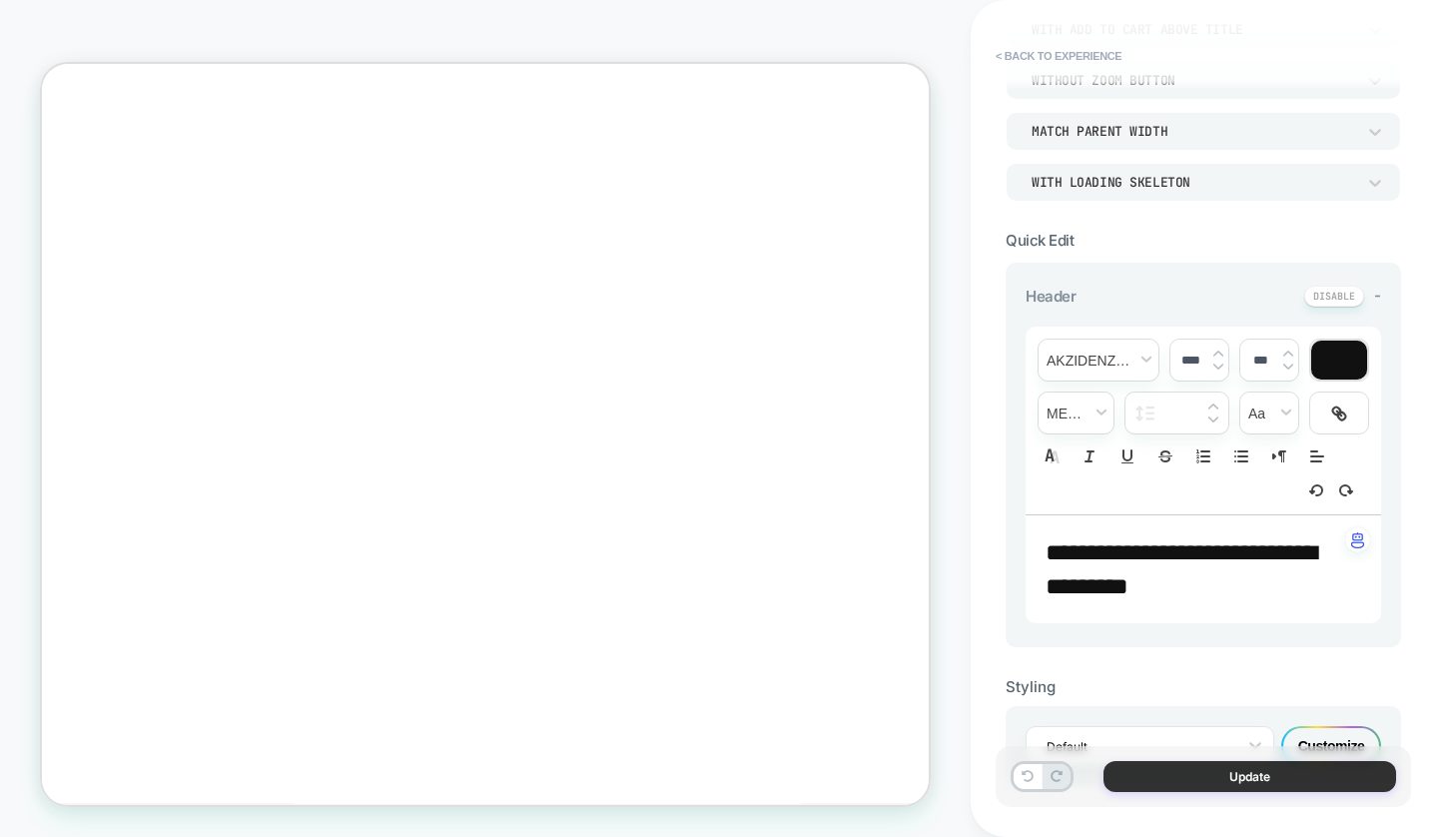 click on "Update" at bounding box center (1249, 776) 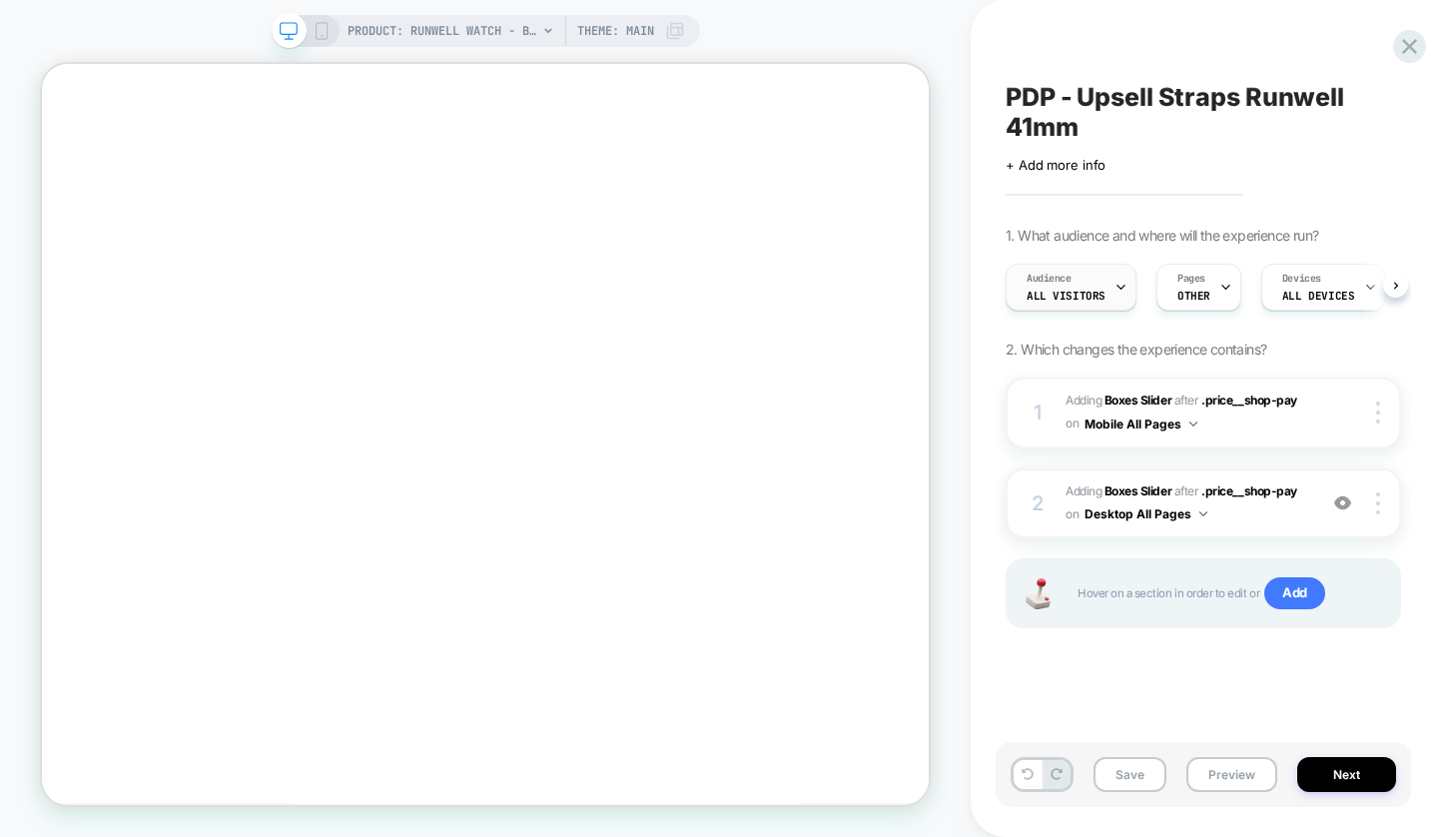 scroll, scrollTop: 0, scrollLeft: 1, axis: horizontal 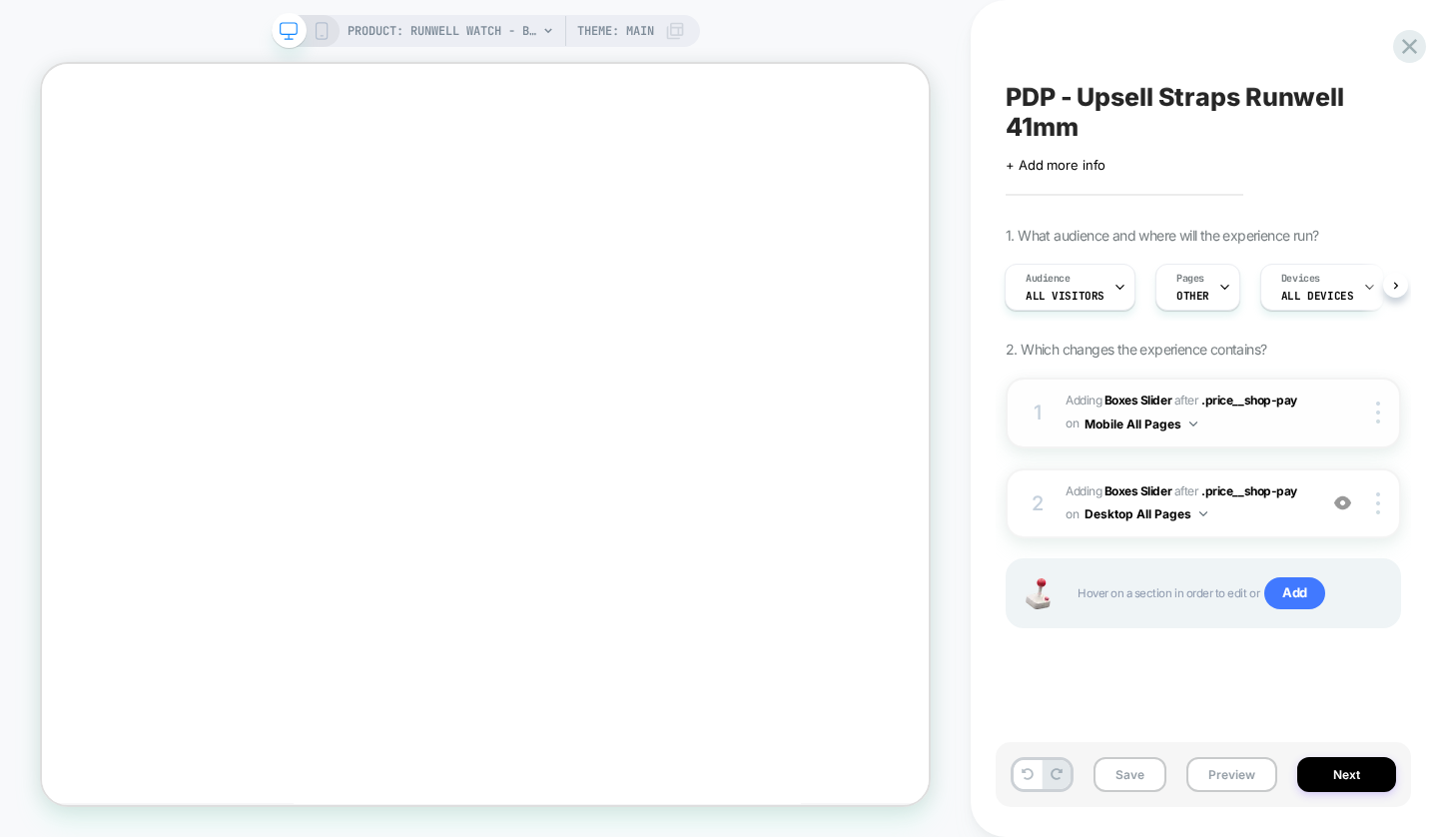 click on "1 #_loomi_addon_1754488257219 Adding   Boxes Slider   AFTER .price__shop-pay .price__shop-pay   on Mobile All Pages Copy CSS Selector Copy Widget Id Rename Copy to   Desktop Target   All Devices Delete" at bounding box center [1203, 413] 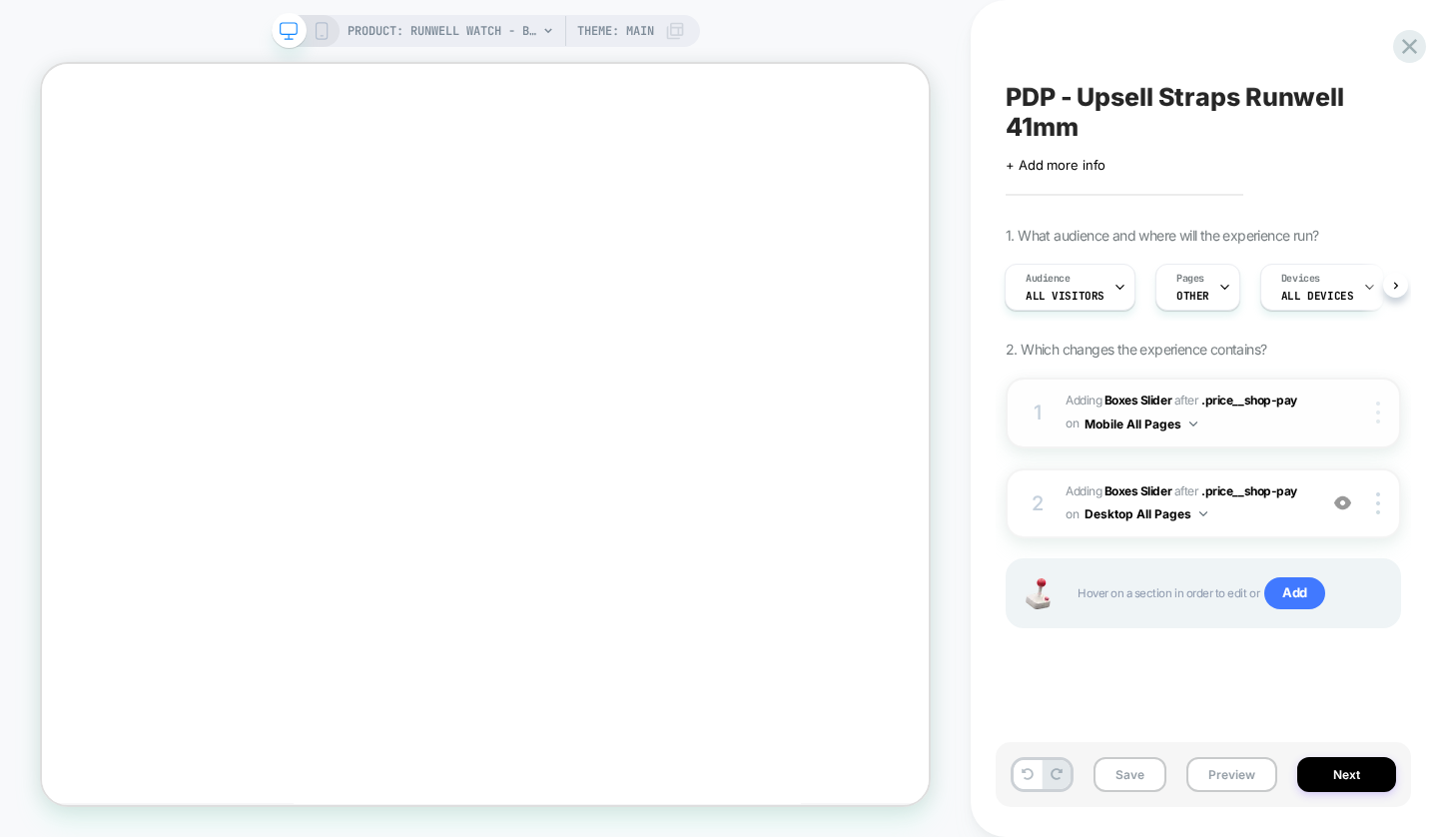 click at bounding box center (1378, 413) 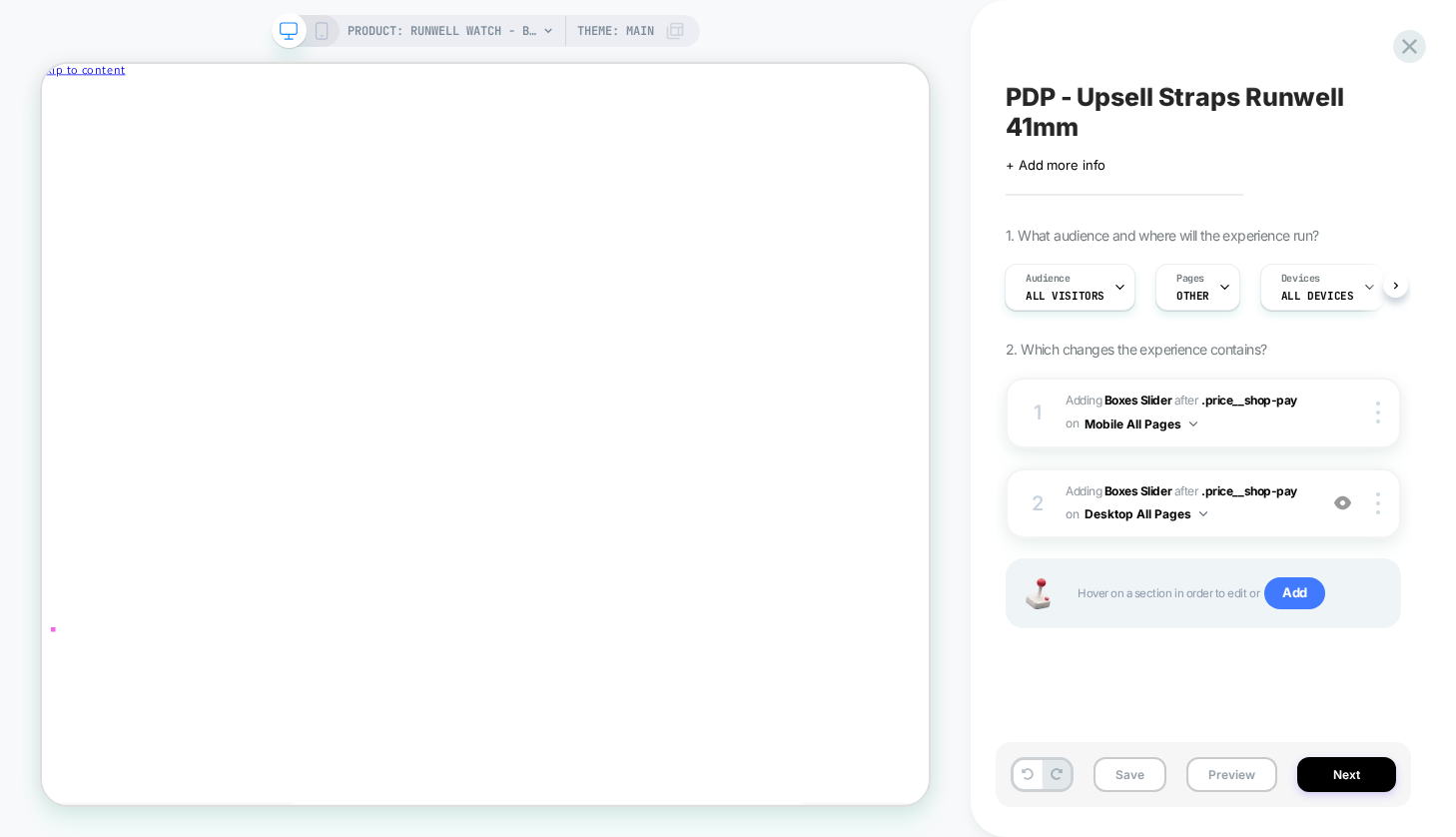 scroll, scrollTop: 0, scrollLeft: 4, axis: horizontal 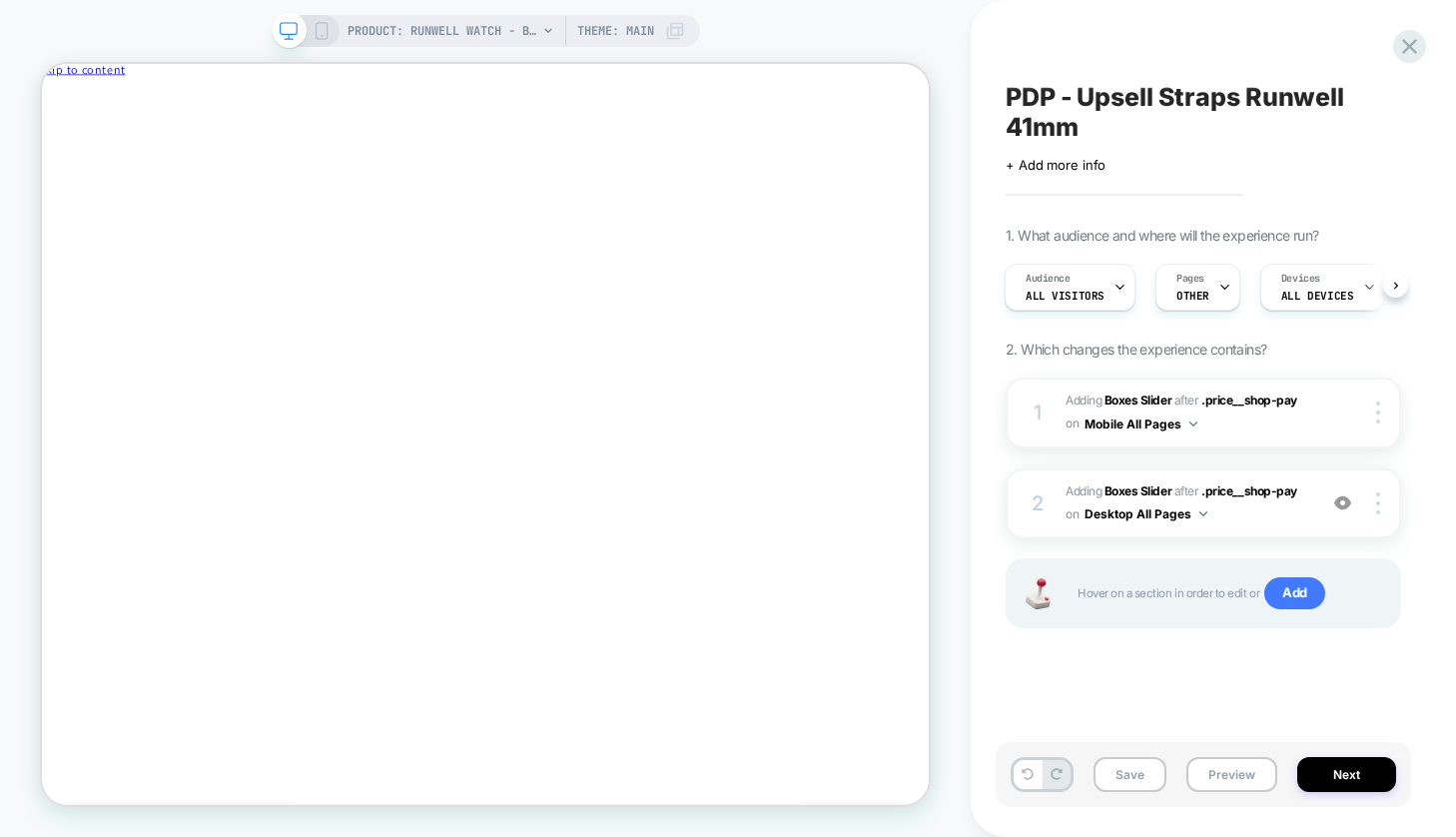 click 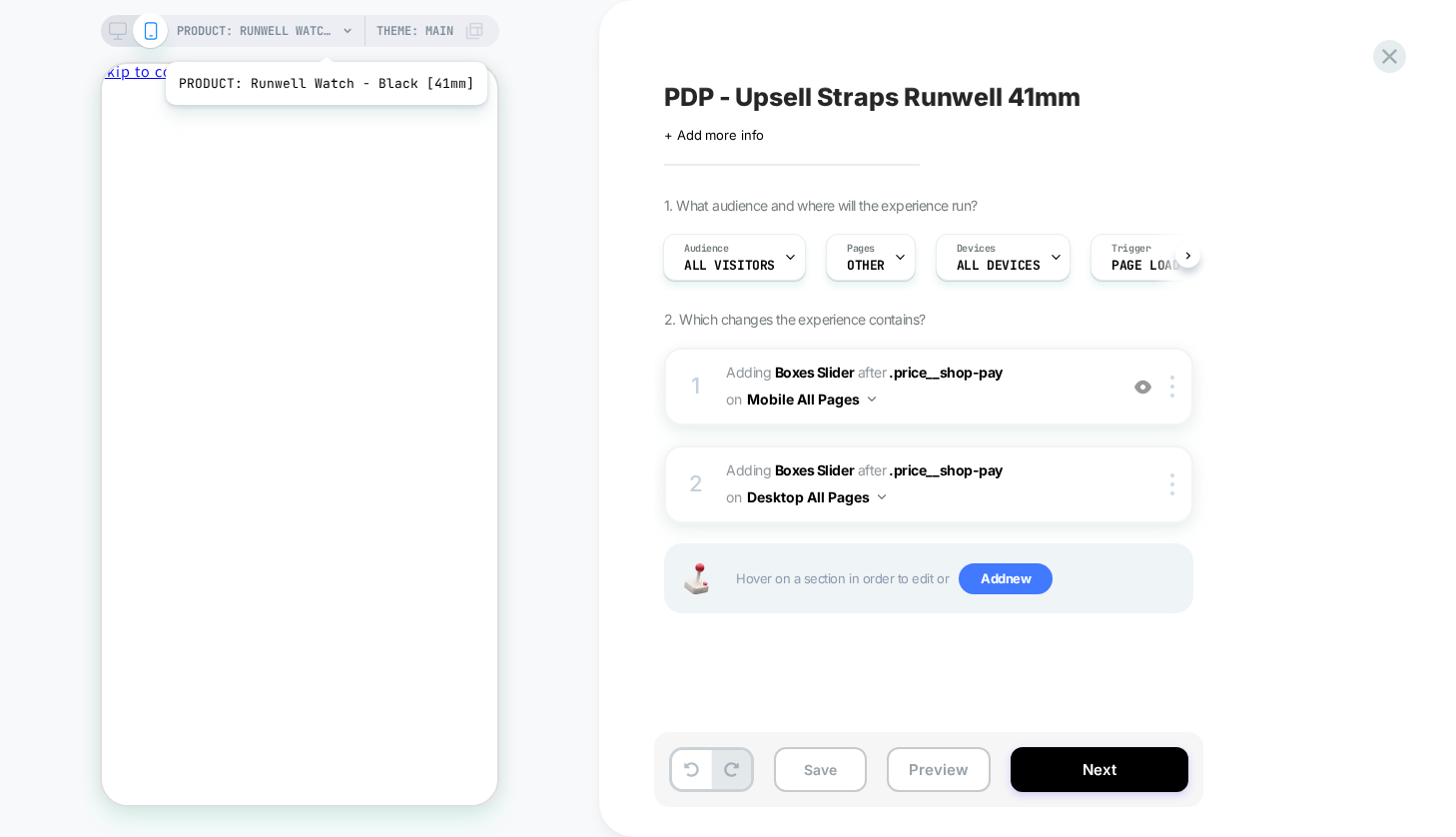 scroll, scrollTop: 0, scrollLeft: 0, axis: both 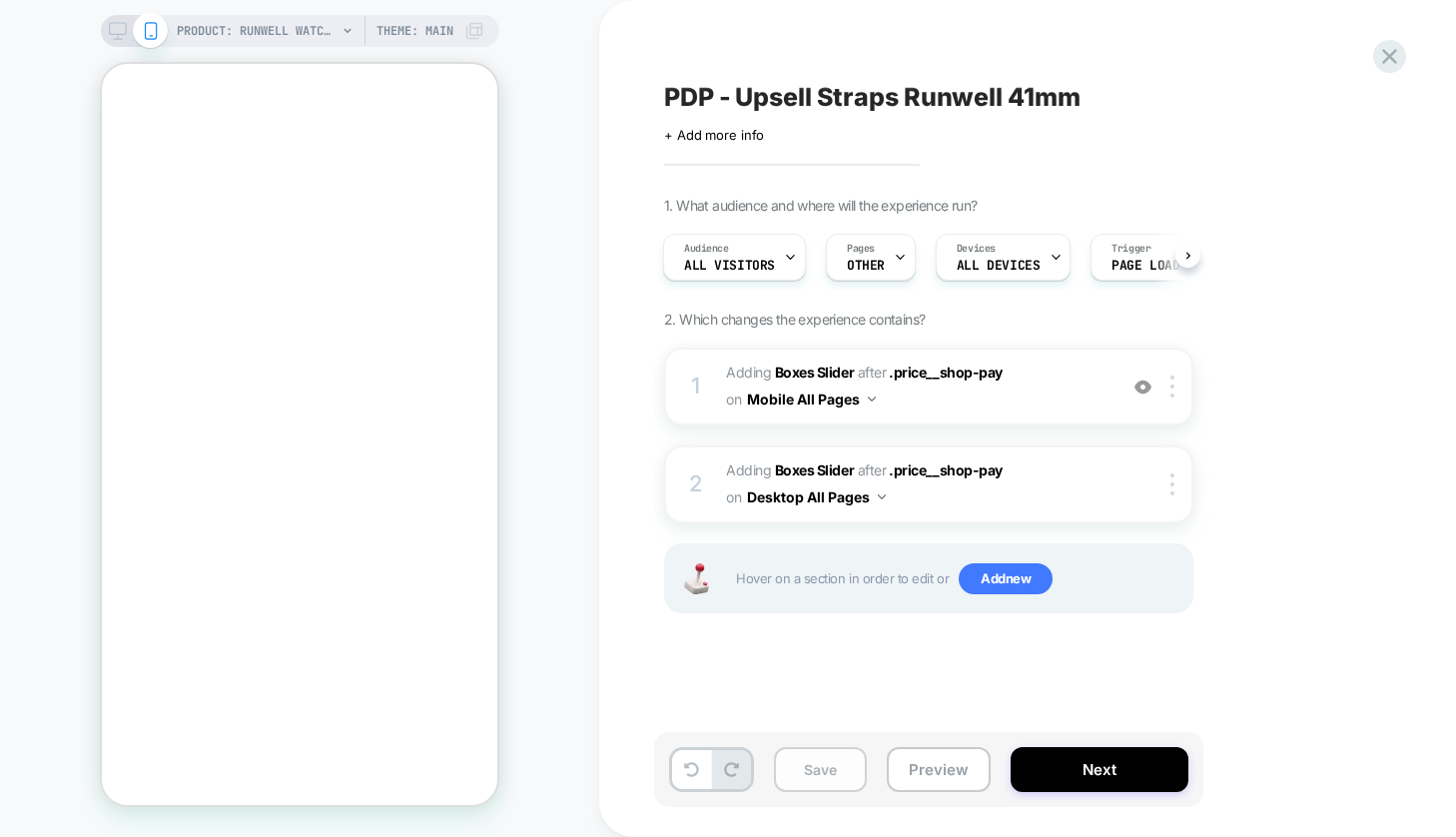 click on "Save" at bounding box center (820, 769) 